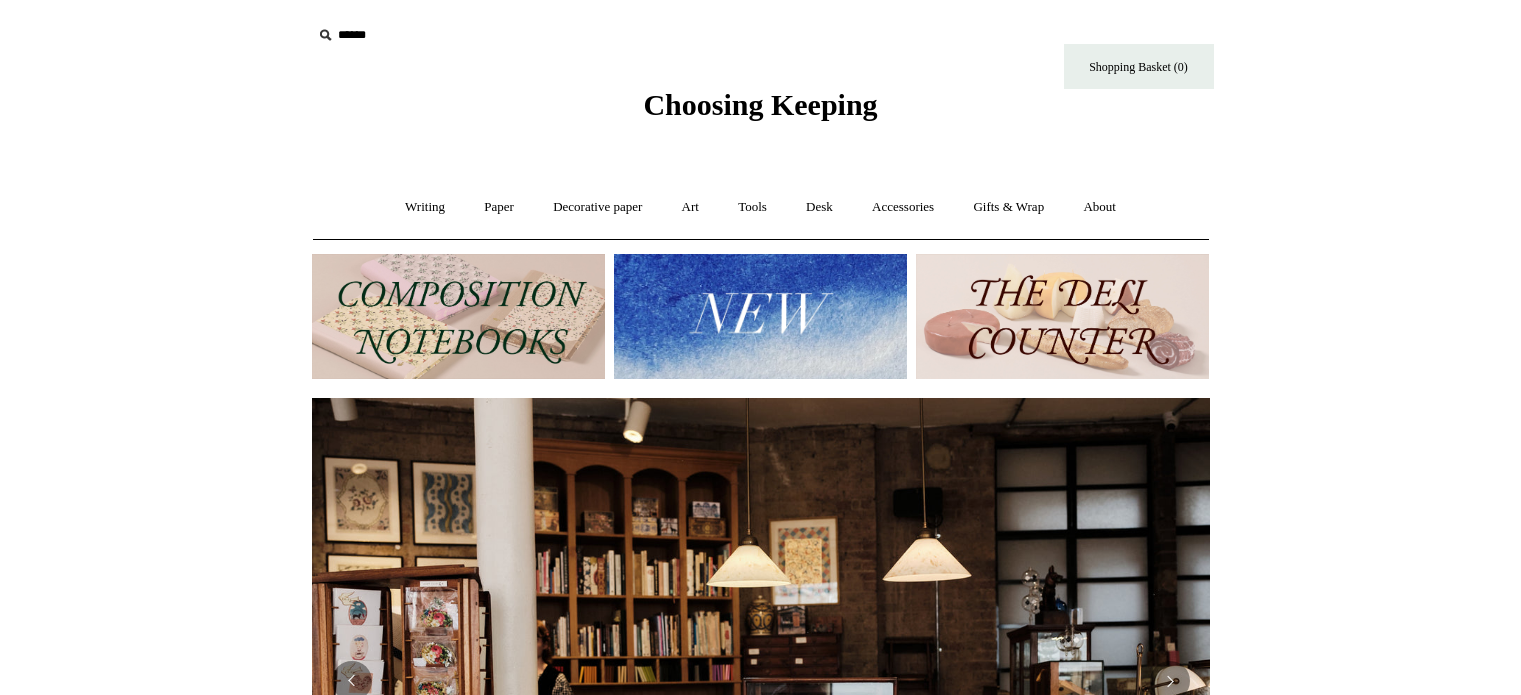 scroll, scrollTop: 0, scrollLeft: 0, axis: both 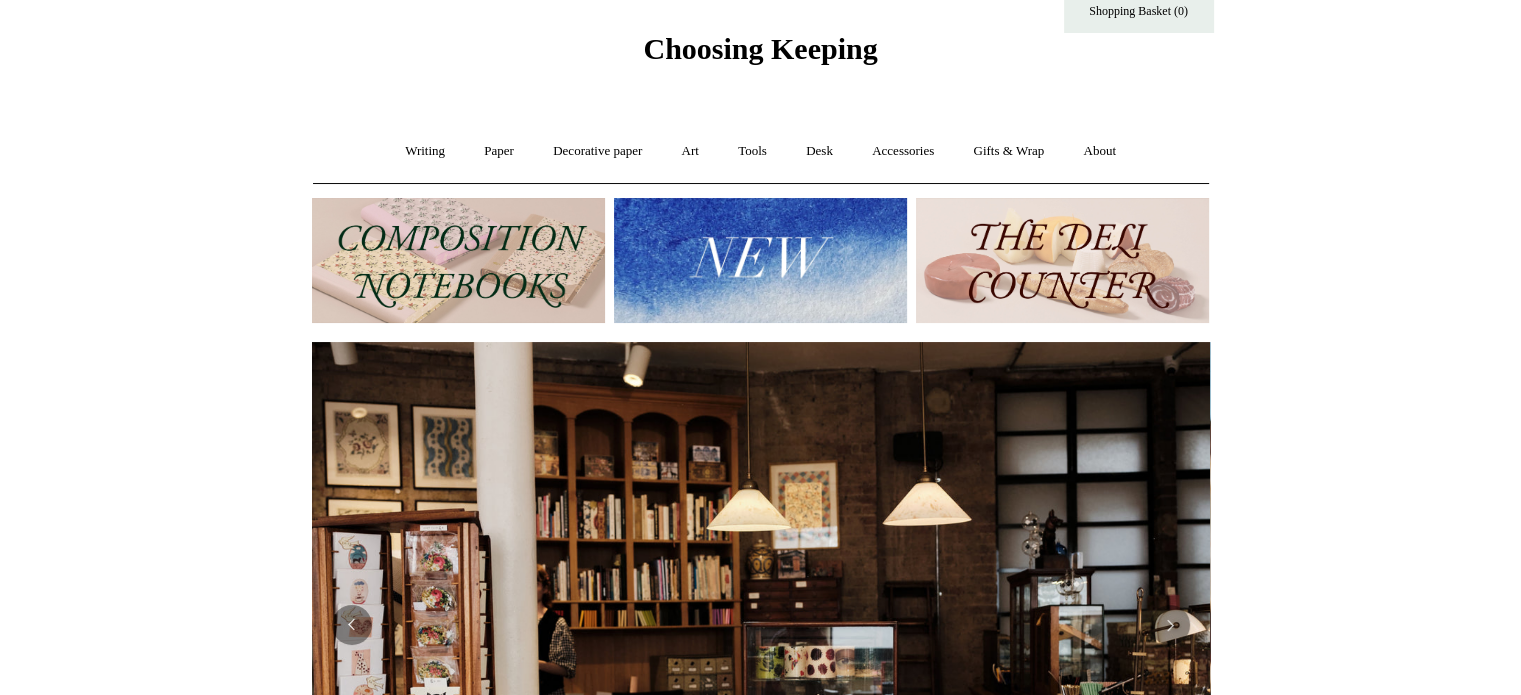 click at bounding box center [458, 260] 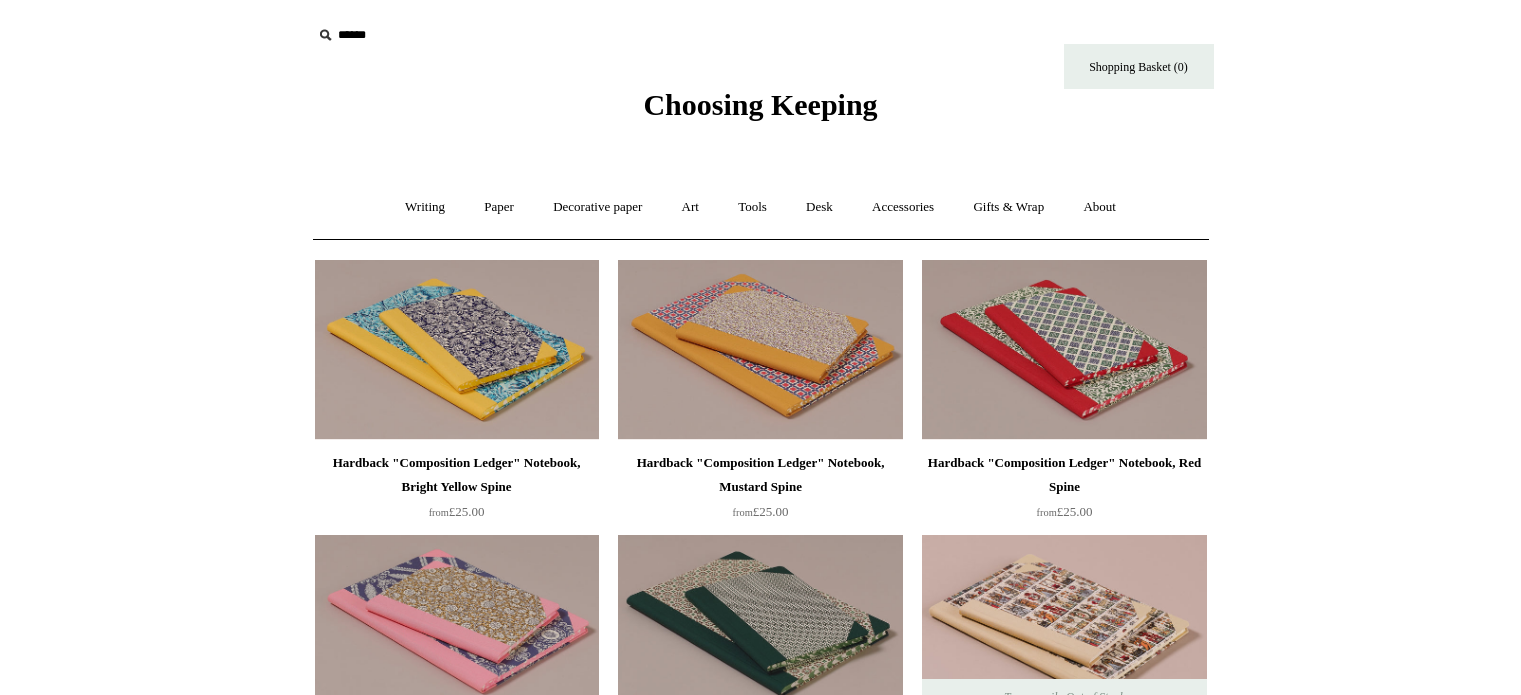 scroll, scrollTop: 0, scrollLeft: 0, axis: both 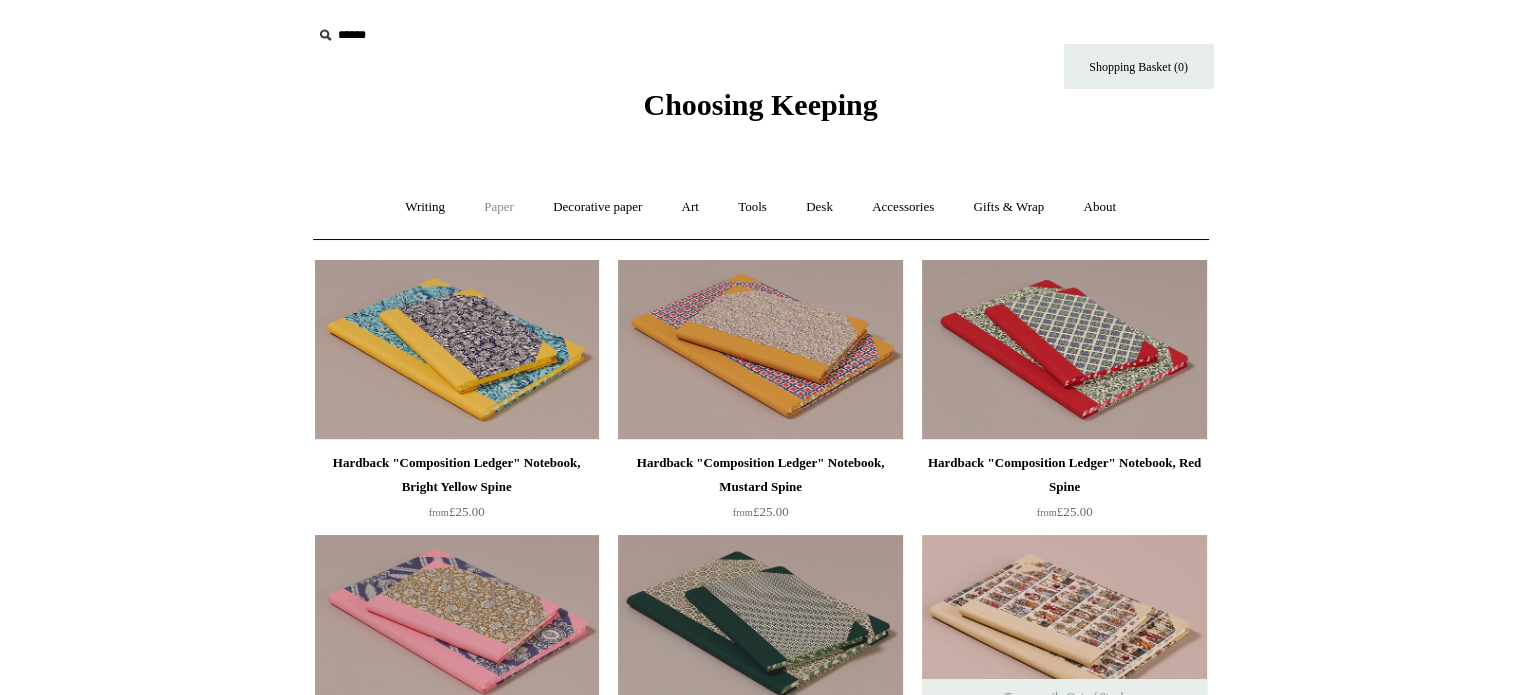 click on "Paper +" at bounding box center [499, 207] 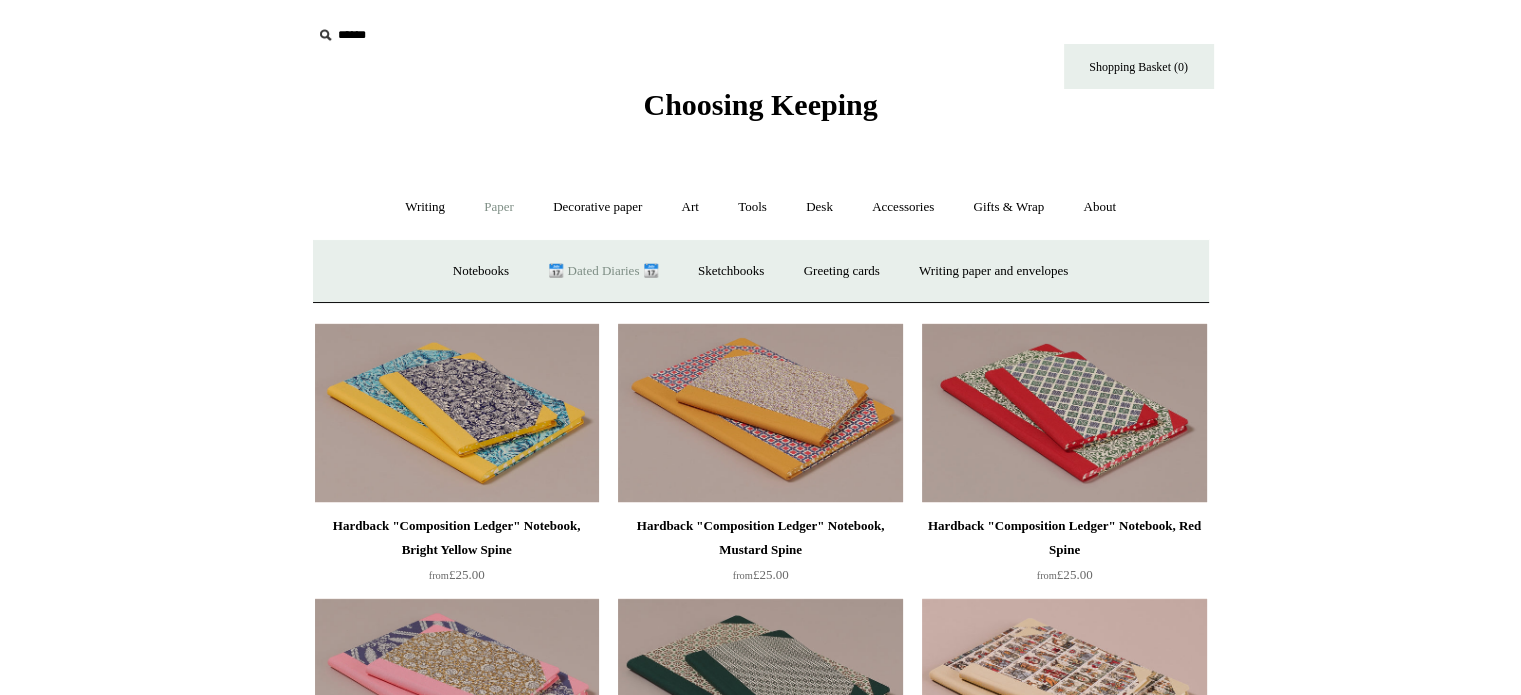 click on "📆 Dated Diaries 📆" at bounding box center (603, 271) 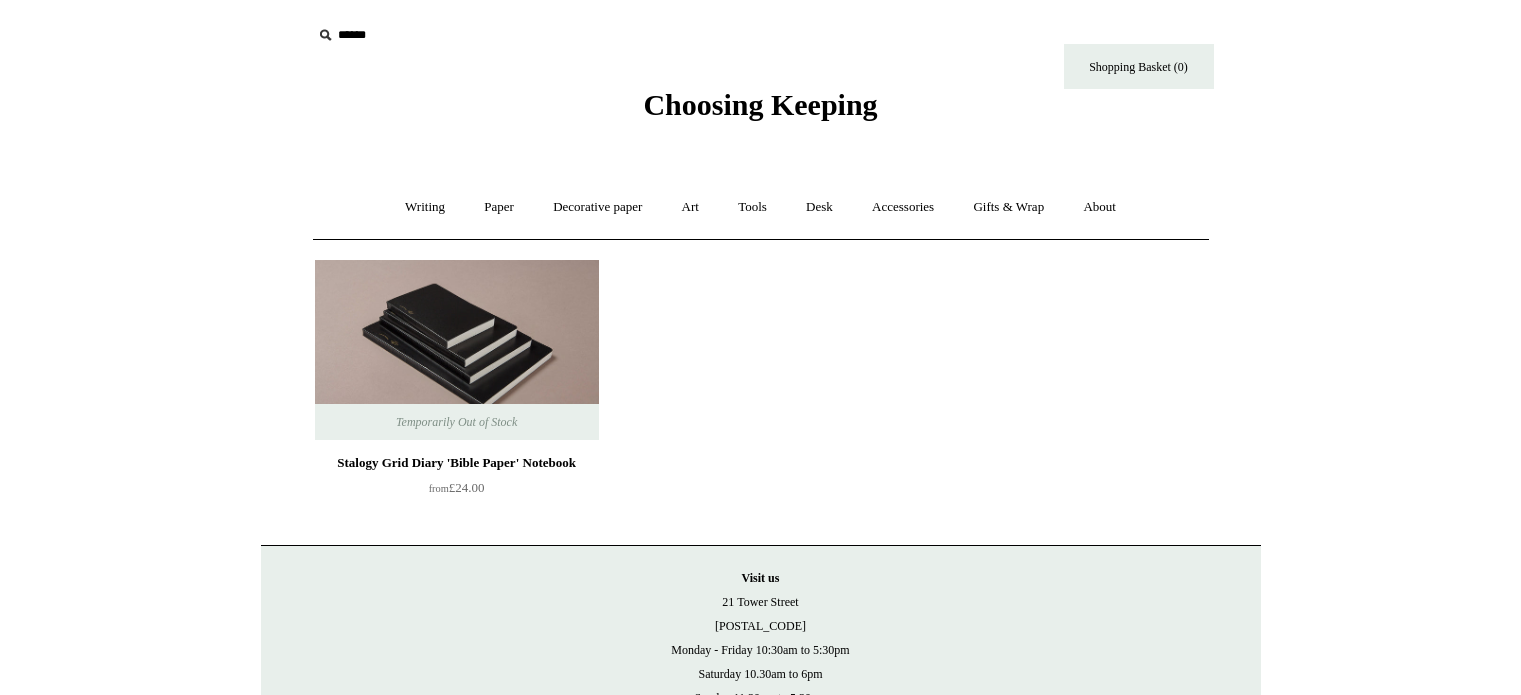 scroll, scrollTop: 0, scrollLeft: 0, axis: both 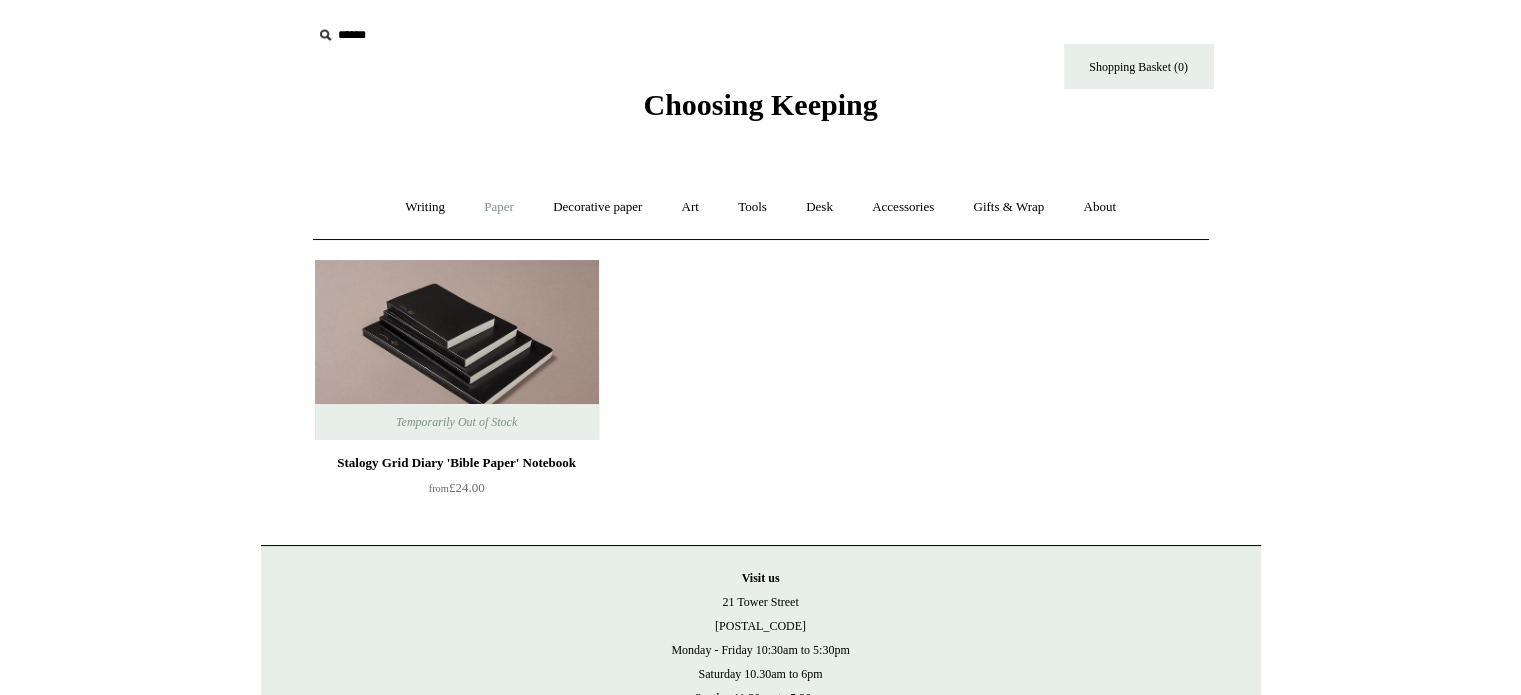click on "Paper +" at bounding box center [499, 207] 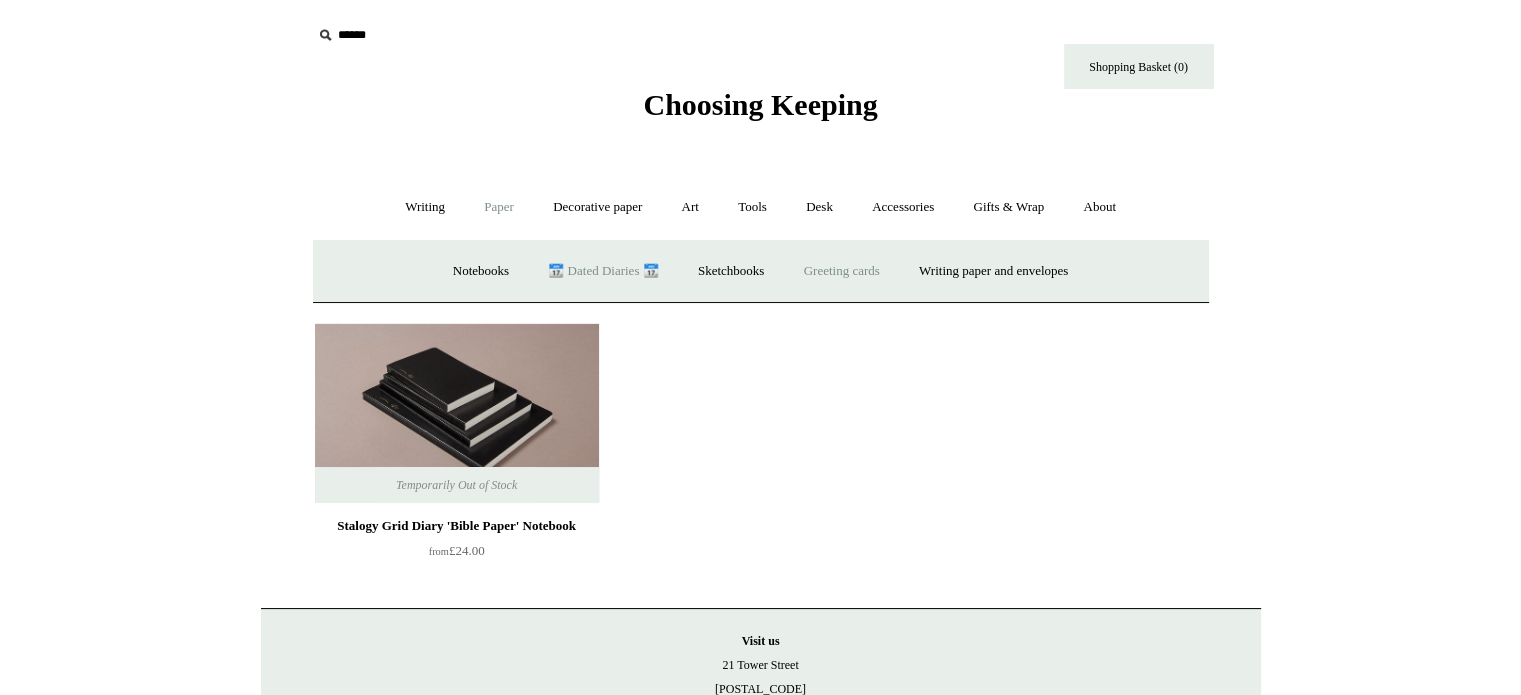 click on "Greeting cards +" at bounding box center (842, 271) 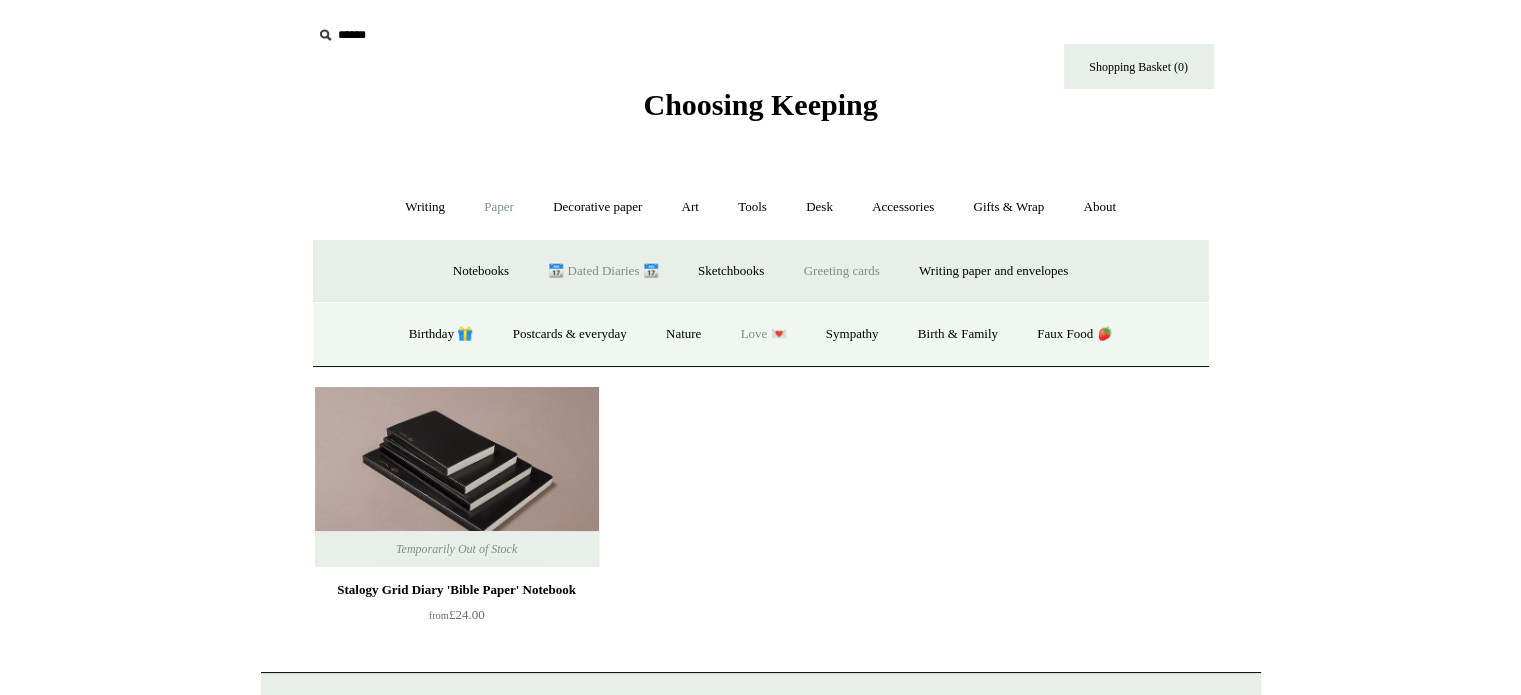 click on "Love 💌" at bounding box center (764, 334) 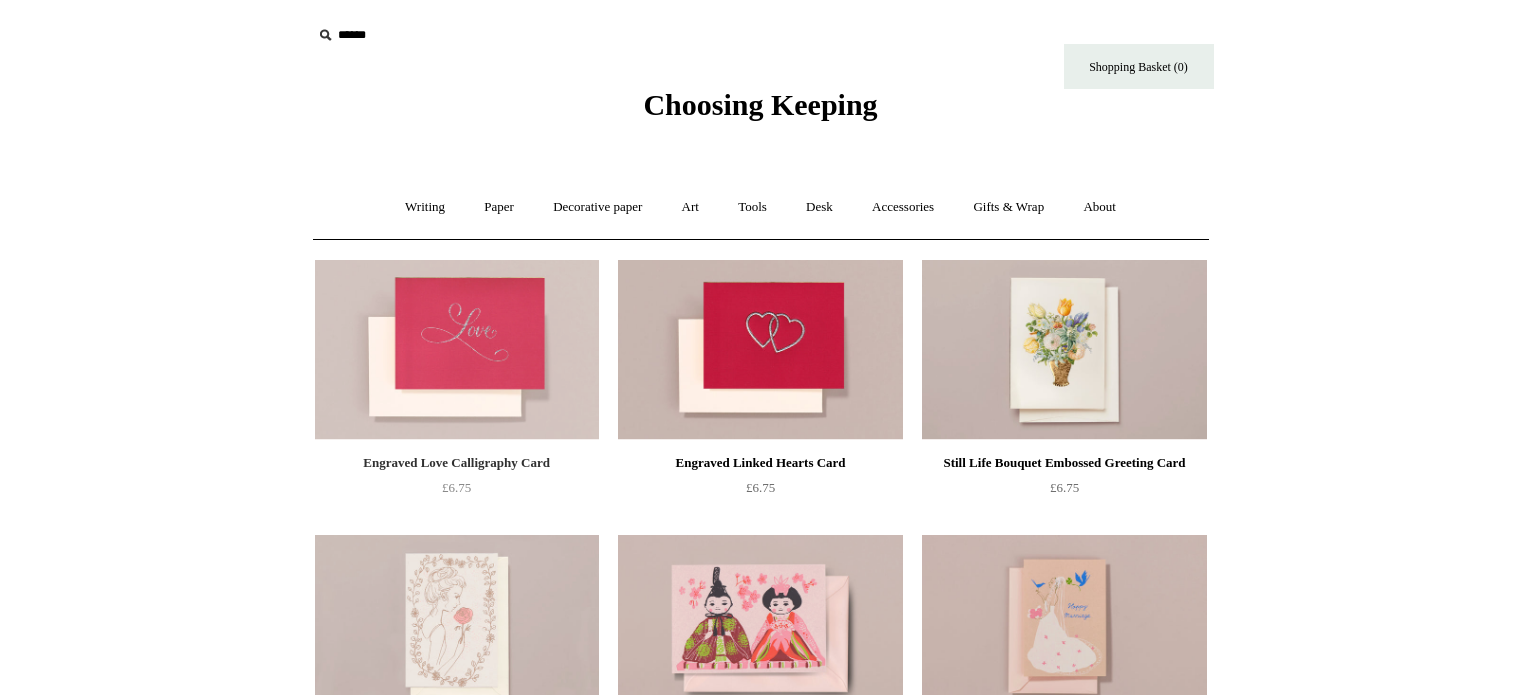 scroll, scrollTop: 0, scrollLeft: 0, axis: both 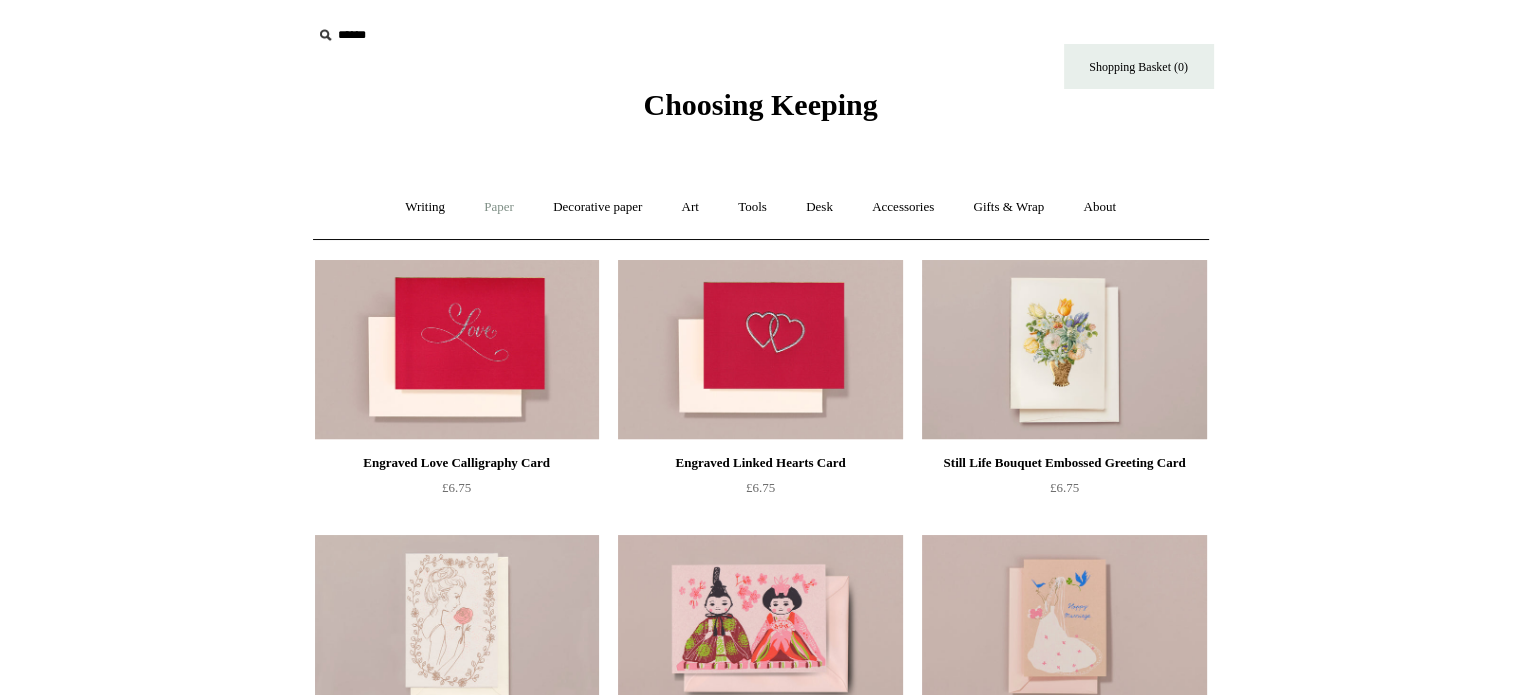 click on "Paper +" at bounding box center (499, 207) 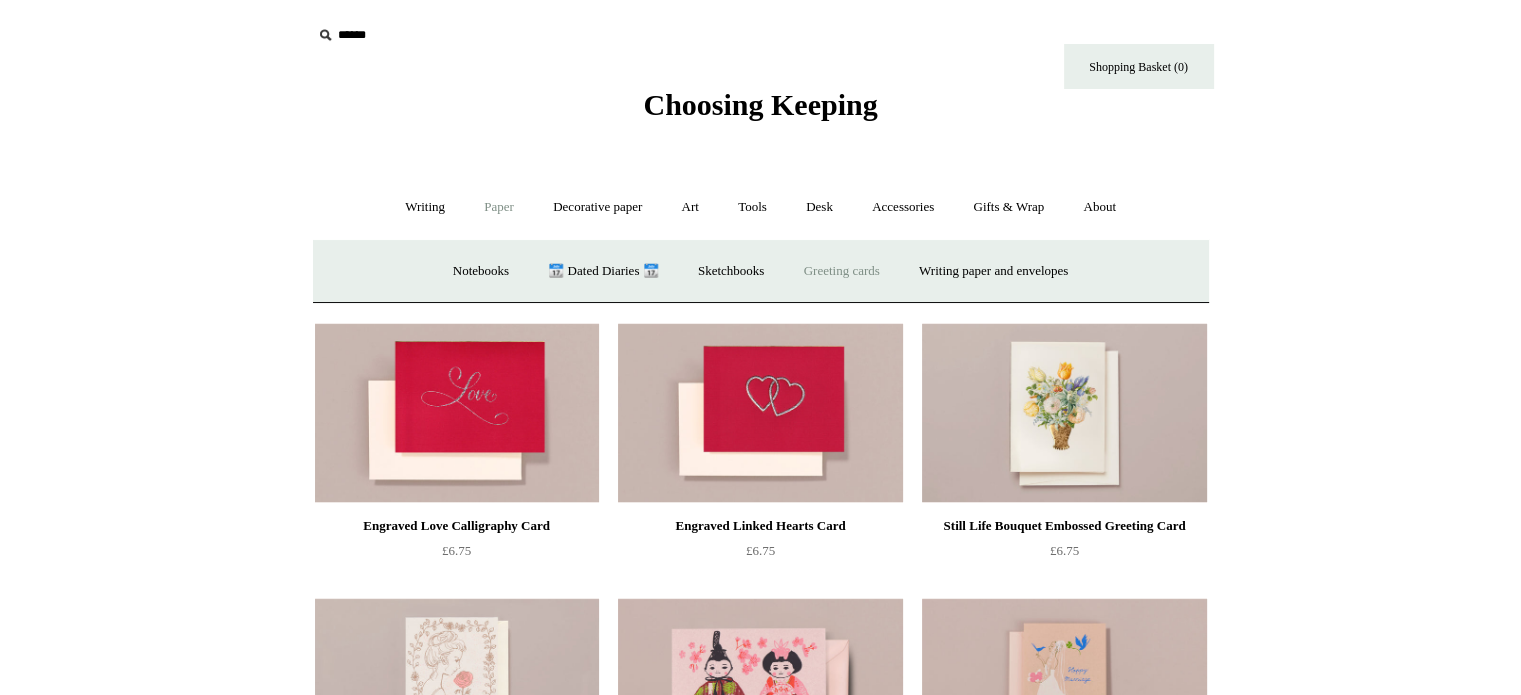 click on "Greeting cards +" at bounding box center (842, 271) 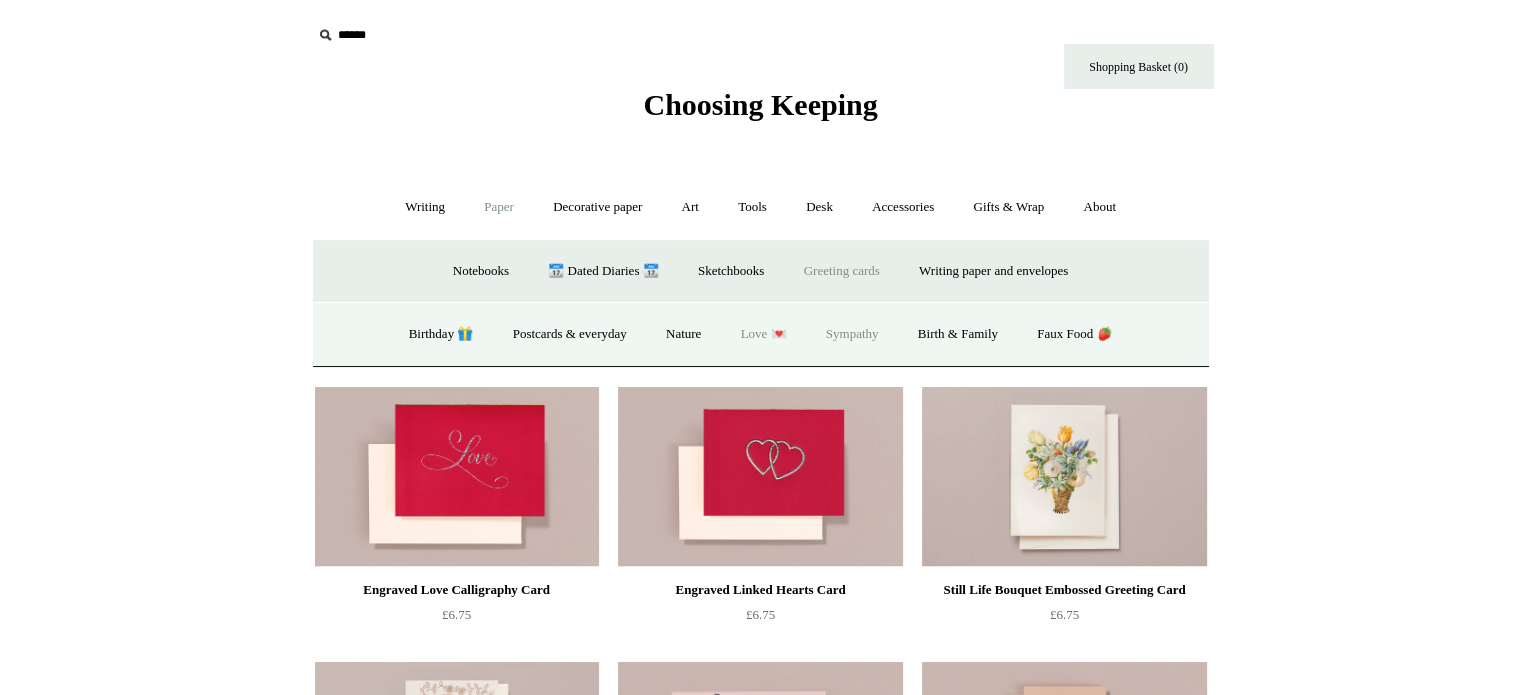 click on "Sympathy" at bounding box center [852, 334] 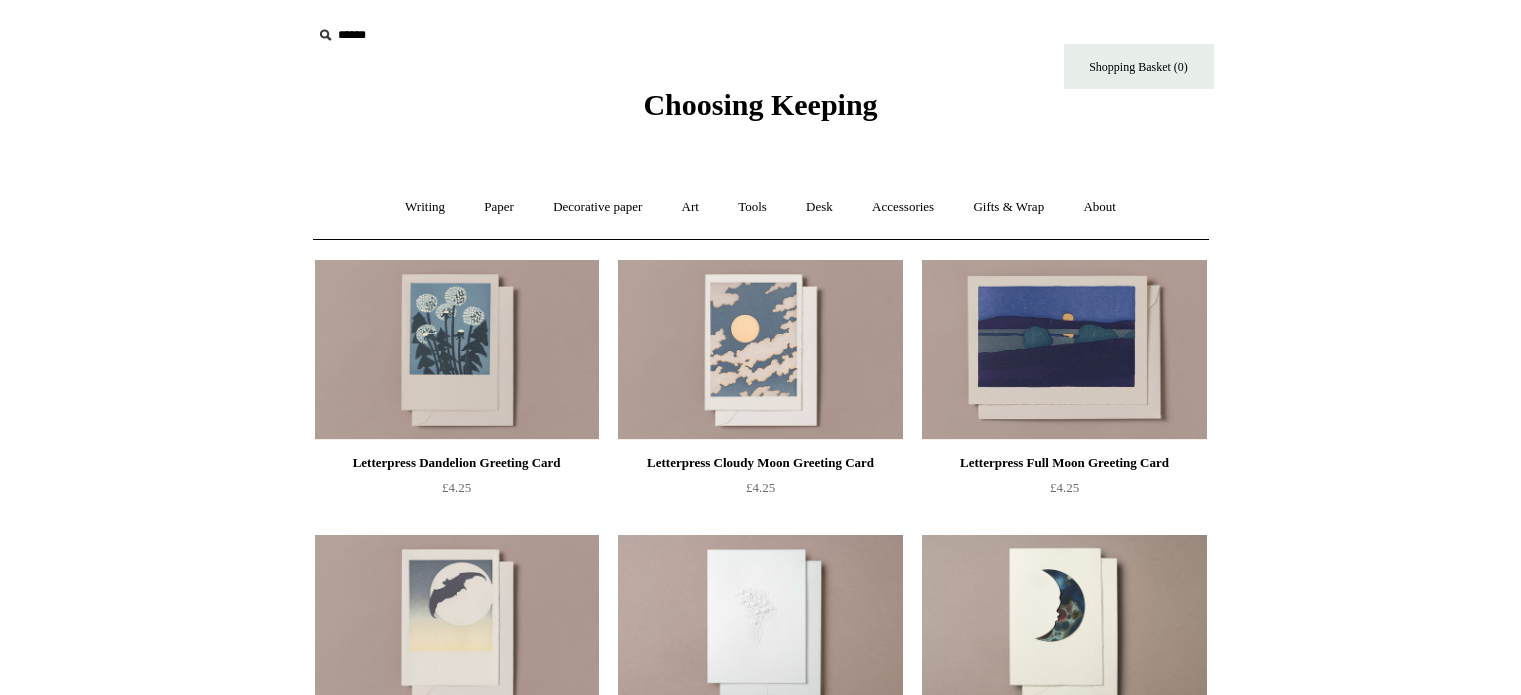 scroll, scrollTop: 0, scrollLeft: 0, axis: both 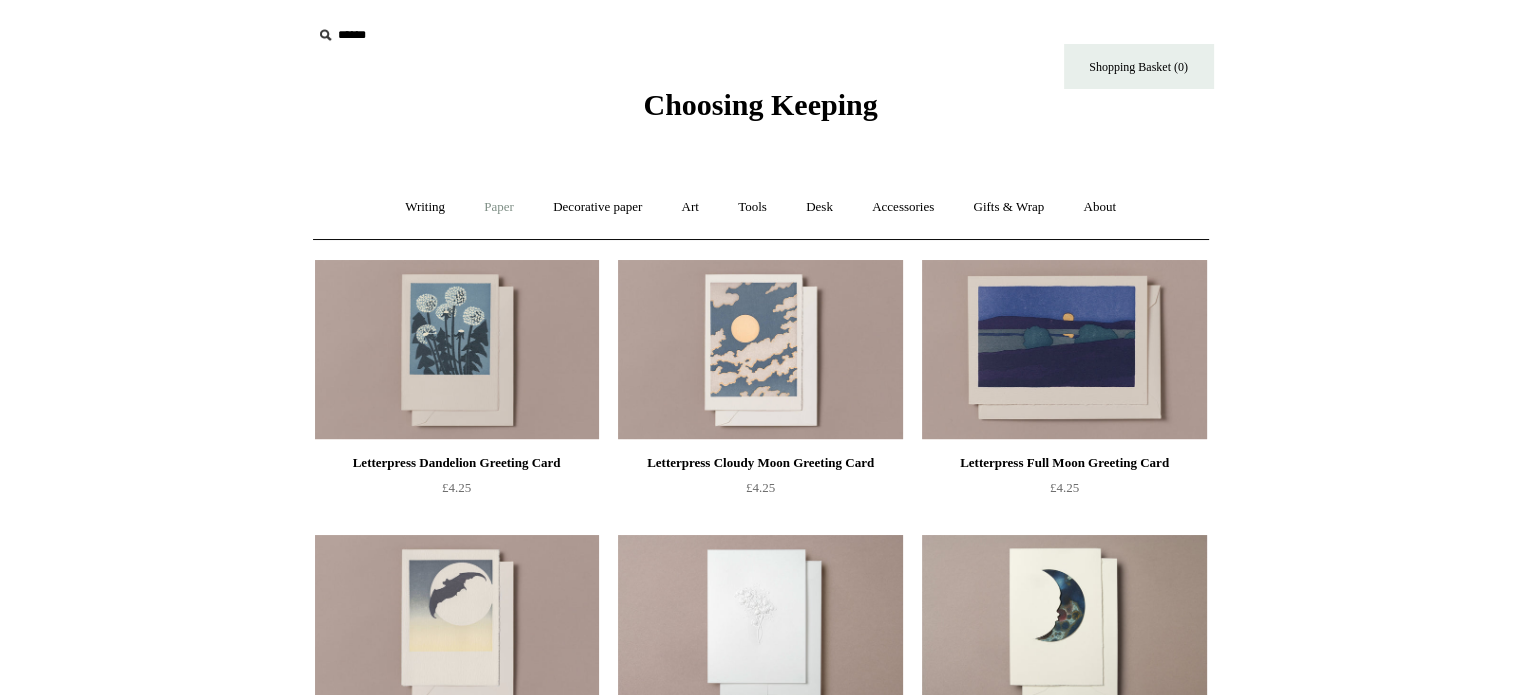 click on "Paper +" at bounding box center (499, 207) 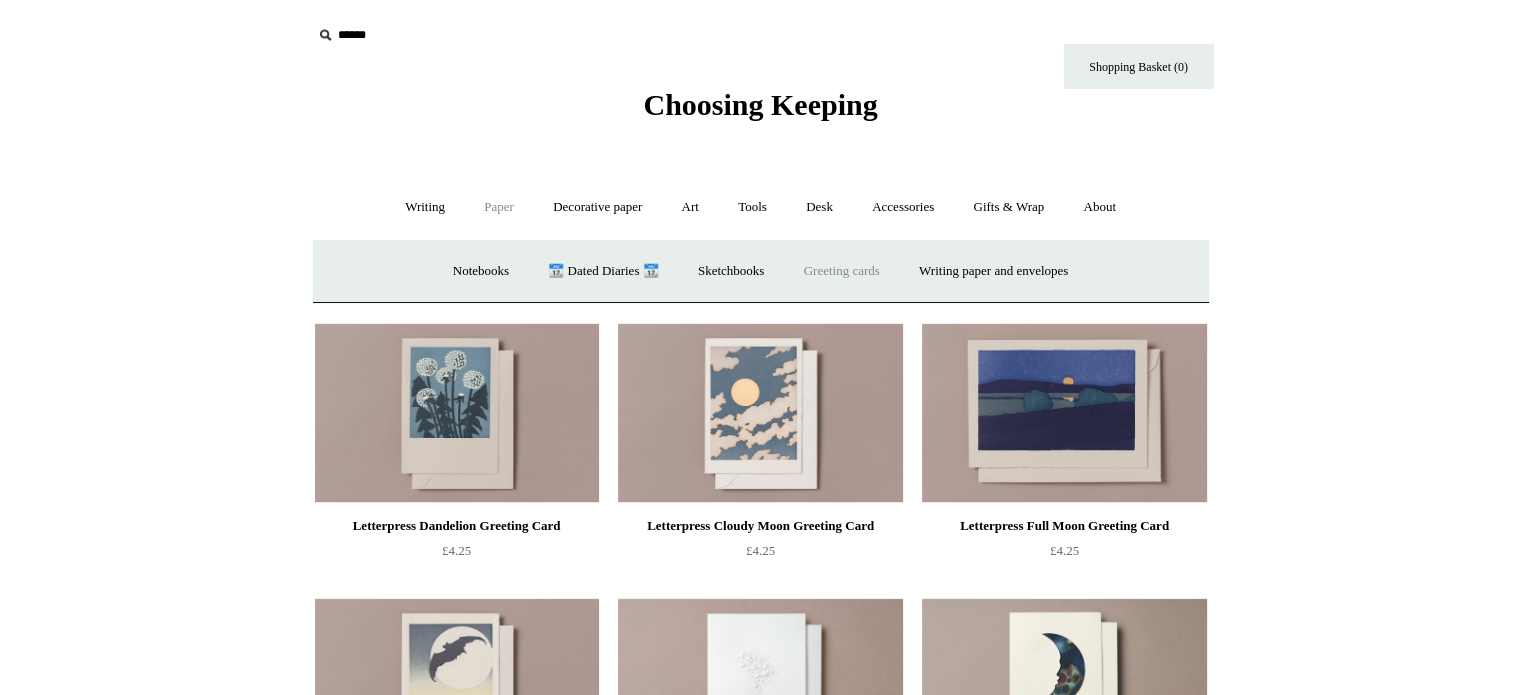 click on "Greeting cards +" at bounding box center [842, 271] 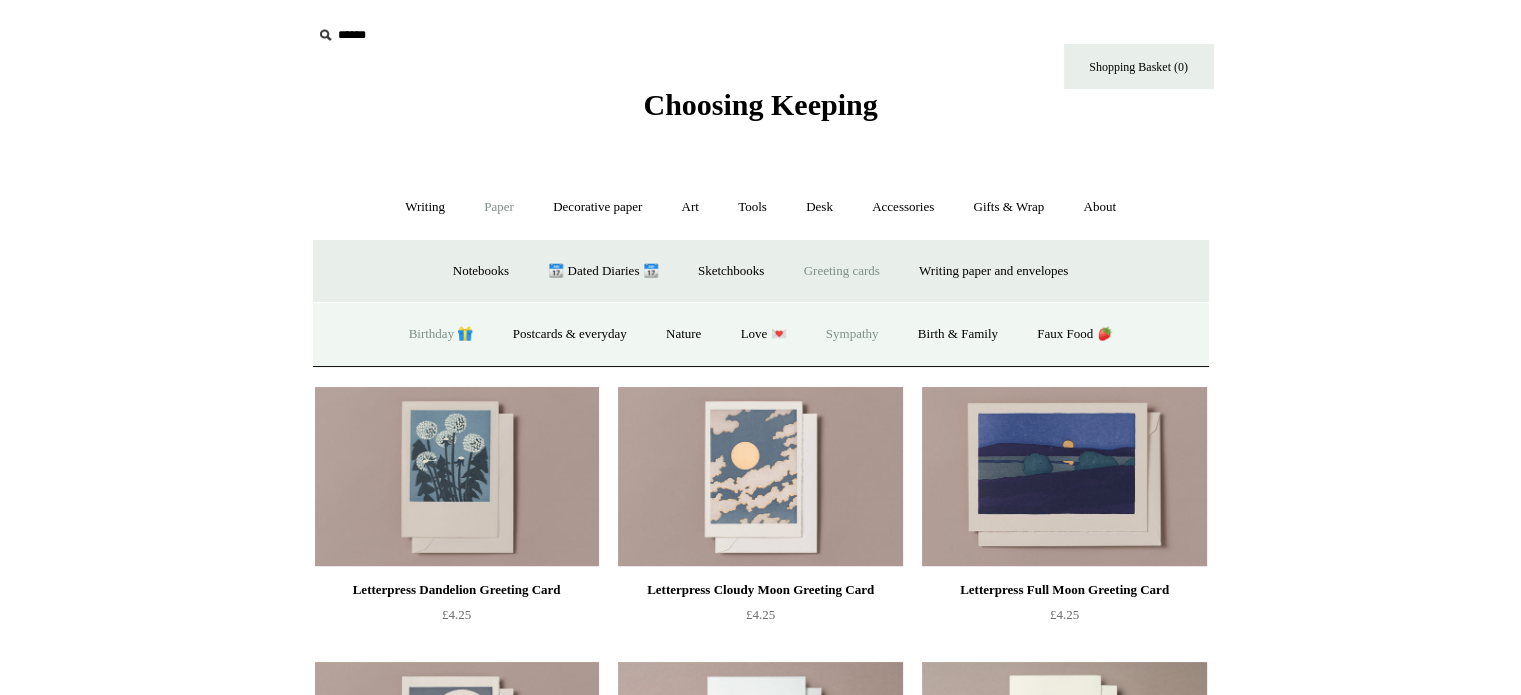 click on "Birthday 🎁" at bounding box center (441, 334) 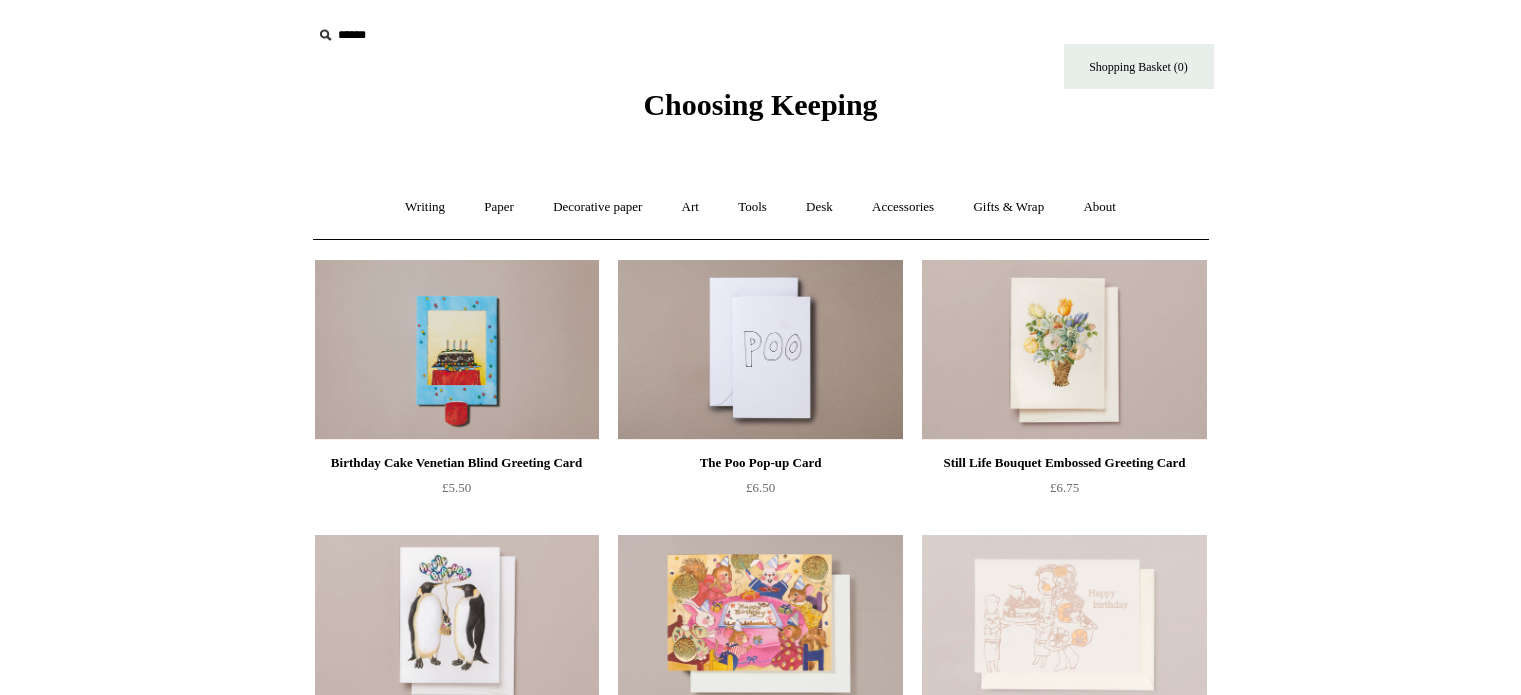 scroll, scrollTop: 0, scrollLeft: 0, axis: both 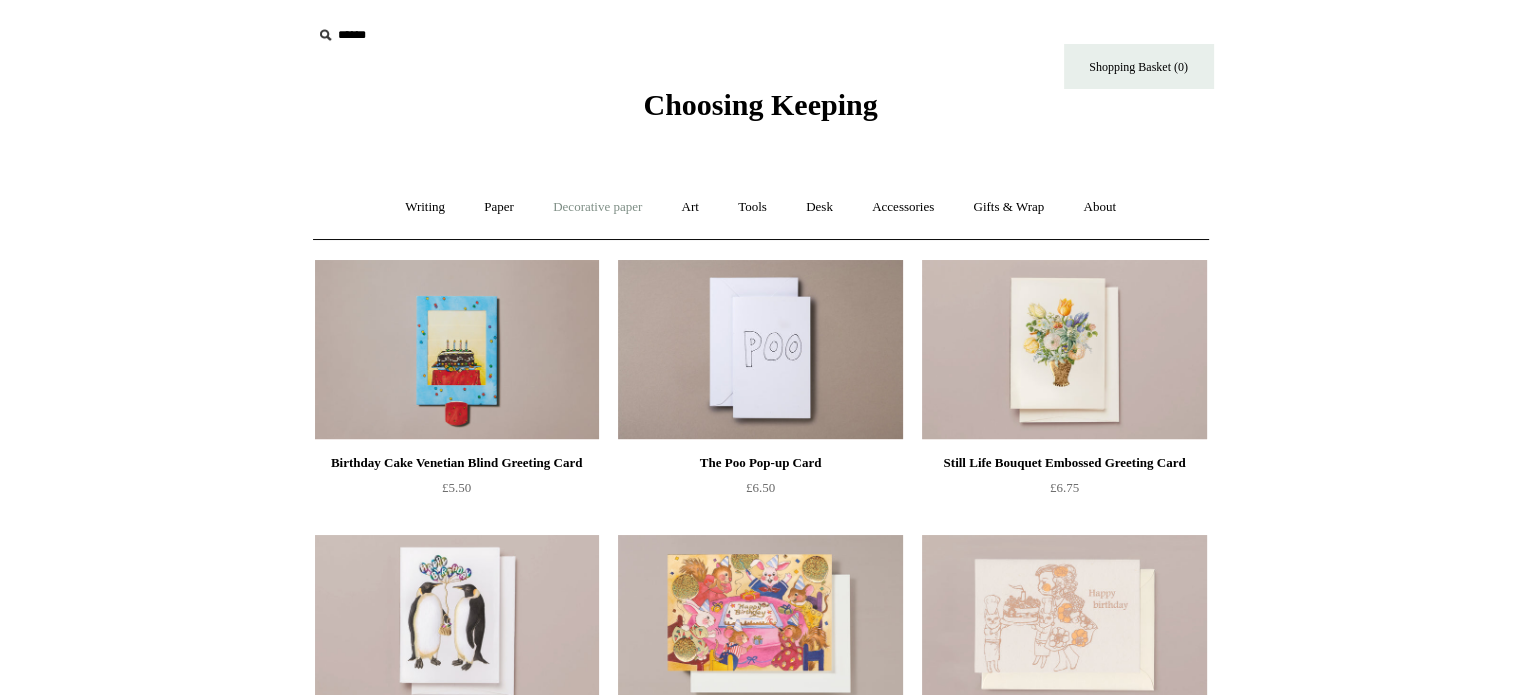 click on "Decorative paper +" at bounding box center [597, 207] 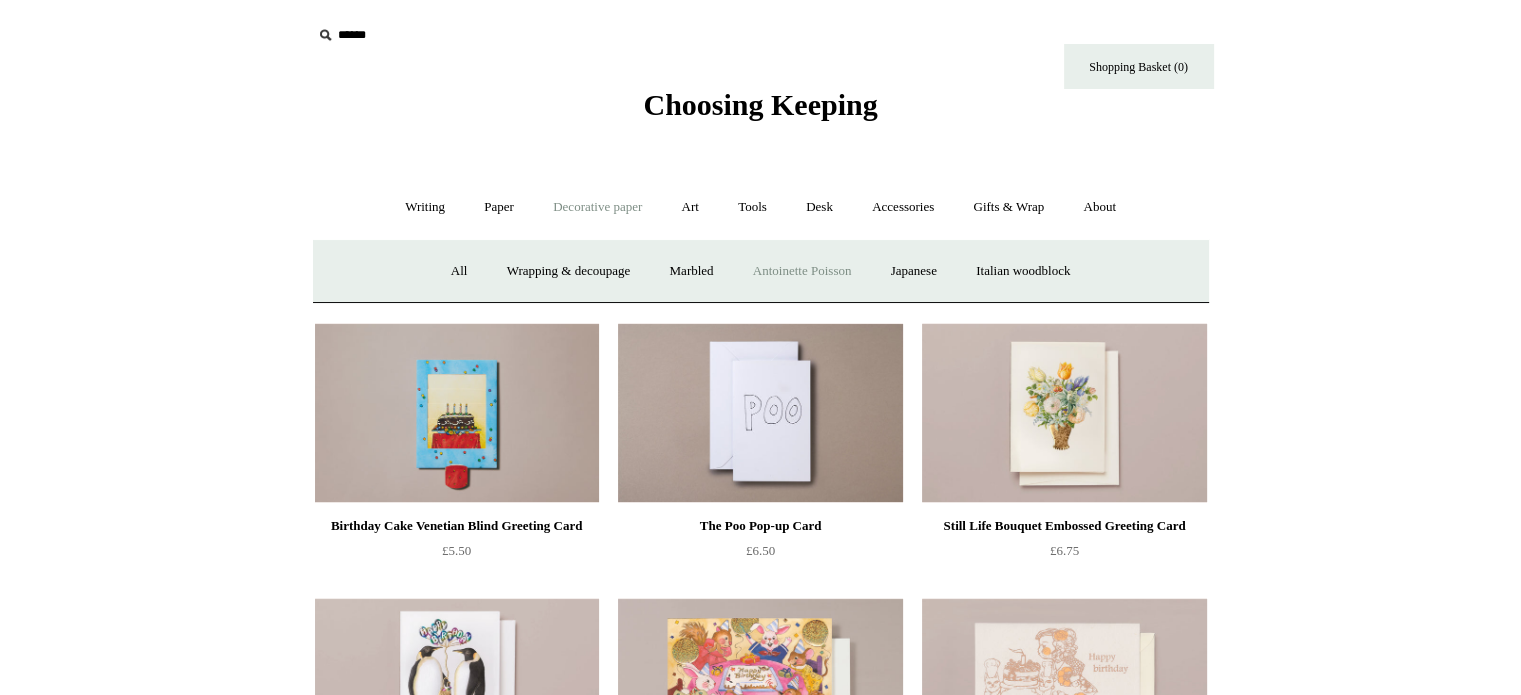 click on "Antoinette Poisson" at bounding box center (802, 271) 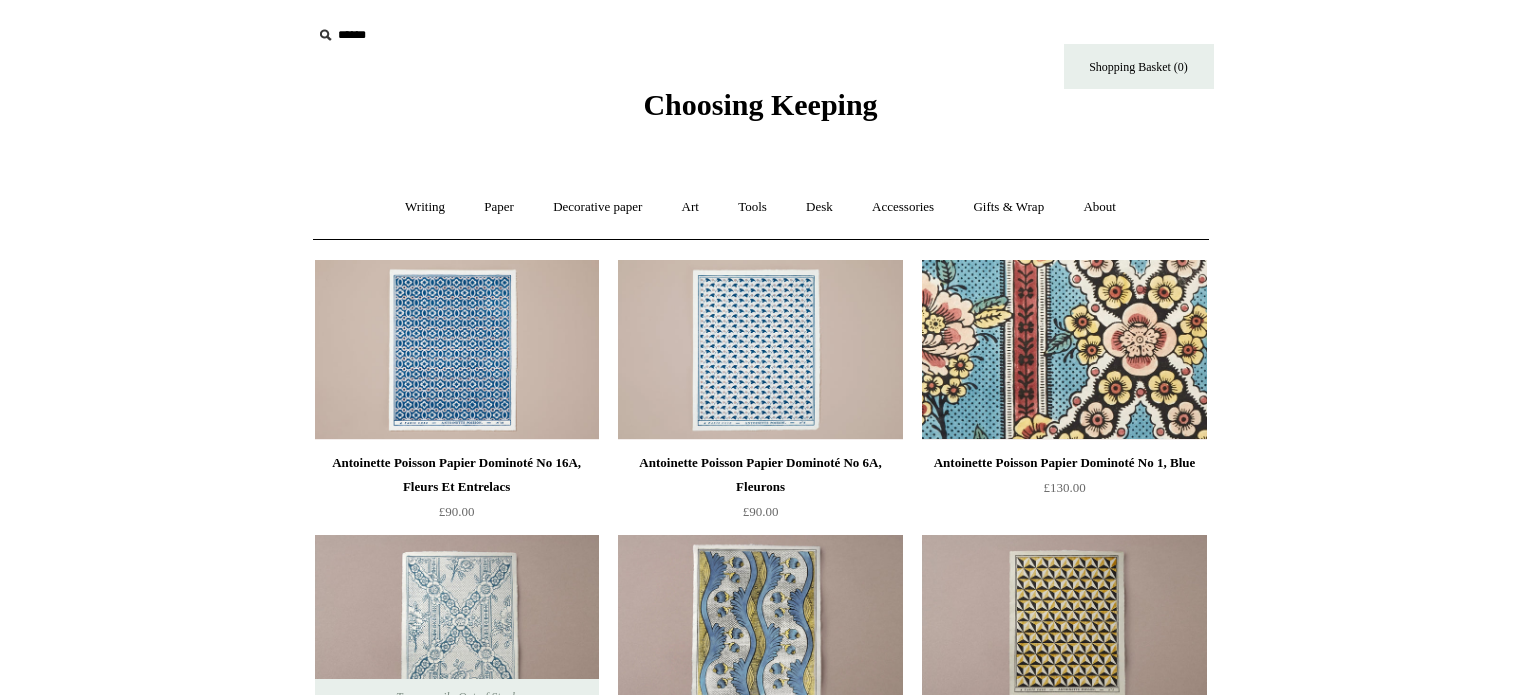 scroll, scrollTop: 0, scrollLeft: 0, axis: both 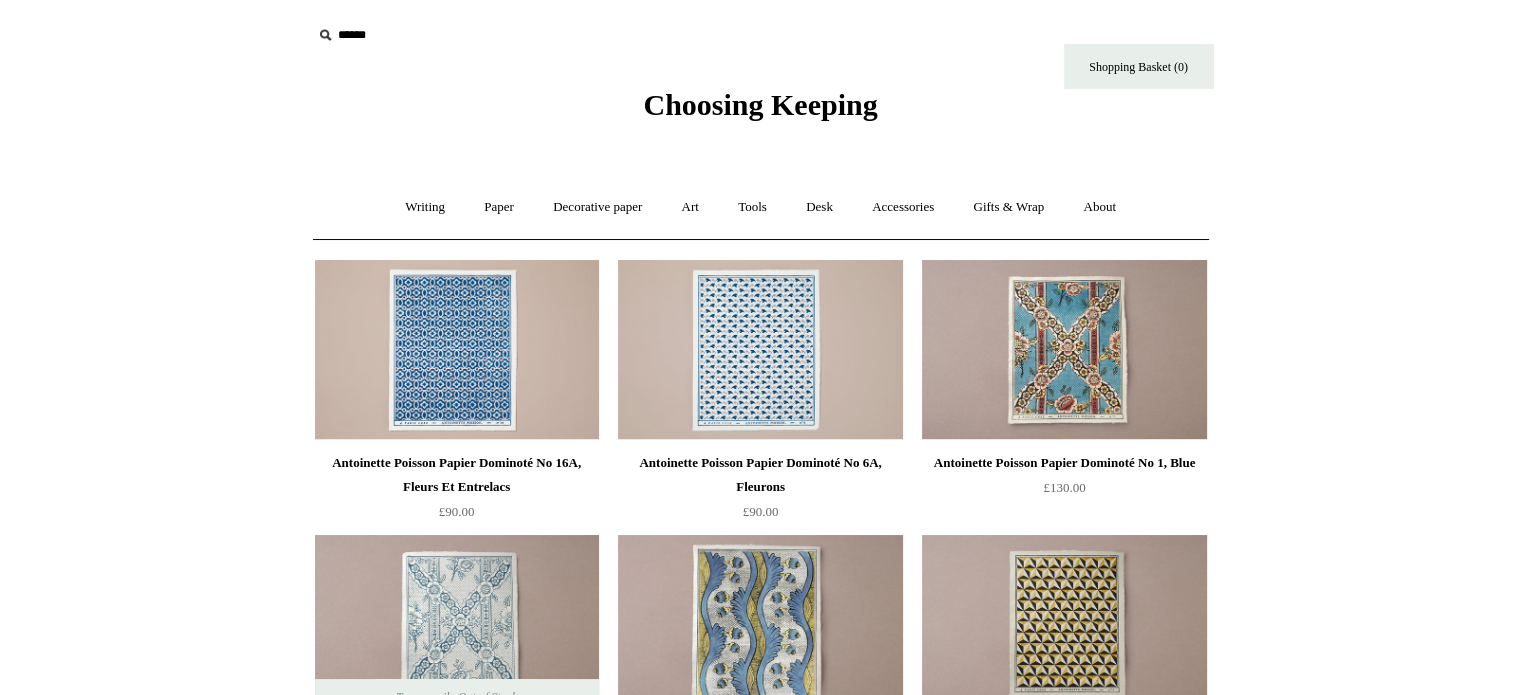 click on "Menu
Choosing Keeping
*
Shipping Information
Shopping Basket (0)
*
⤺
+ +" at bounding box center [760, 1116] 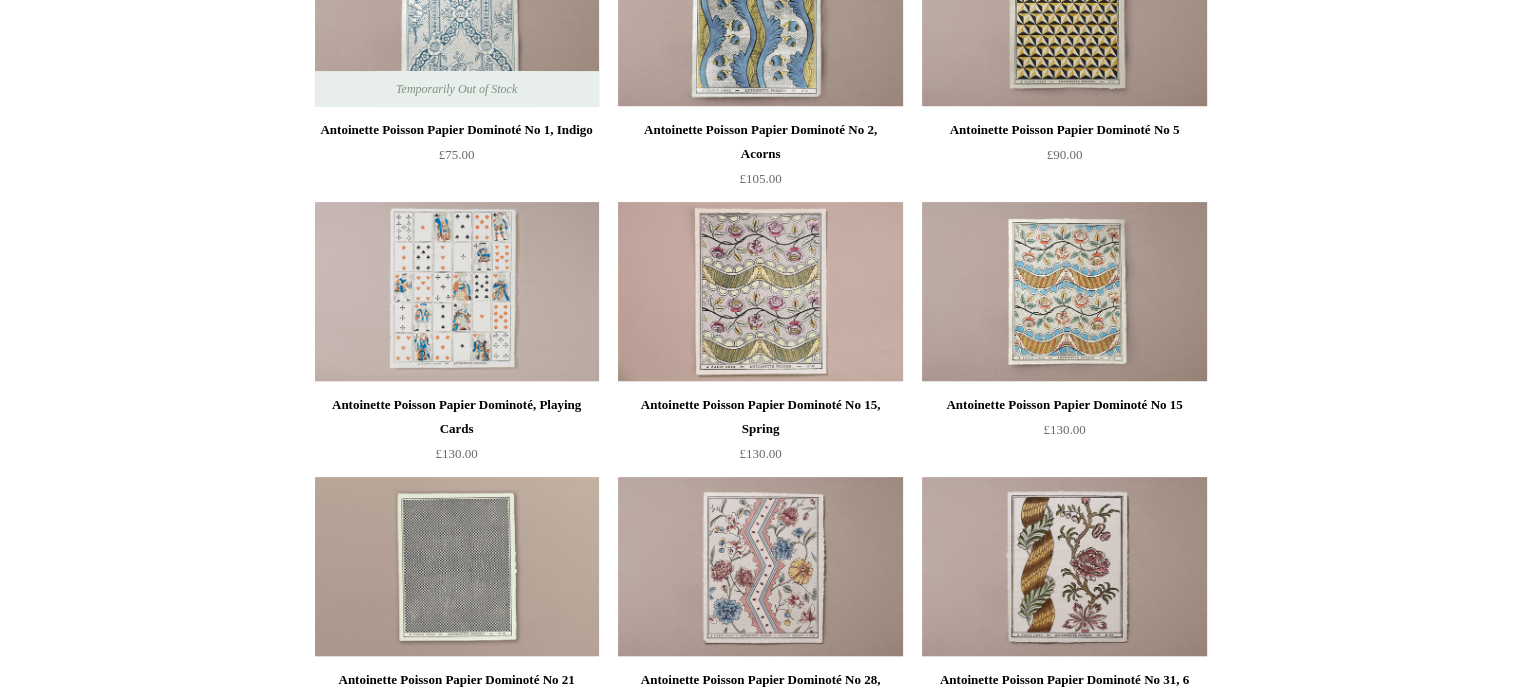 scroll, scrollTop: 1216, scrollLeft: 0, axis: vertical 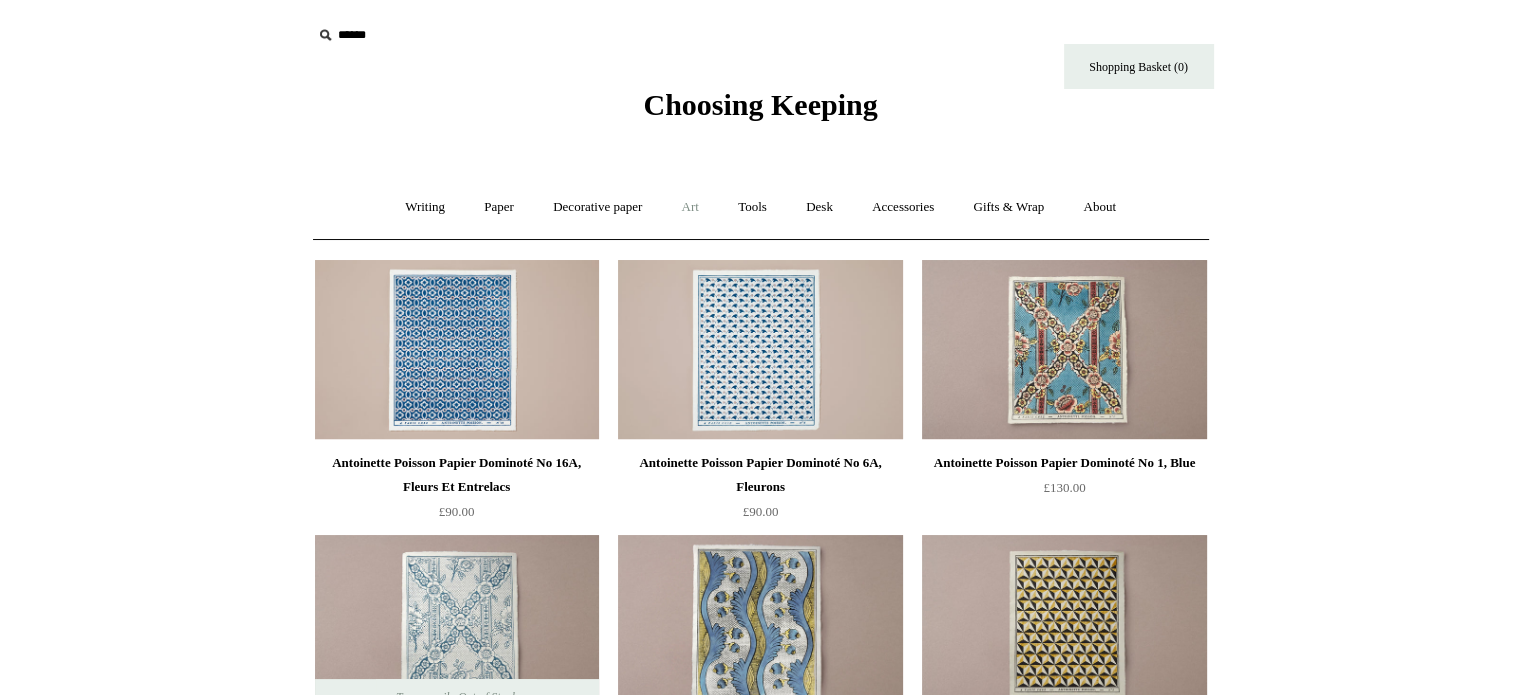 click on "Art +" at bounding box center (690, 207) 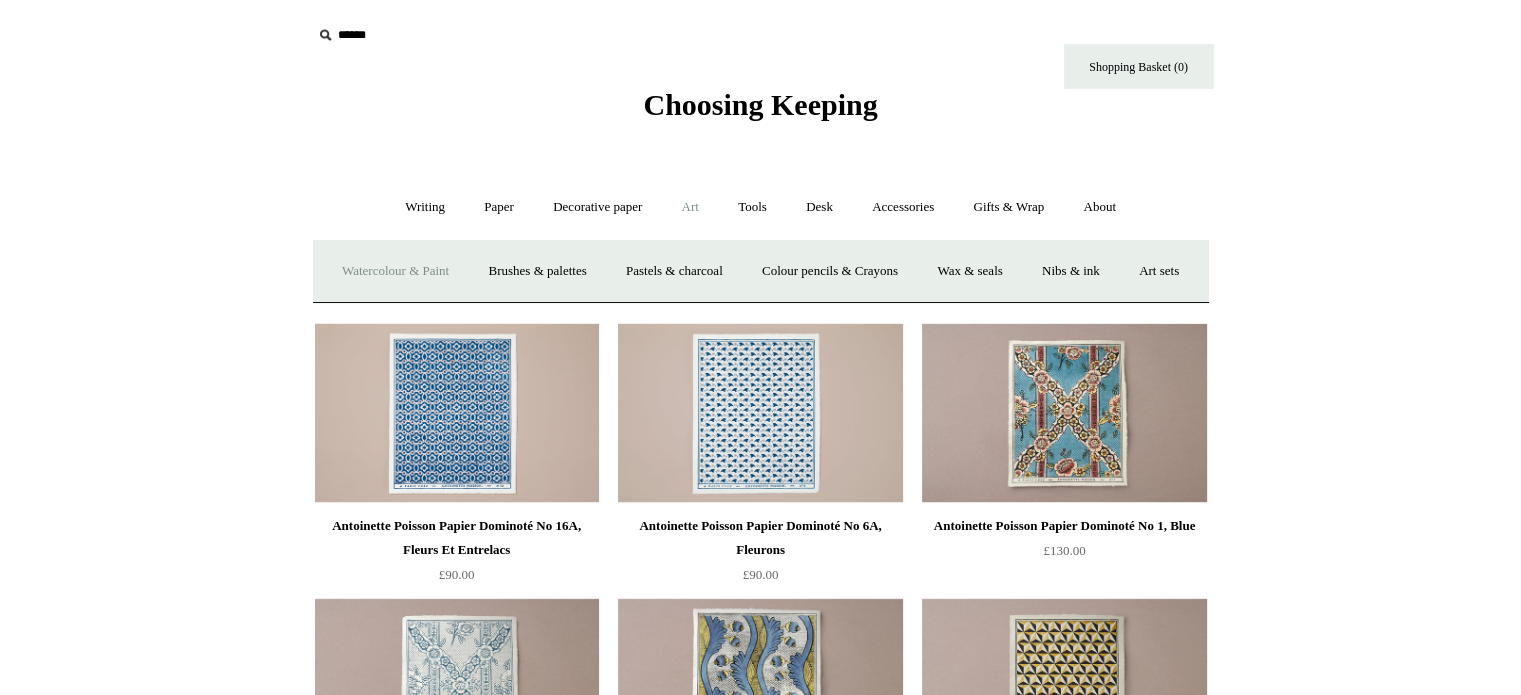 click on "Watercolour & Paint" at bounding box center (395, 271) 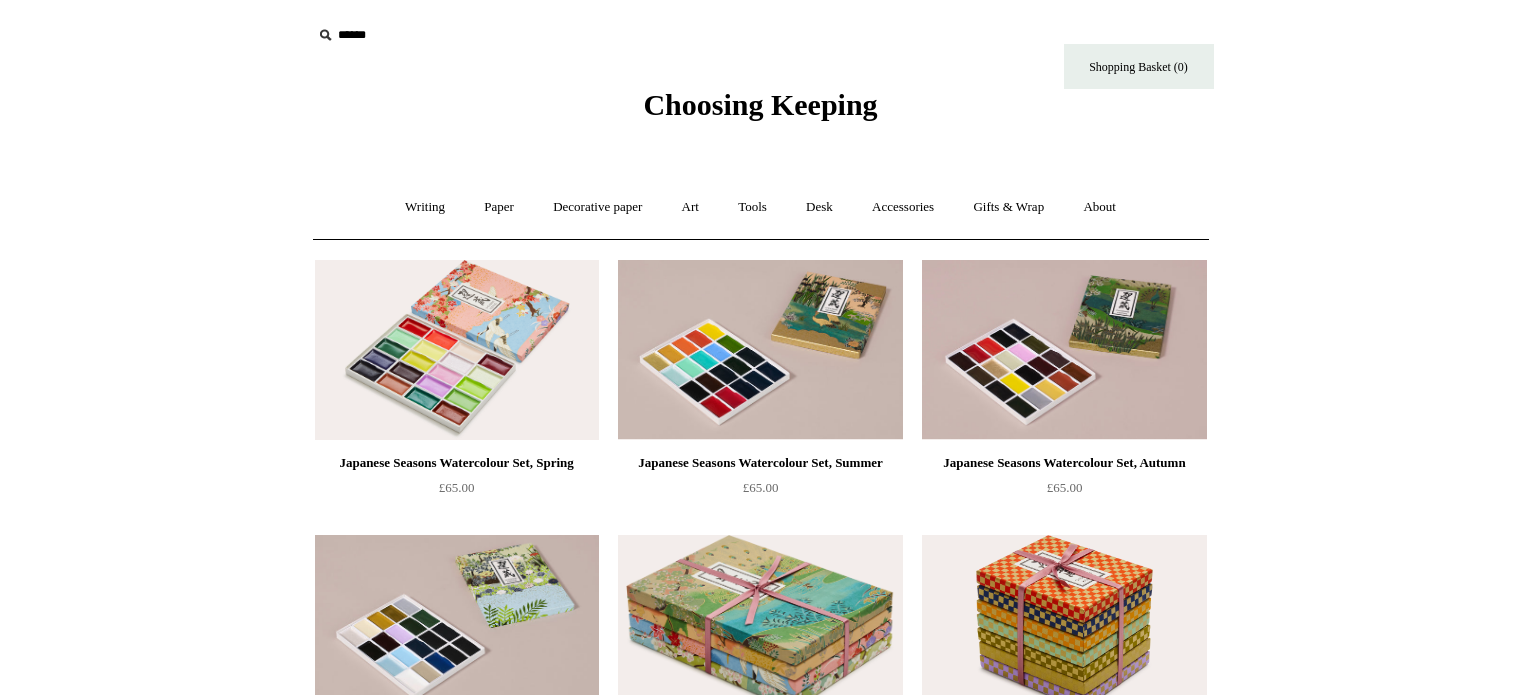 scroll, scrollTop: 0, scrollLeft: 0, axis: both 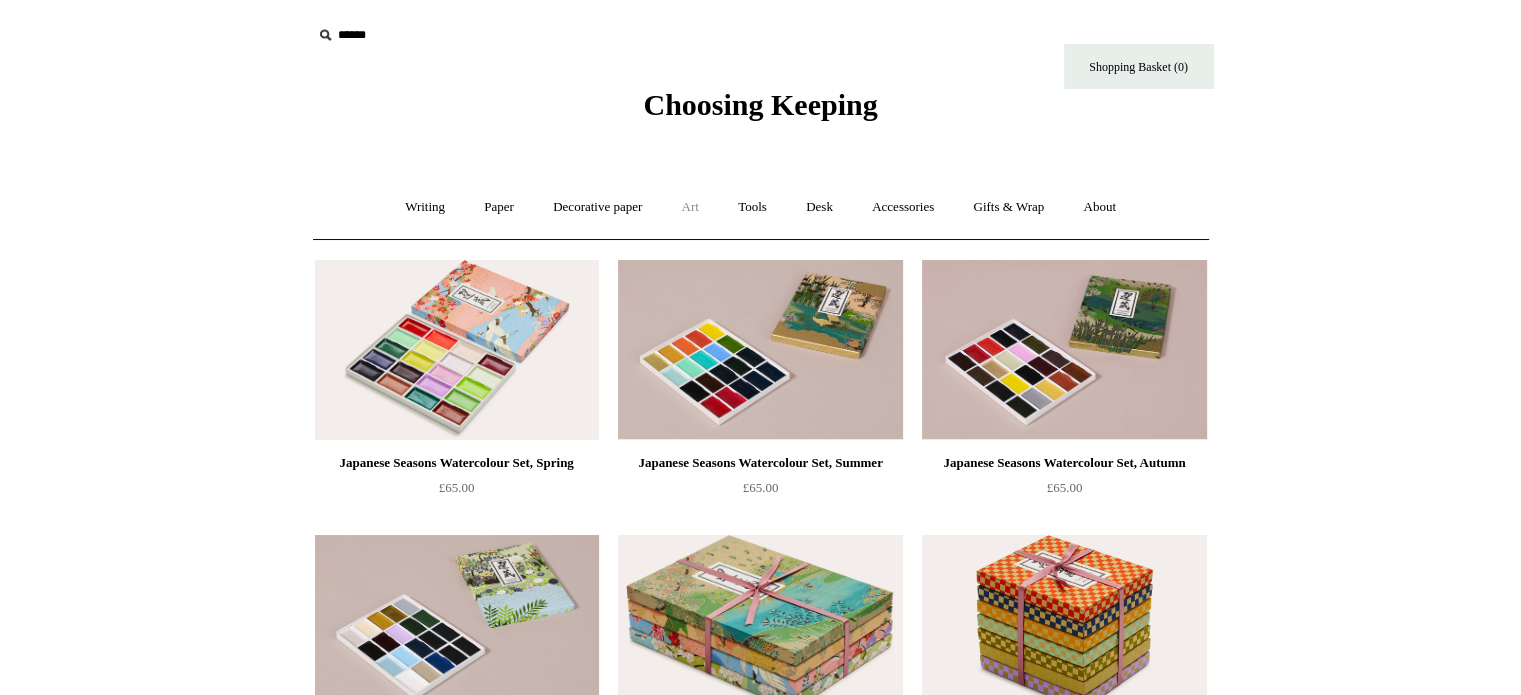 click on "Art +" at bounding box center [690, 207] 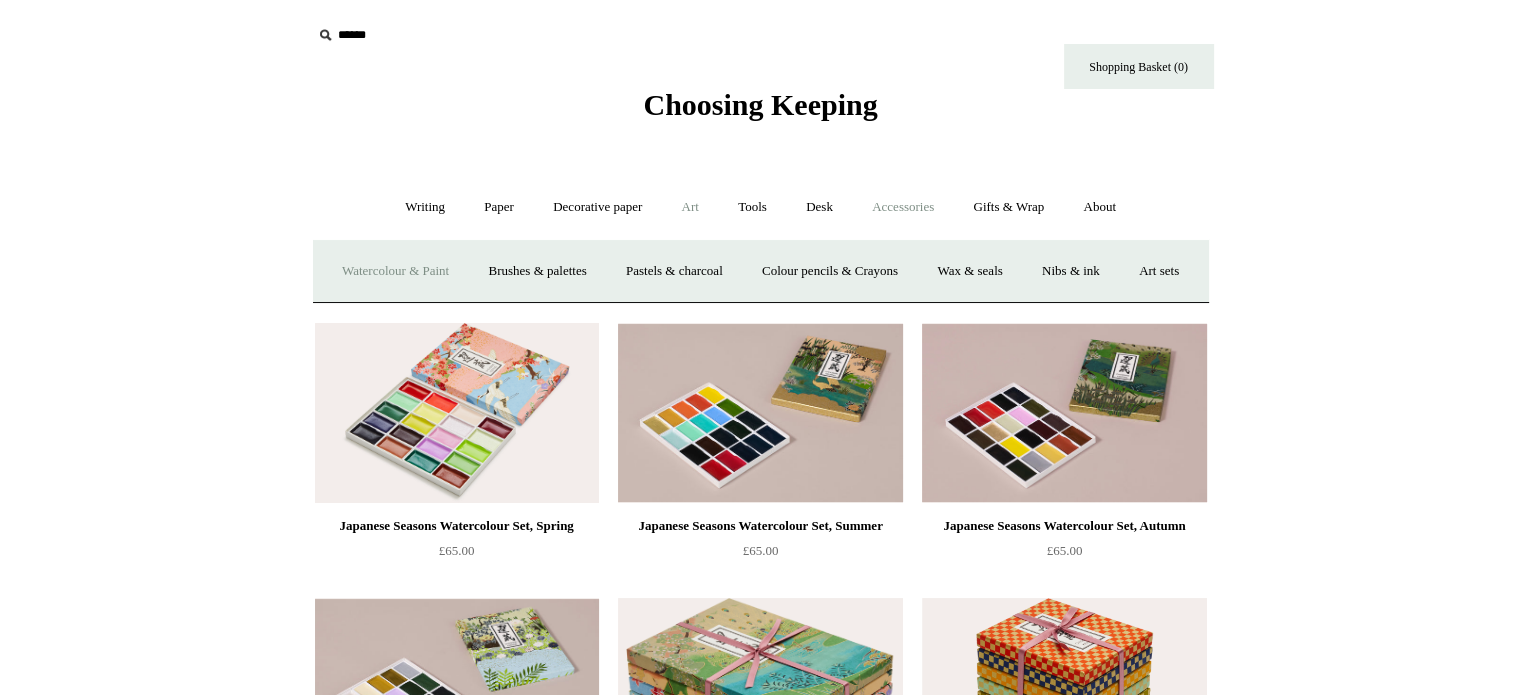 click on "Accessories +" at bounding box center (903, 207) 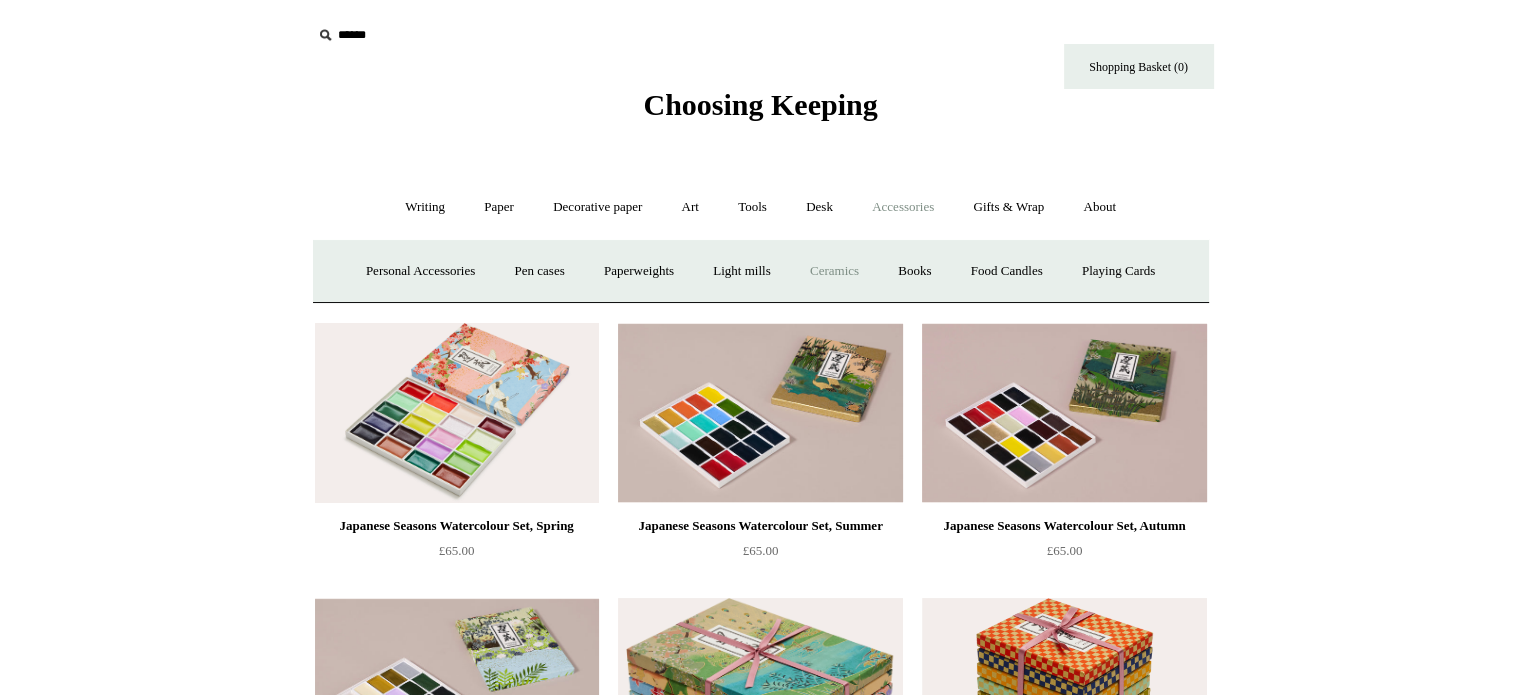 click on "Ceramics  +" at bounding box center [834, 271] 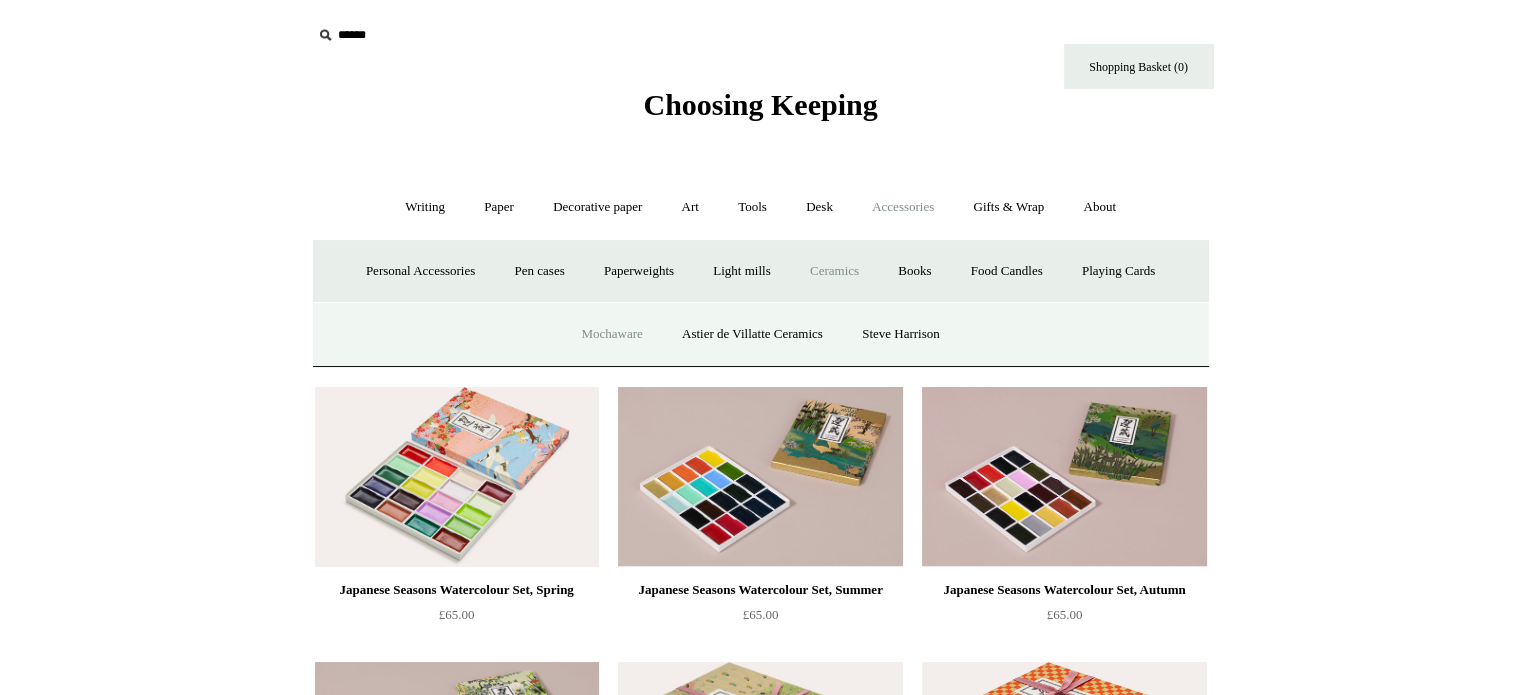 click on "Mochaware" at bounding box center [611, 334] 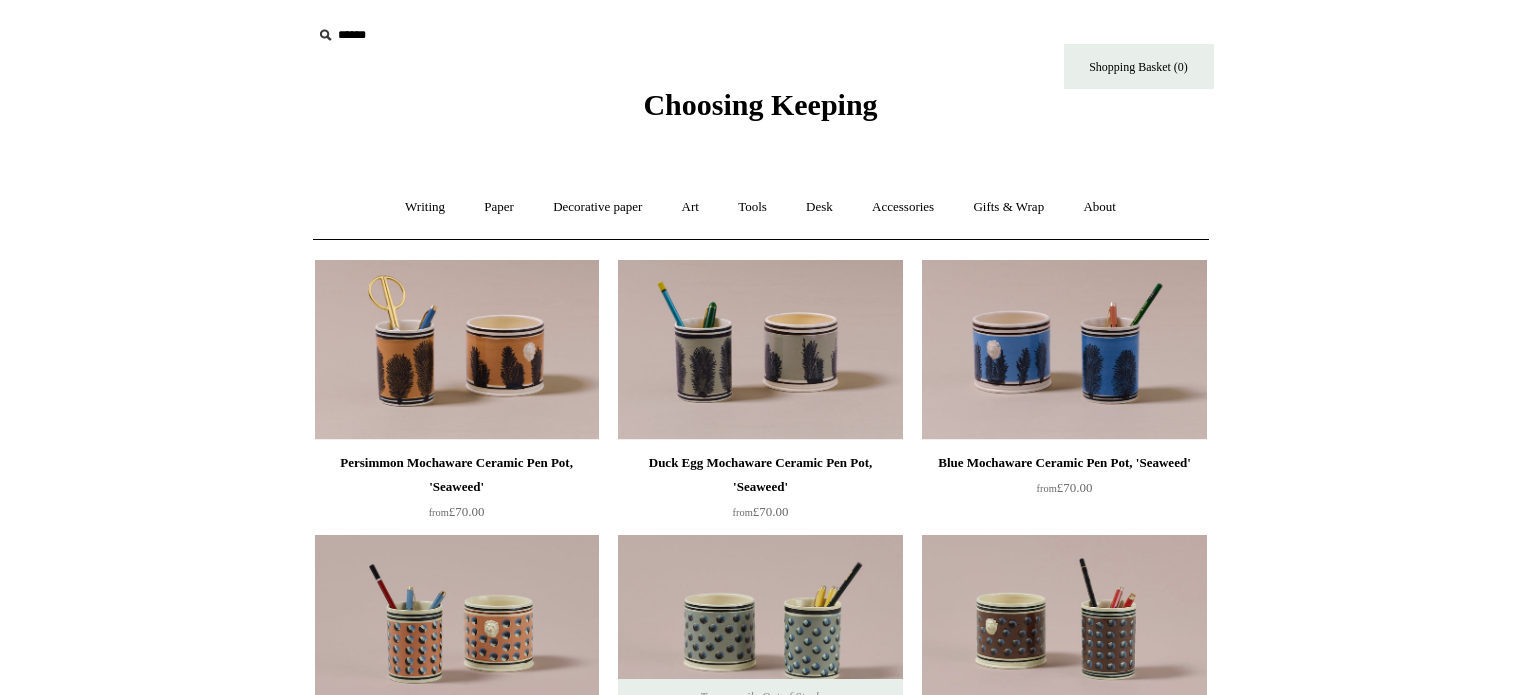 scroll, scrollTop: 0, scrollLeft: 0, axis: both 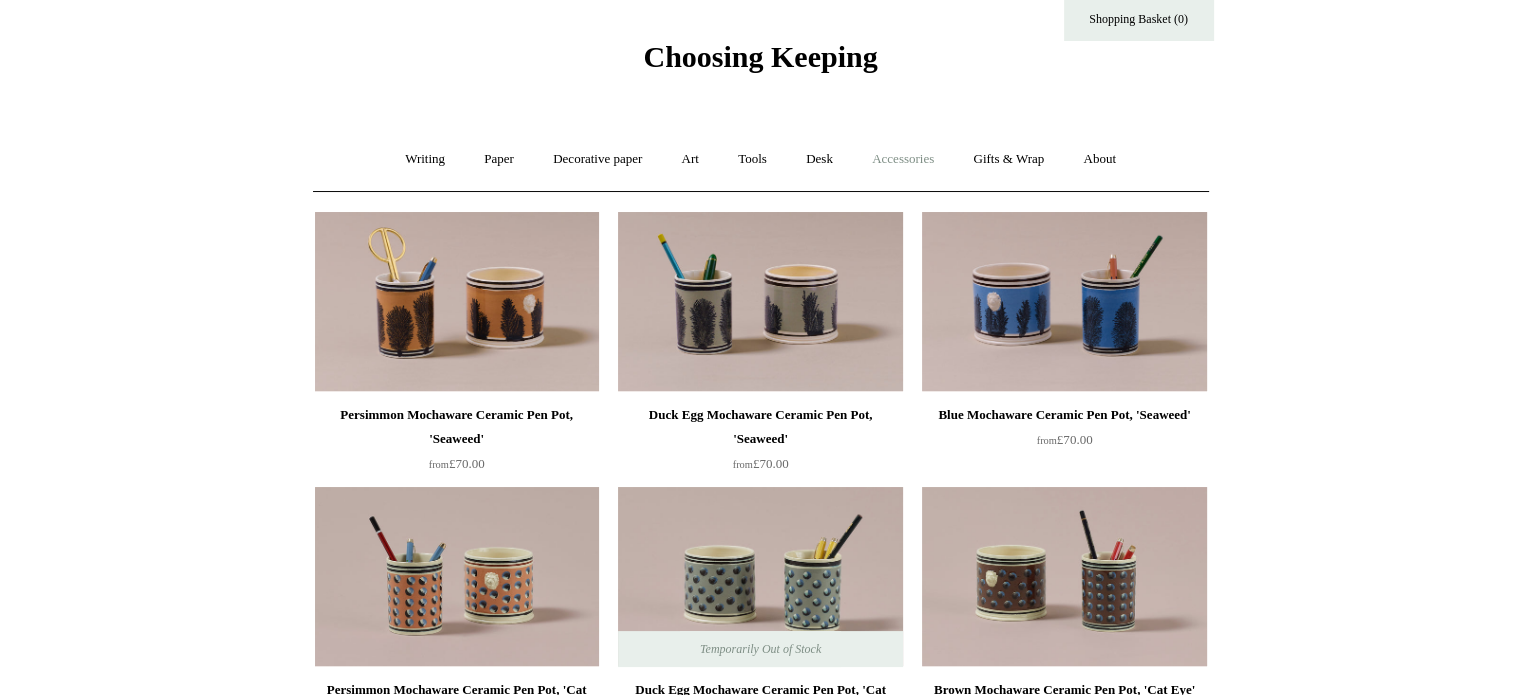 click on "Accessories +" at bounding box center (903, 159) 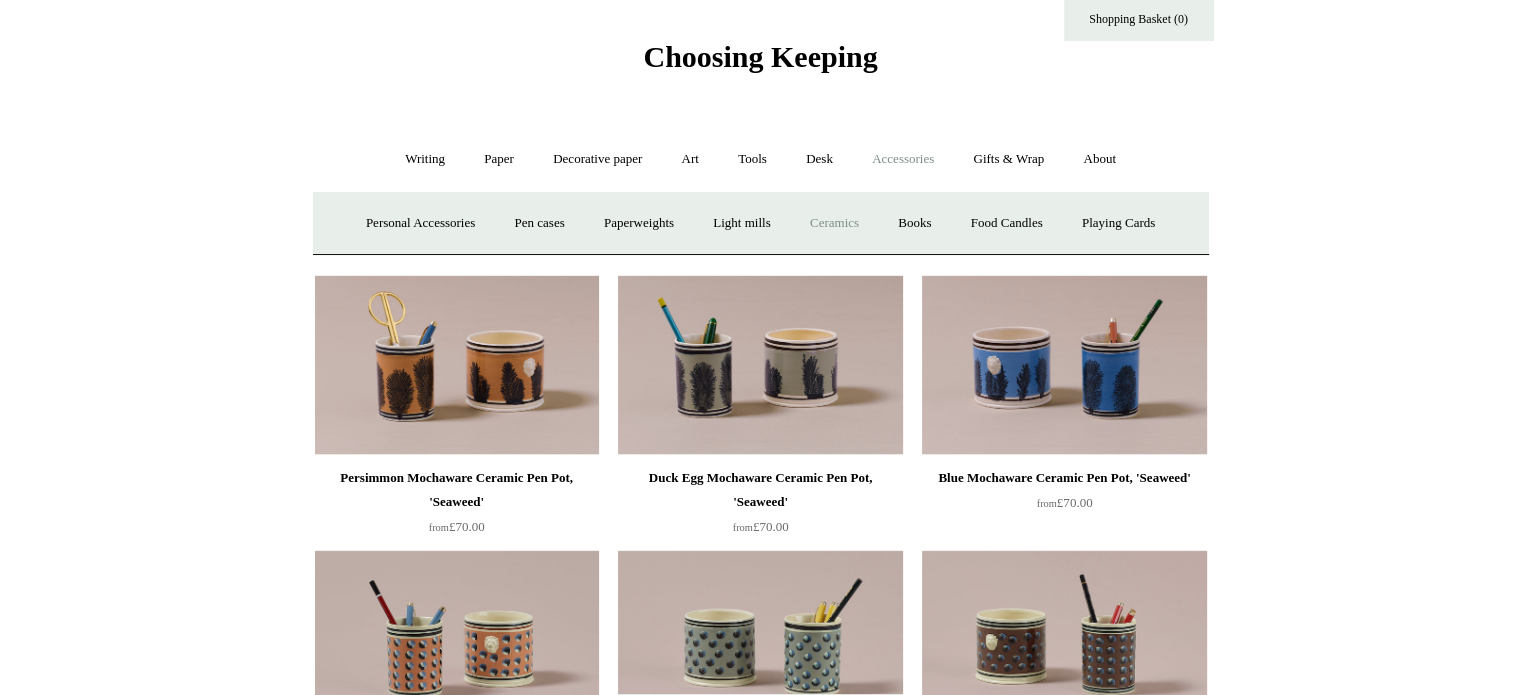 click on "Ceramics  +" at bounding box center (834, 223) 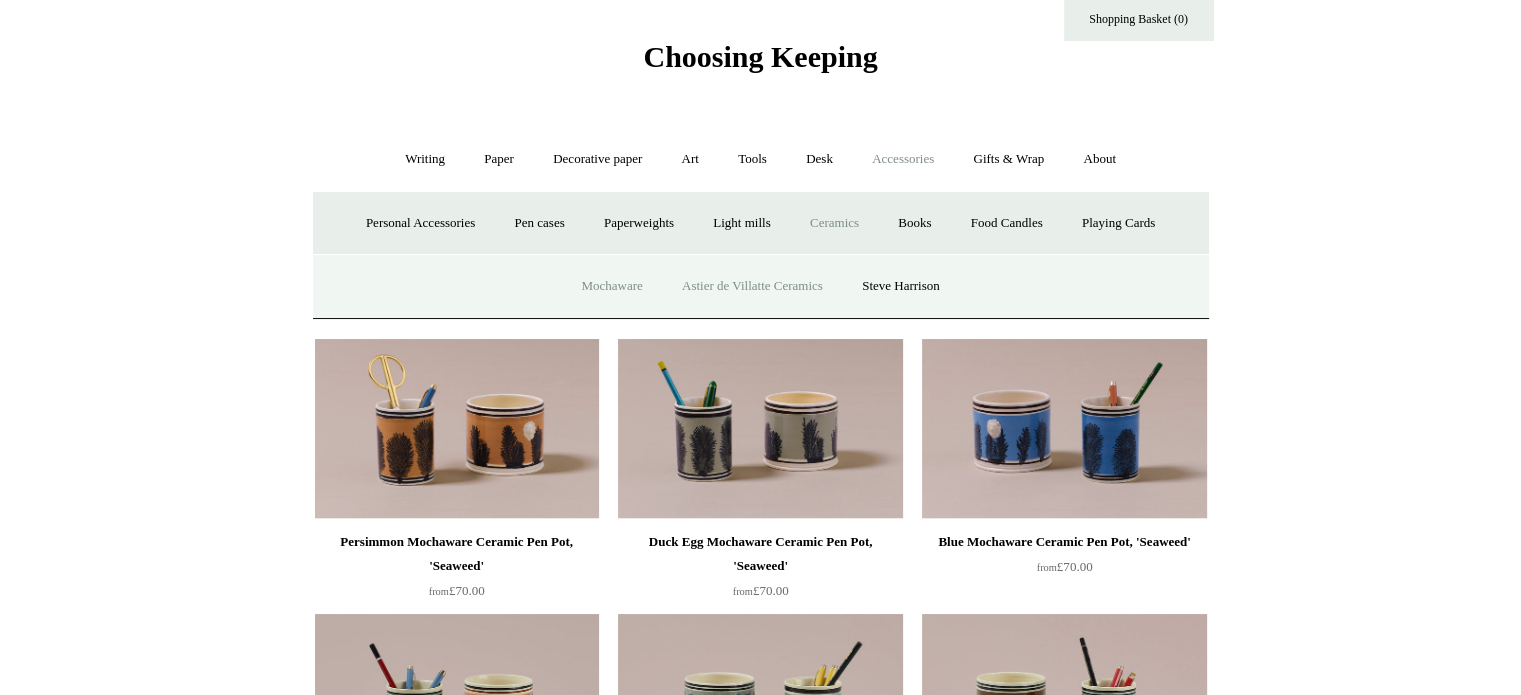 click on "Astier de Villatte Ceramics" at bounding box center (752, 286) 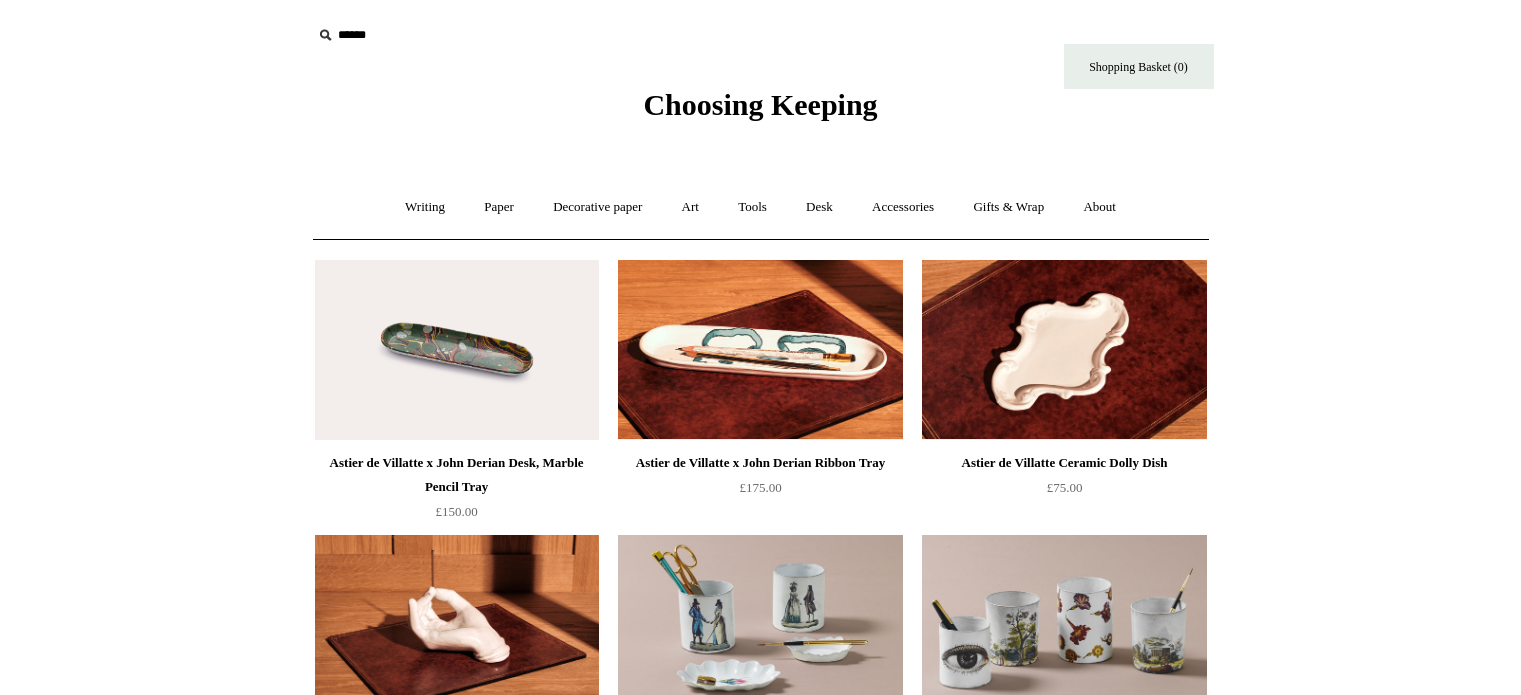 scroll, scrollTop: 0, scrollLeft: 0, axis: both 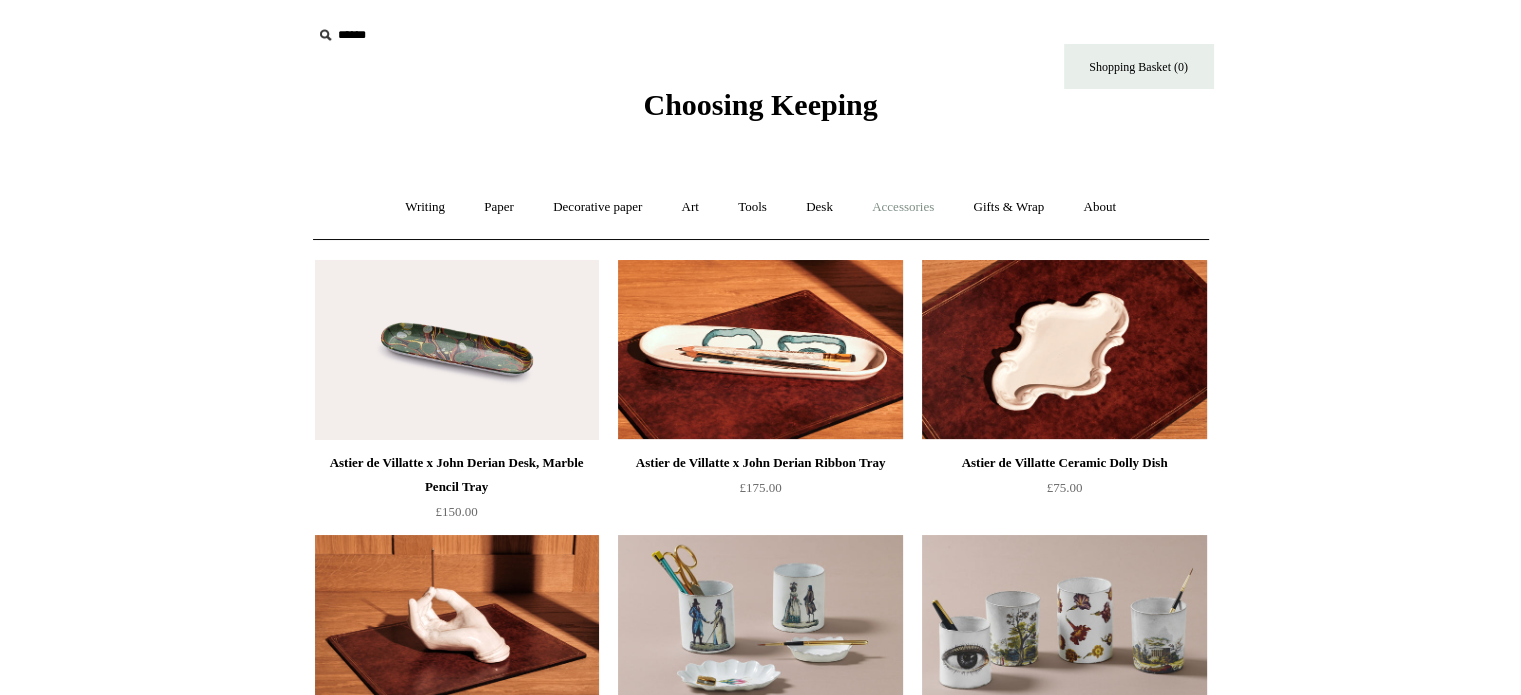 click on "Accessories +" at bounding box center (903, 207) 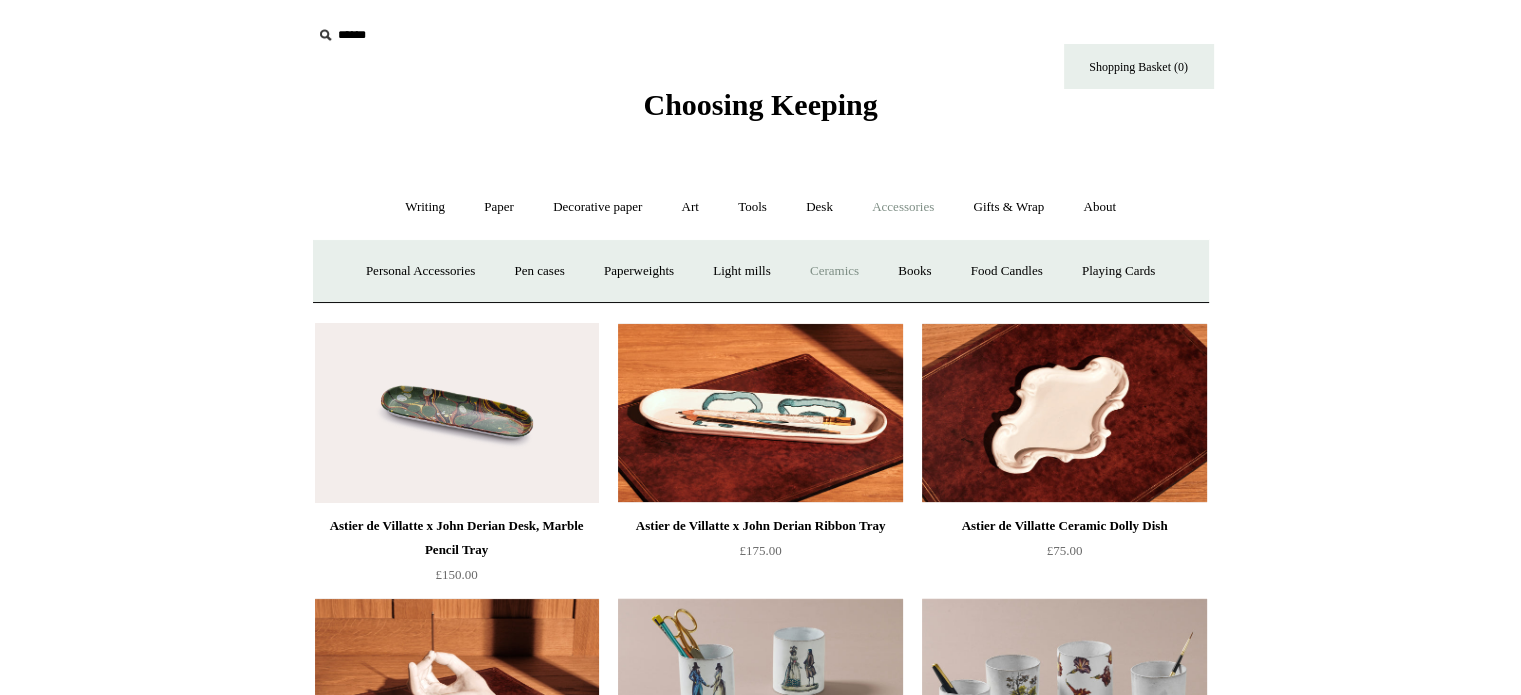 click on "Ceramics  +" at bounding box center (834, 271) 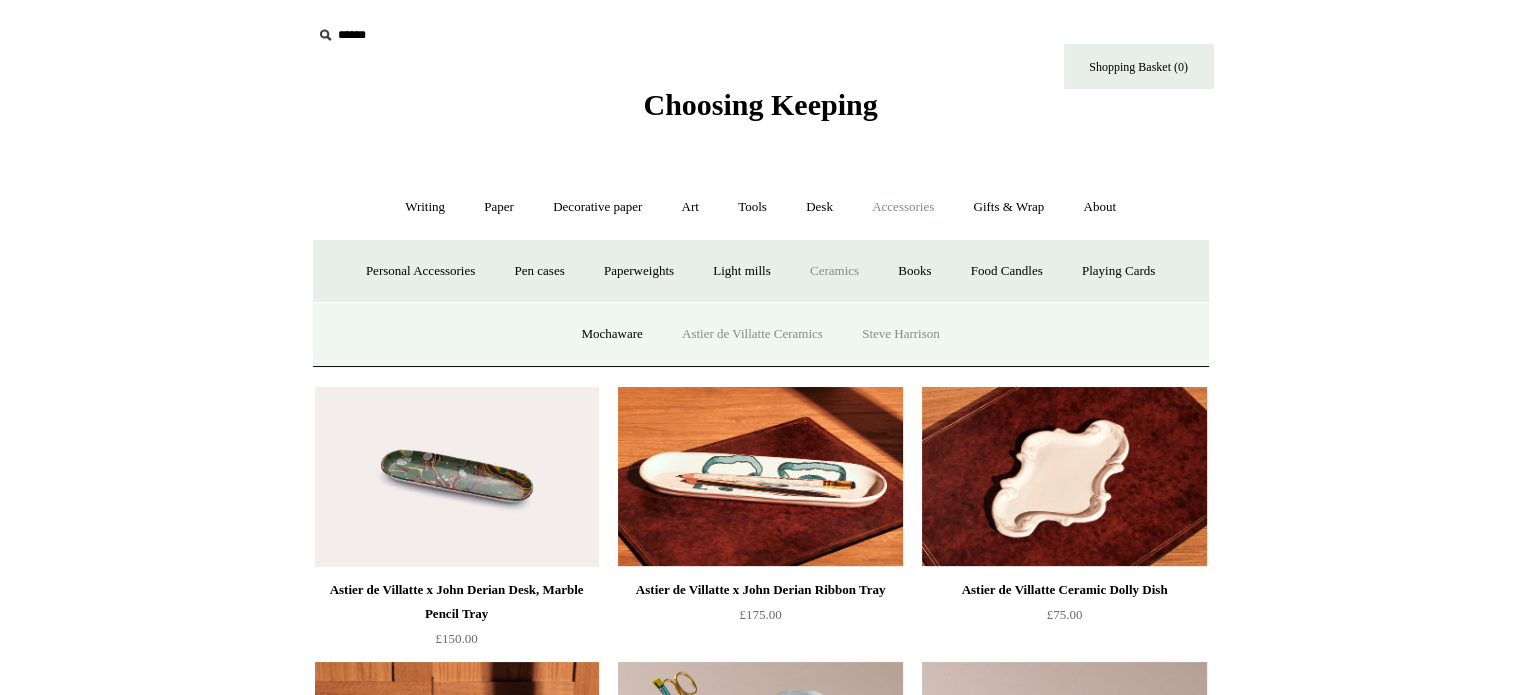 click on "Steve Harrison" at bounding box center [901, 334] 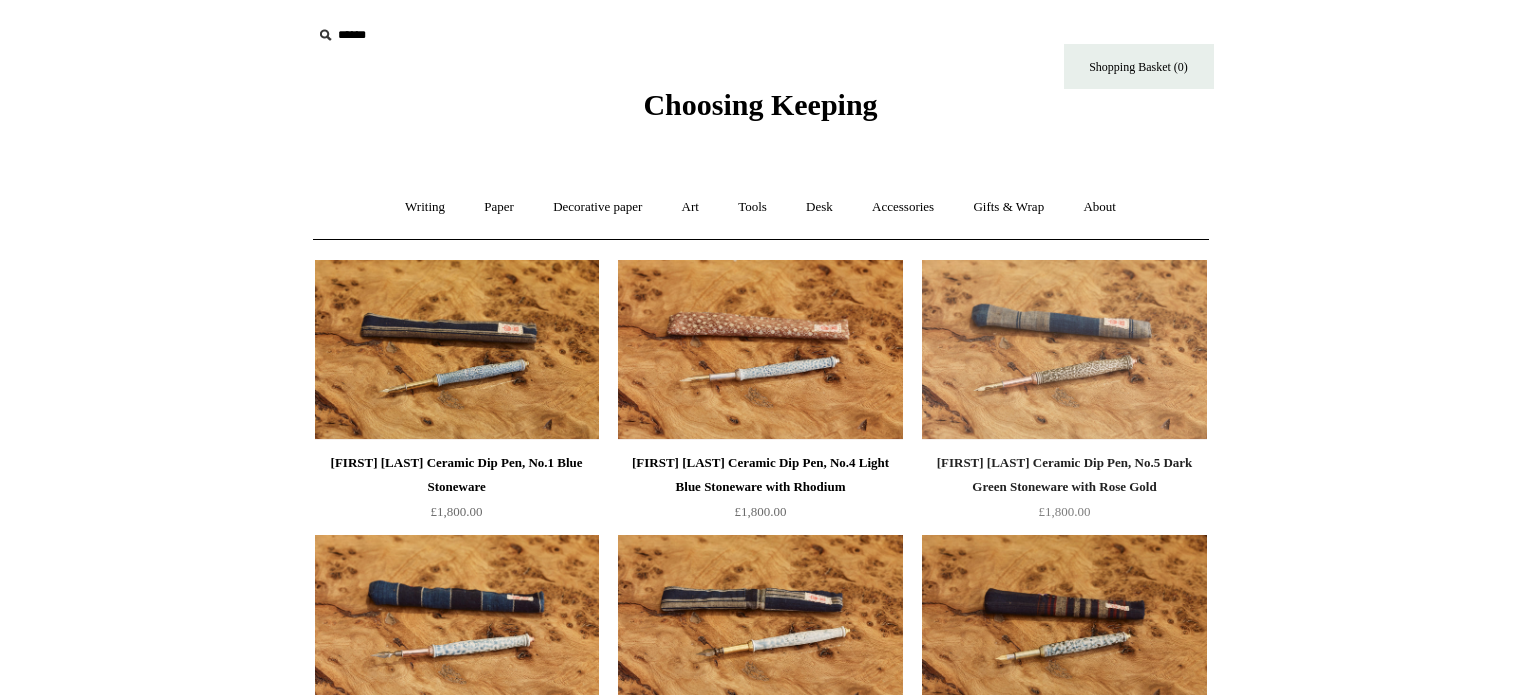 scroll, scrollTop: 0, scrollLeft: 0, axis: both 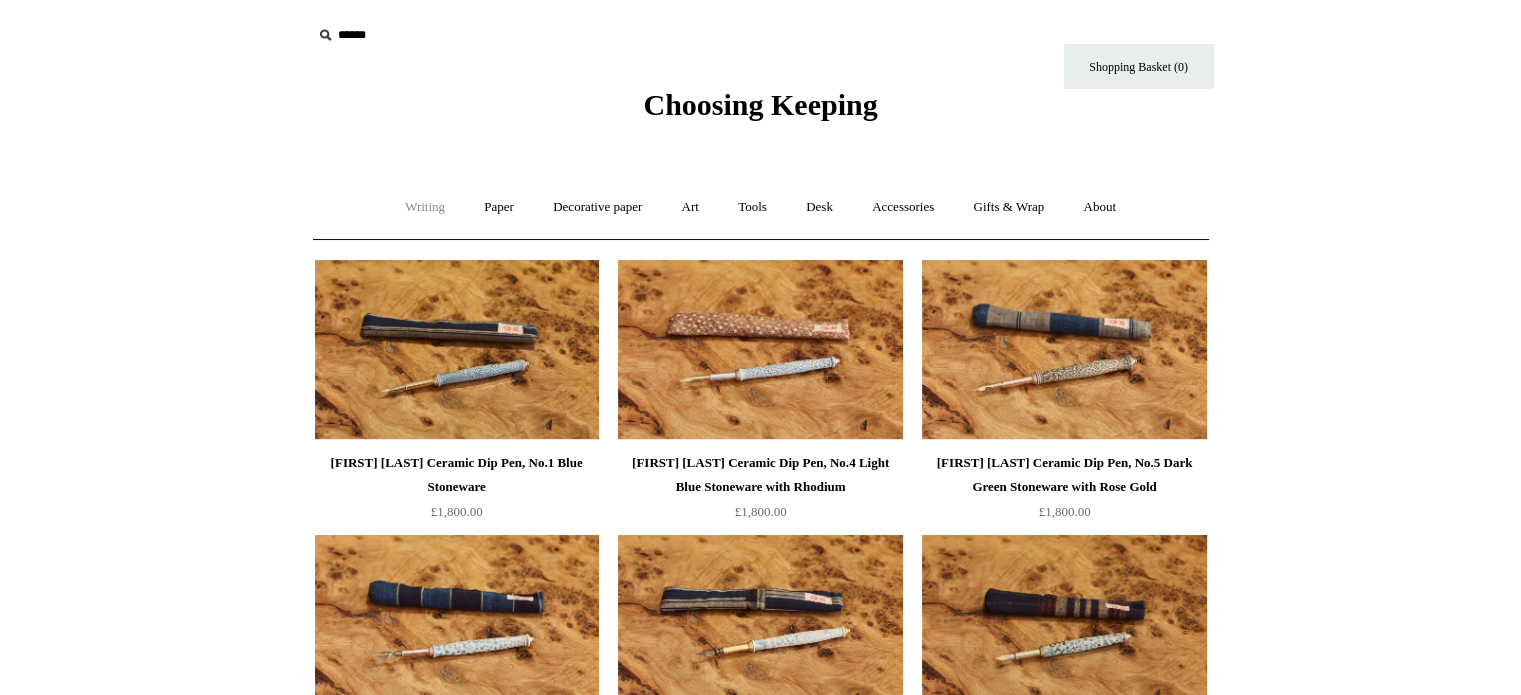 click on "Writing +" at bounding box center (425, 207) 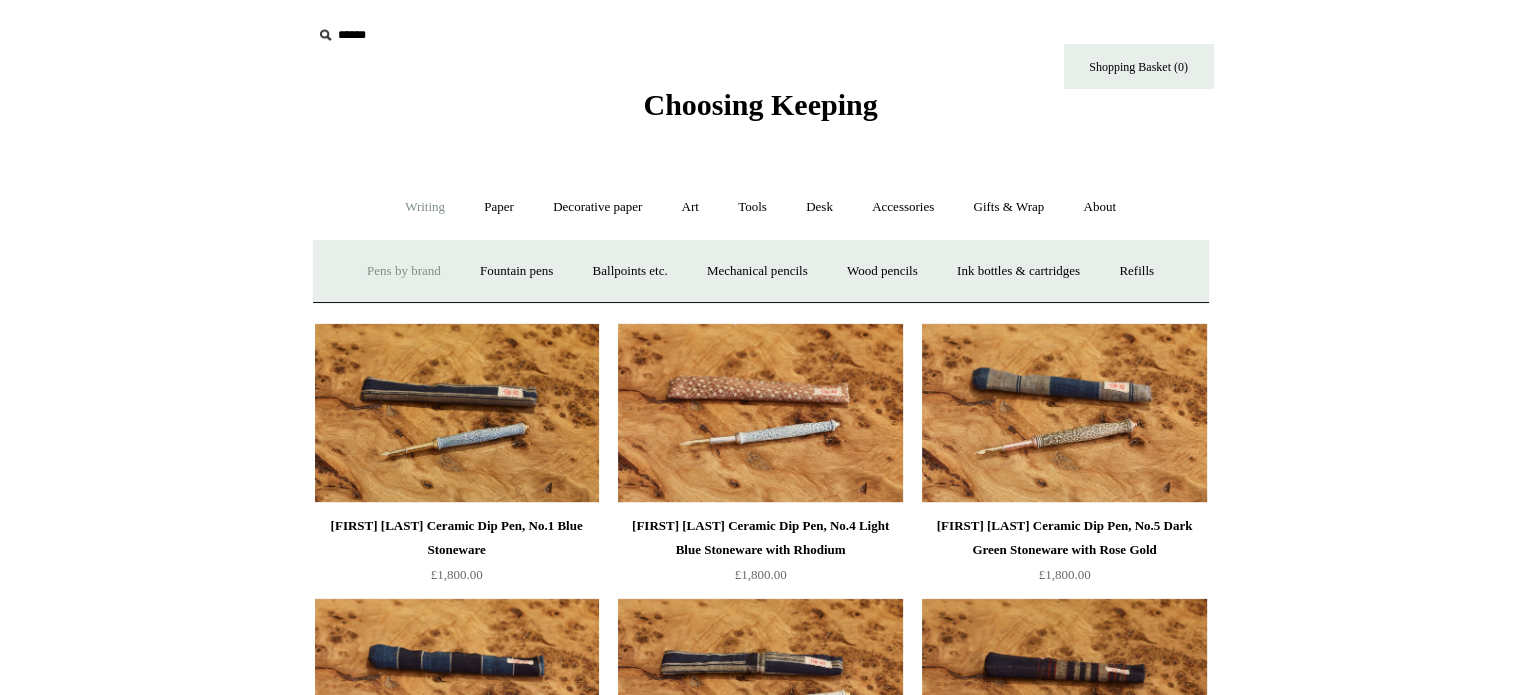 click on "Pens by brand +" at bounding box center [404, 271] 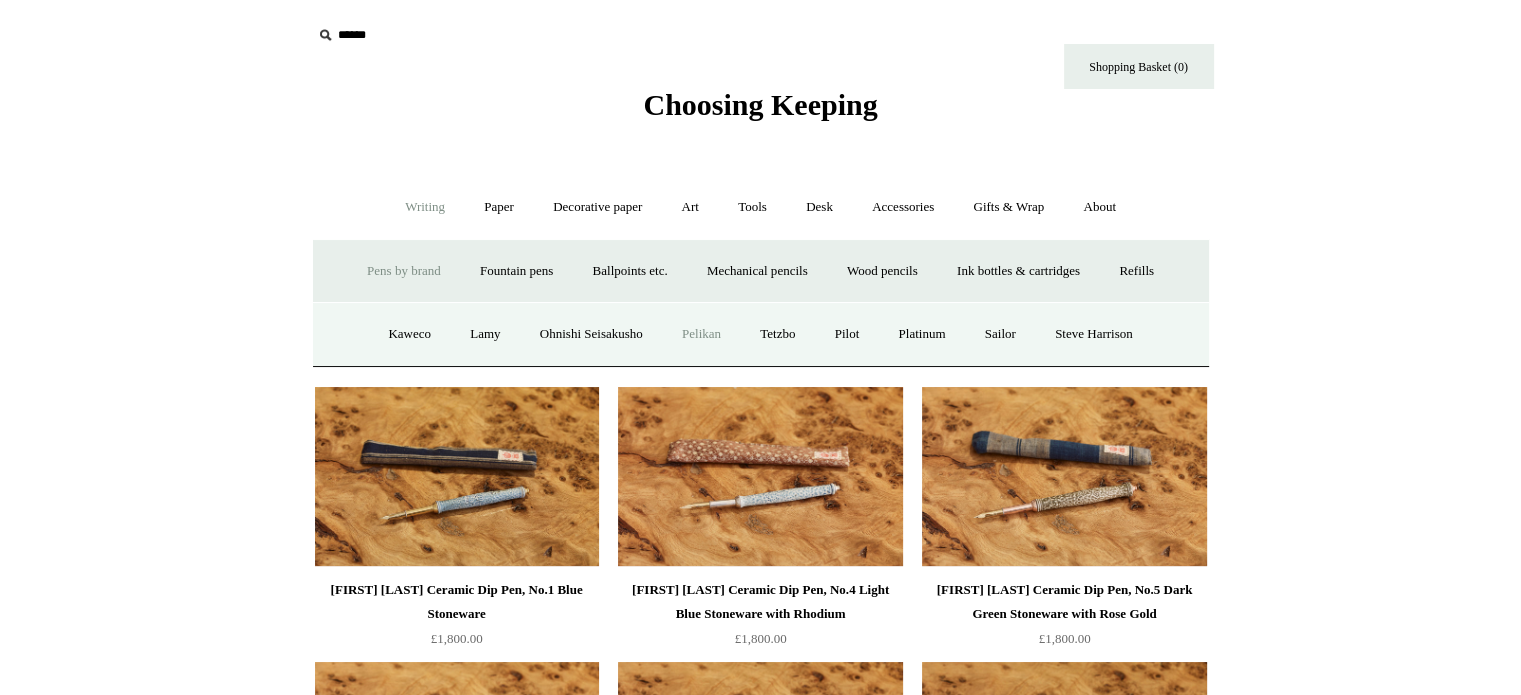 click on "Pelikan" at bounding box center [701, 334] 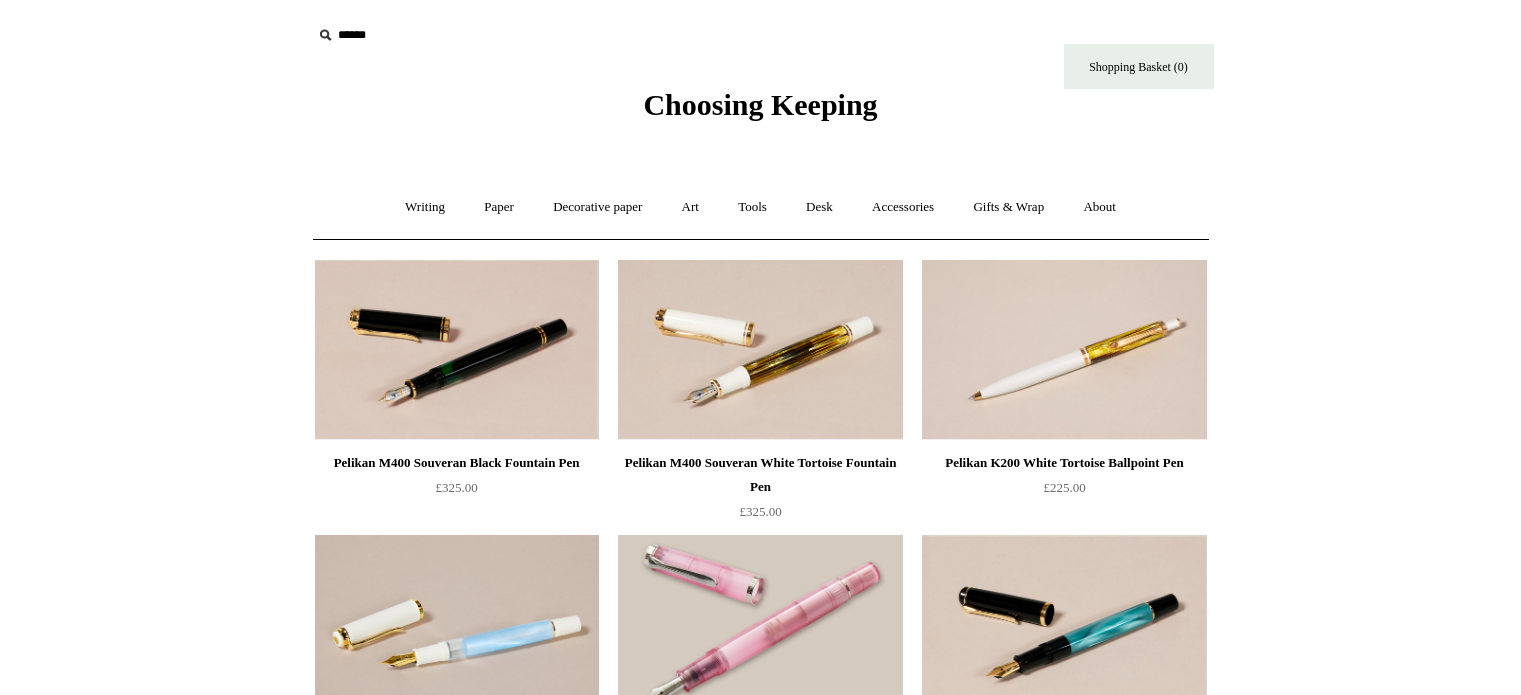 scroll, scrollTop: 0, scrollLeft: 0, axis: both 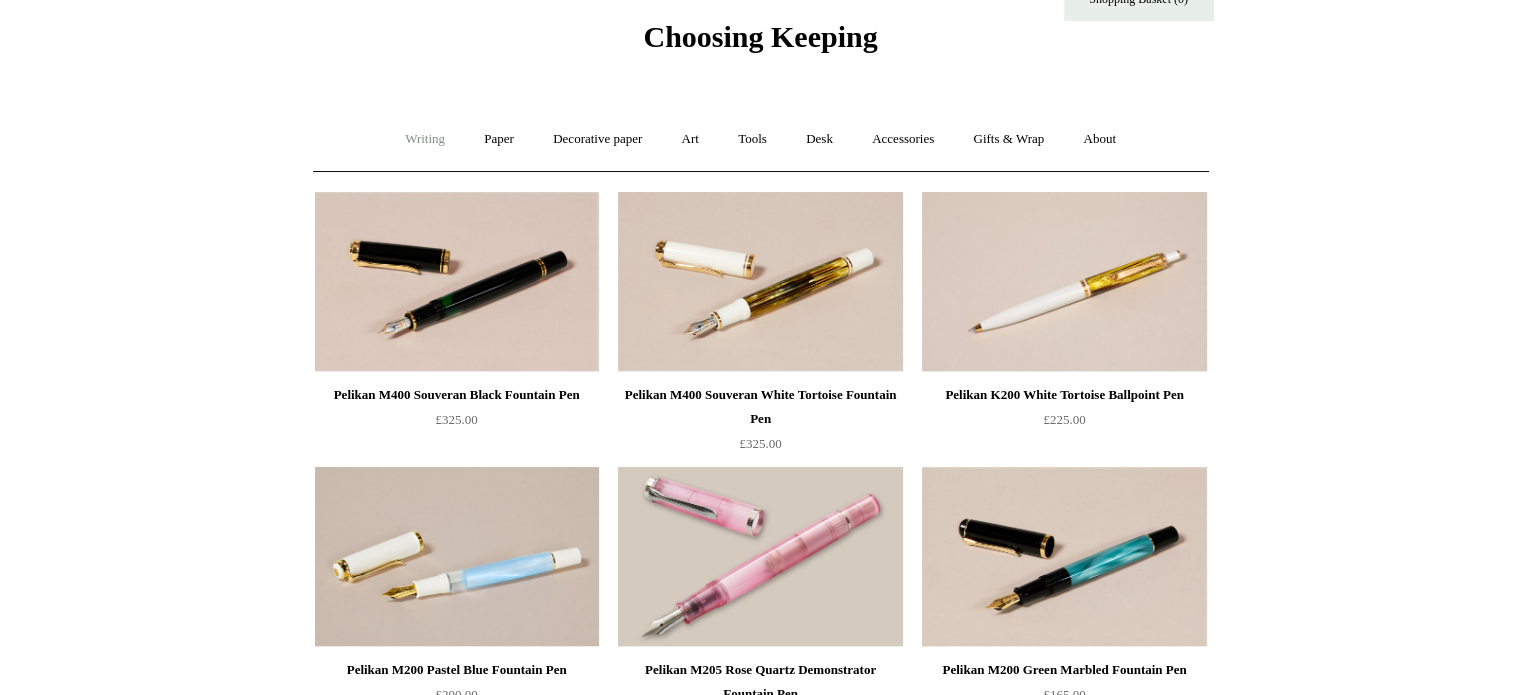click on "Writing +" at bounding box center [425, 139] 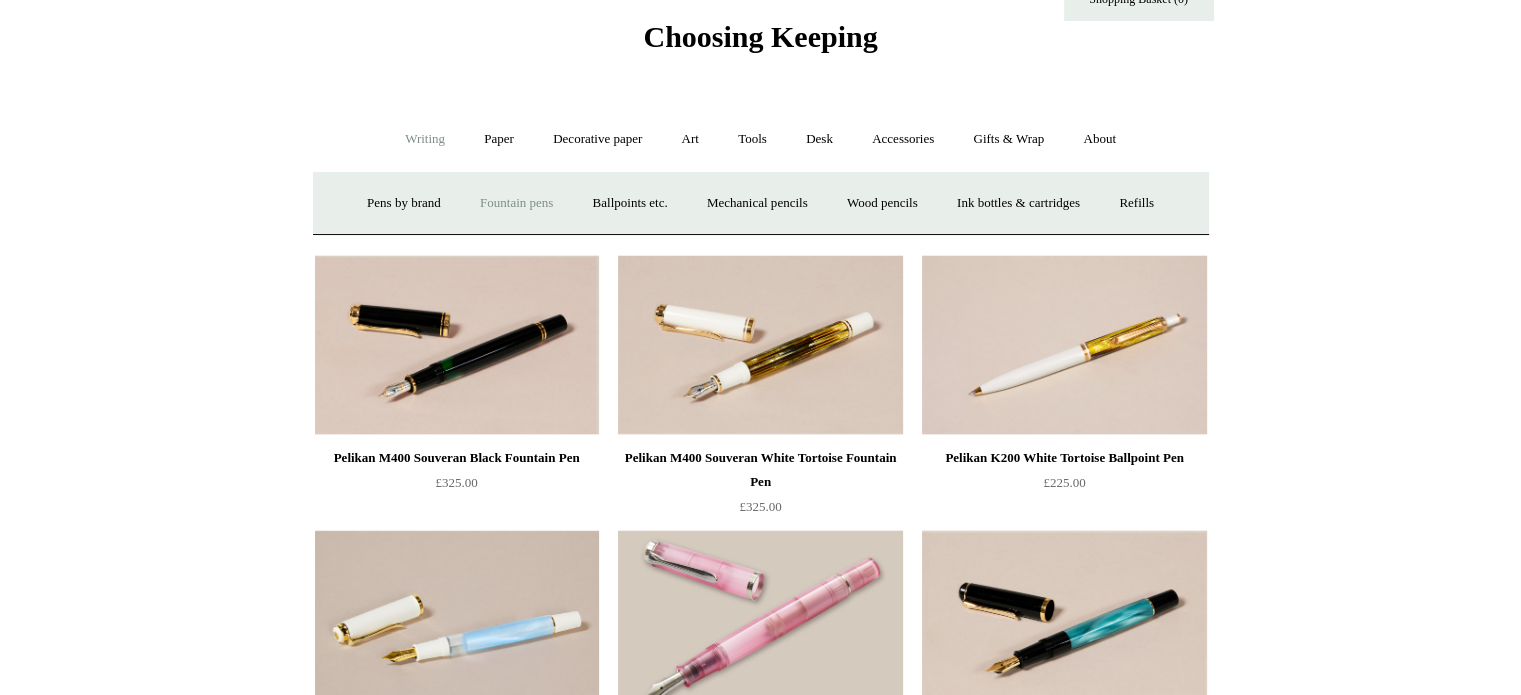 click on "Fountain pens +" at bounding box center [516, 203] 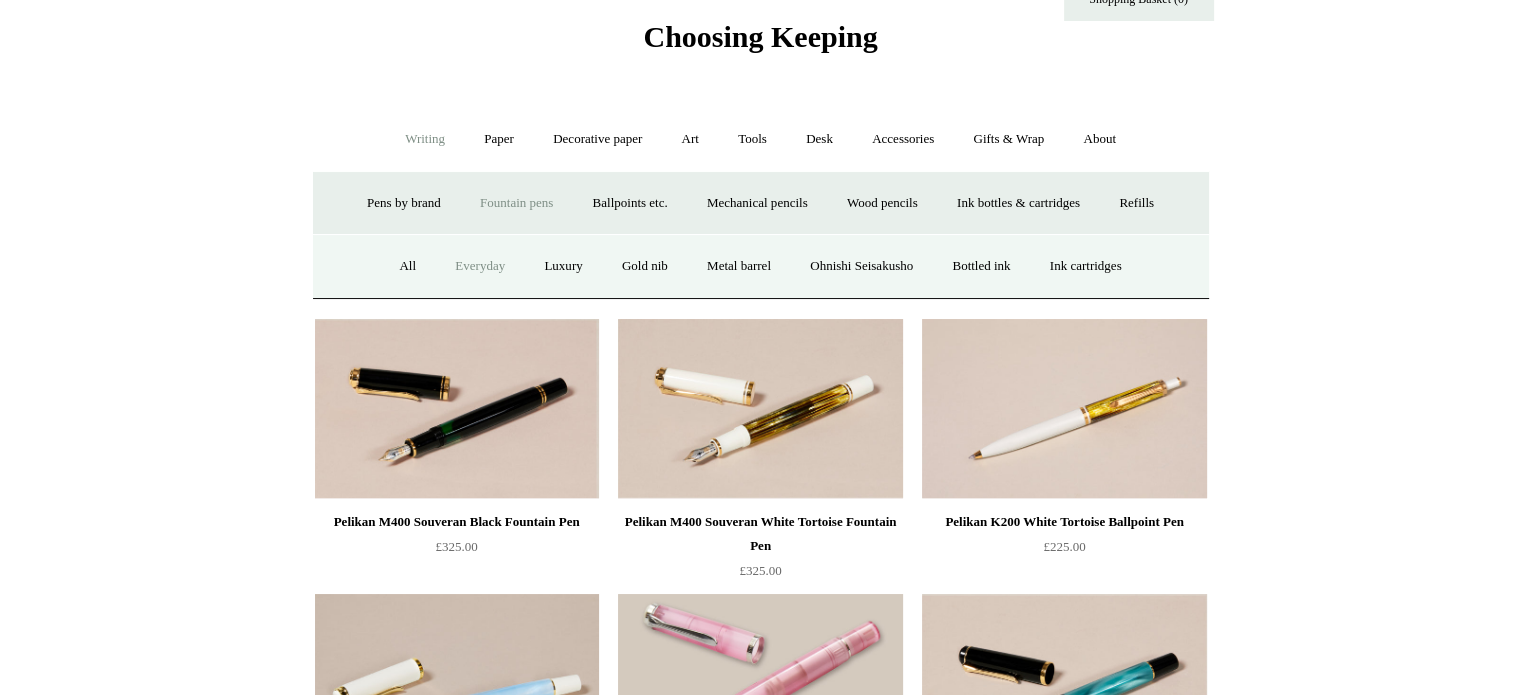 click on "Everyday" at bounding box center [480, 266] 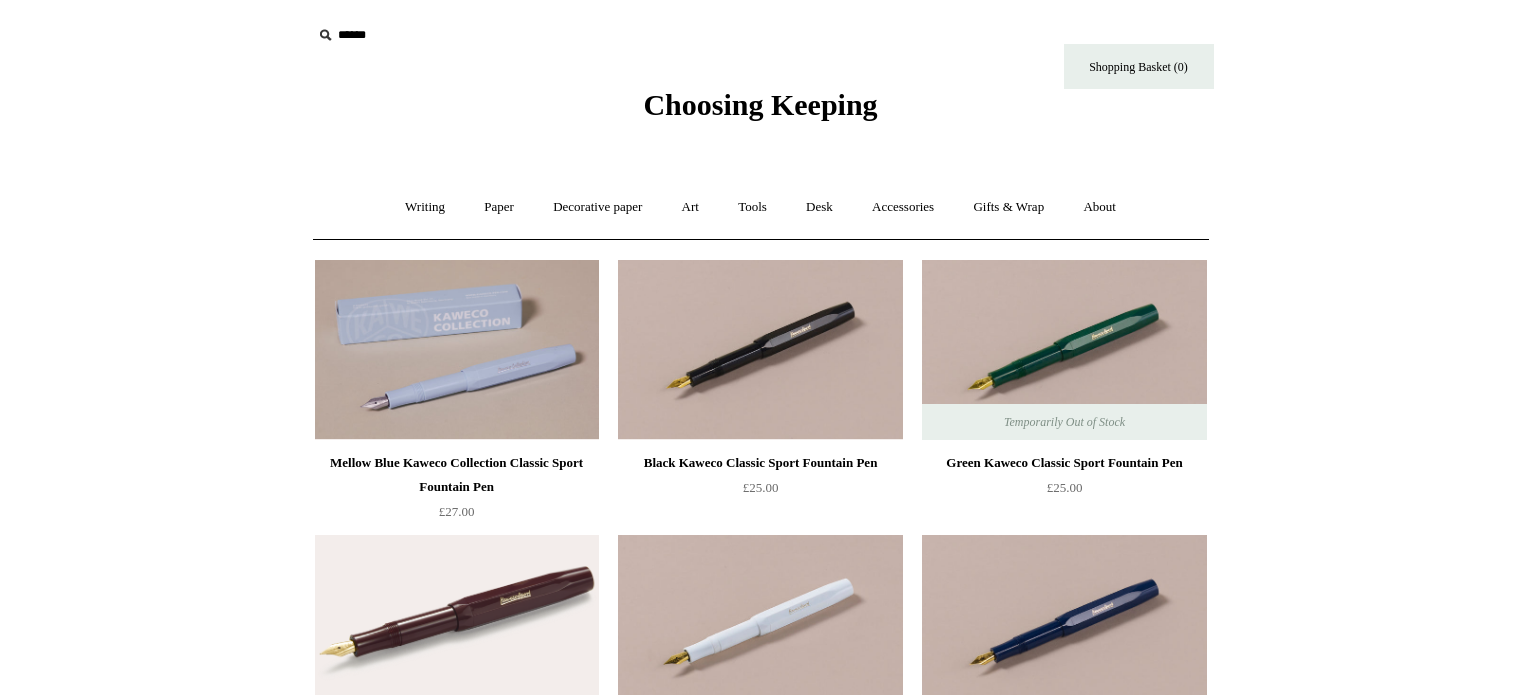 scroll, scrollTop: 0, scrollLeft: 0, axis: both 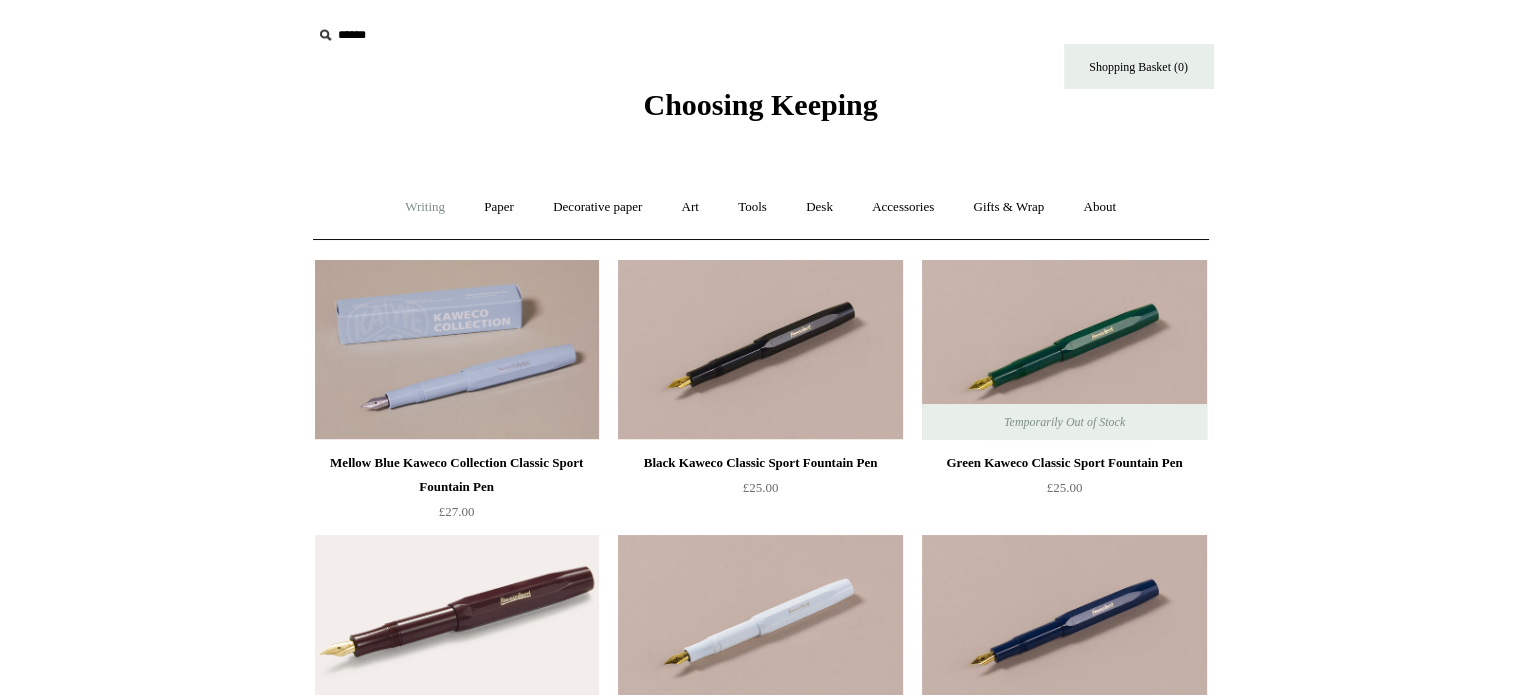 click on "Writing +" at bounding box center (425, 207) 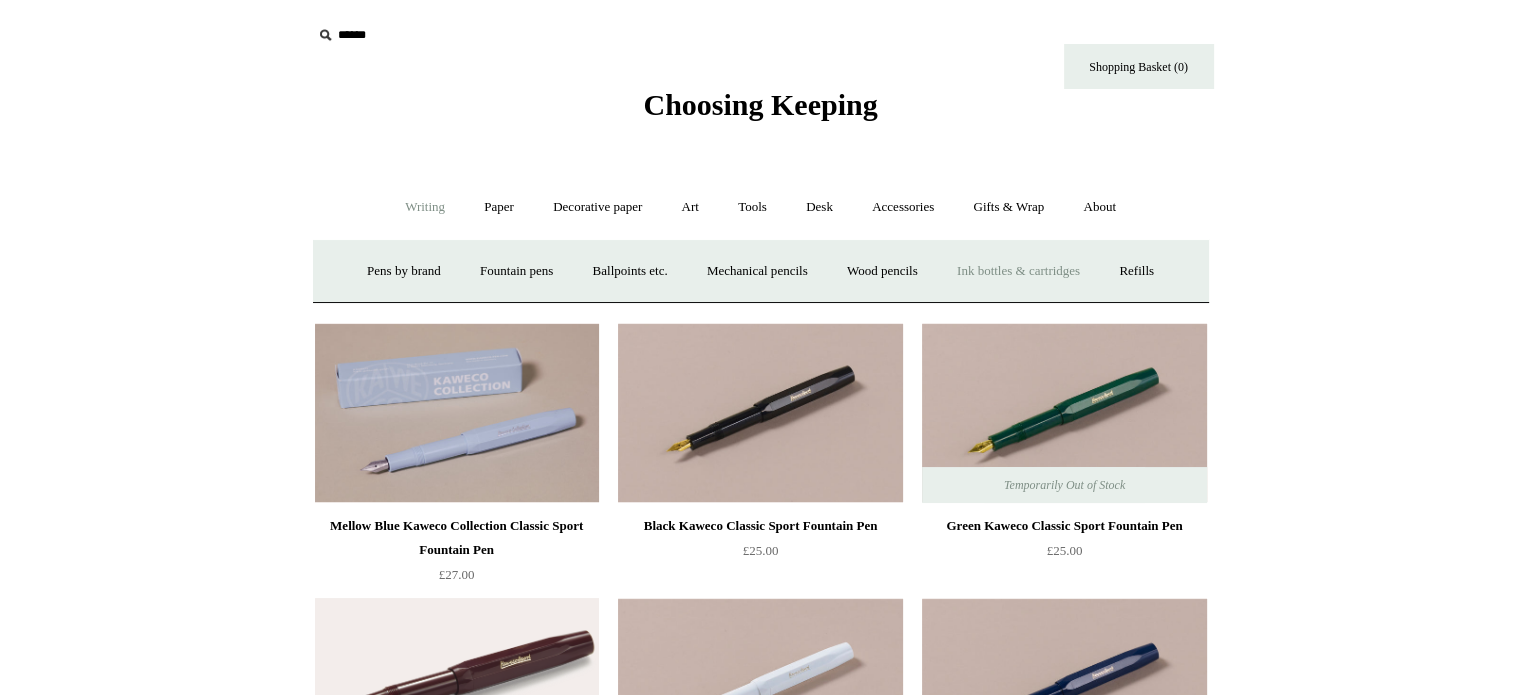 click on "Ink bottles & cartridges +" at bounding box center [1018, 271] 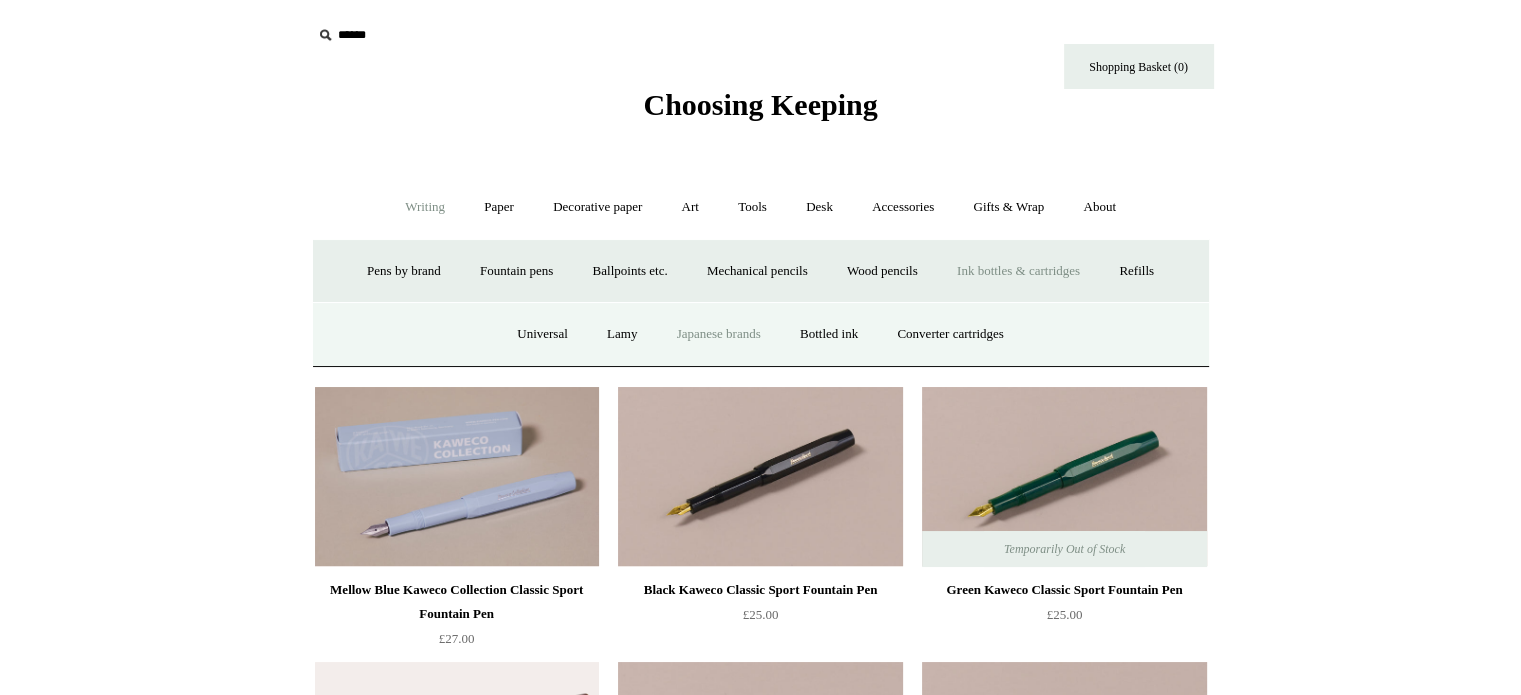 click on "Japanese brands" at bounding box center [719, 334] 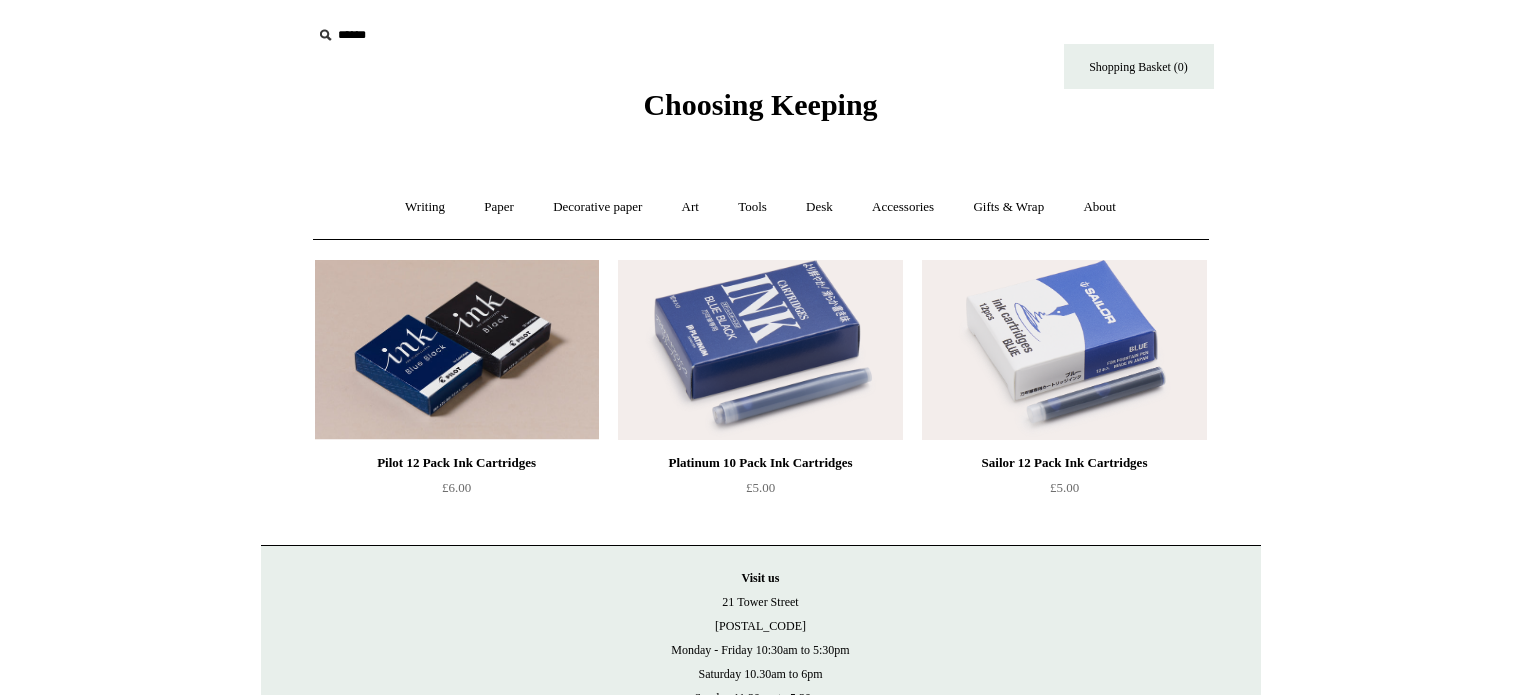 scroll, scrollTop: 0, scrollLeft: 0, axis: both 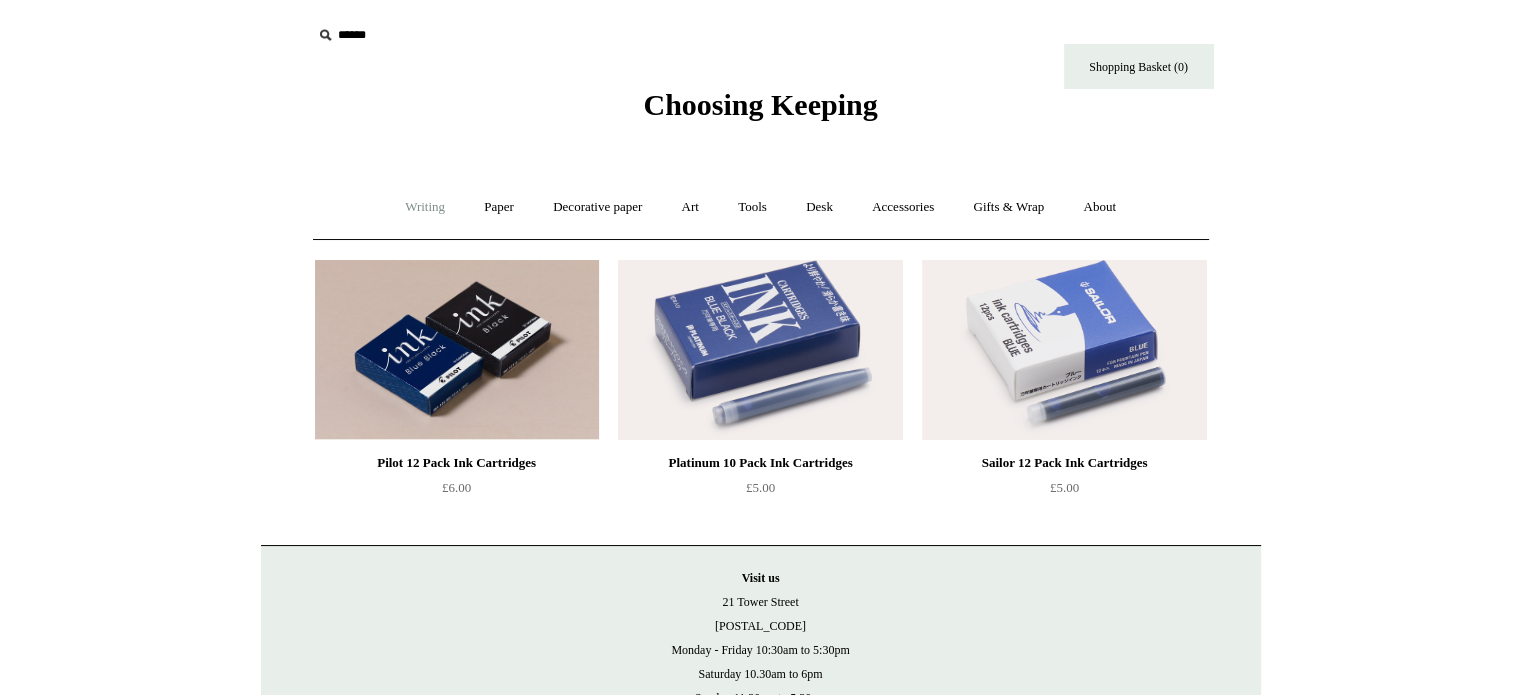 click on "Writing +" at bounding box center (425, 207) 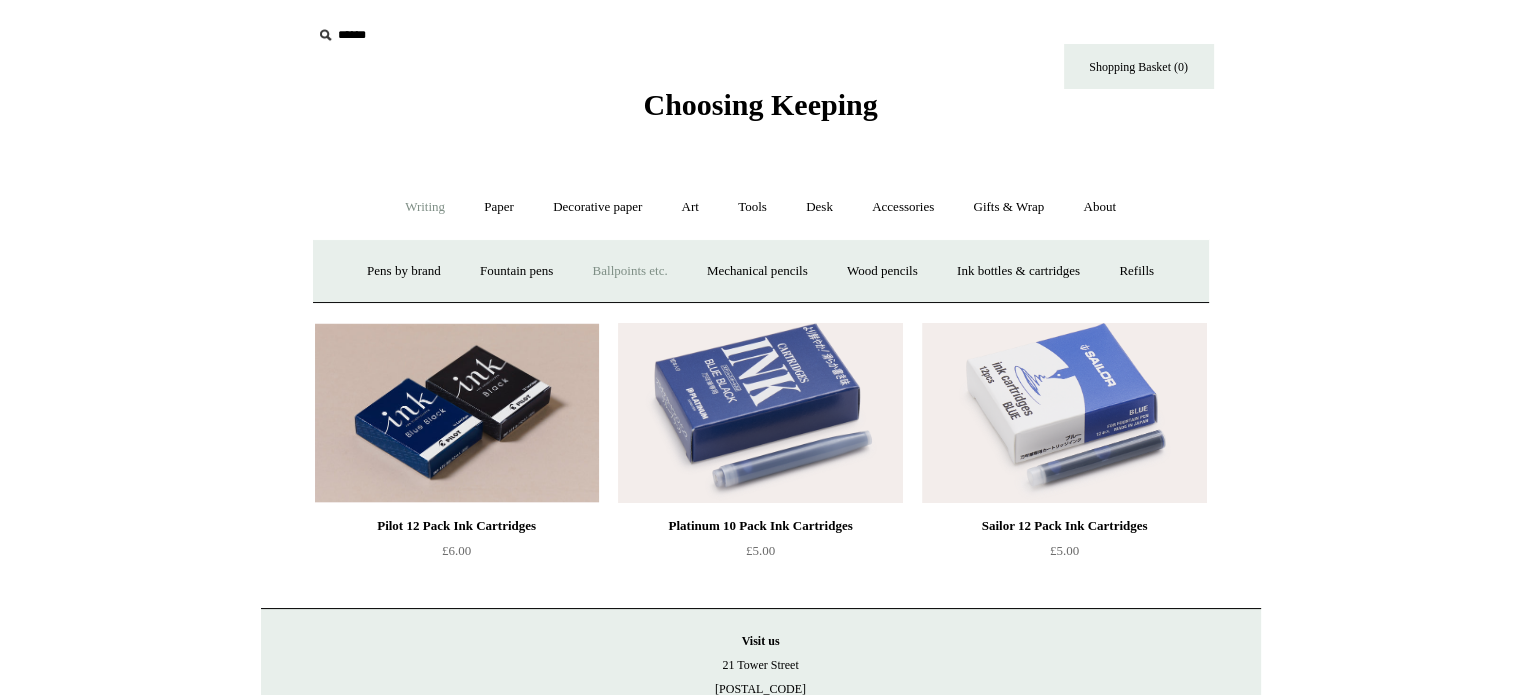 click on "Ballpoints etc. +" at bounding box center [630, 271] 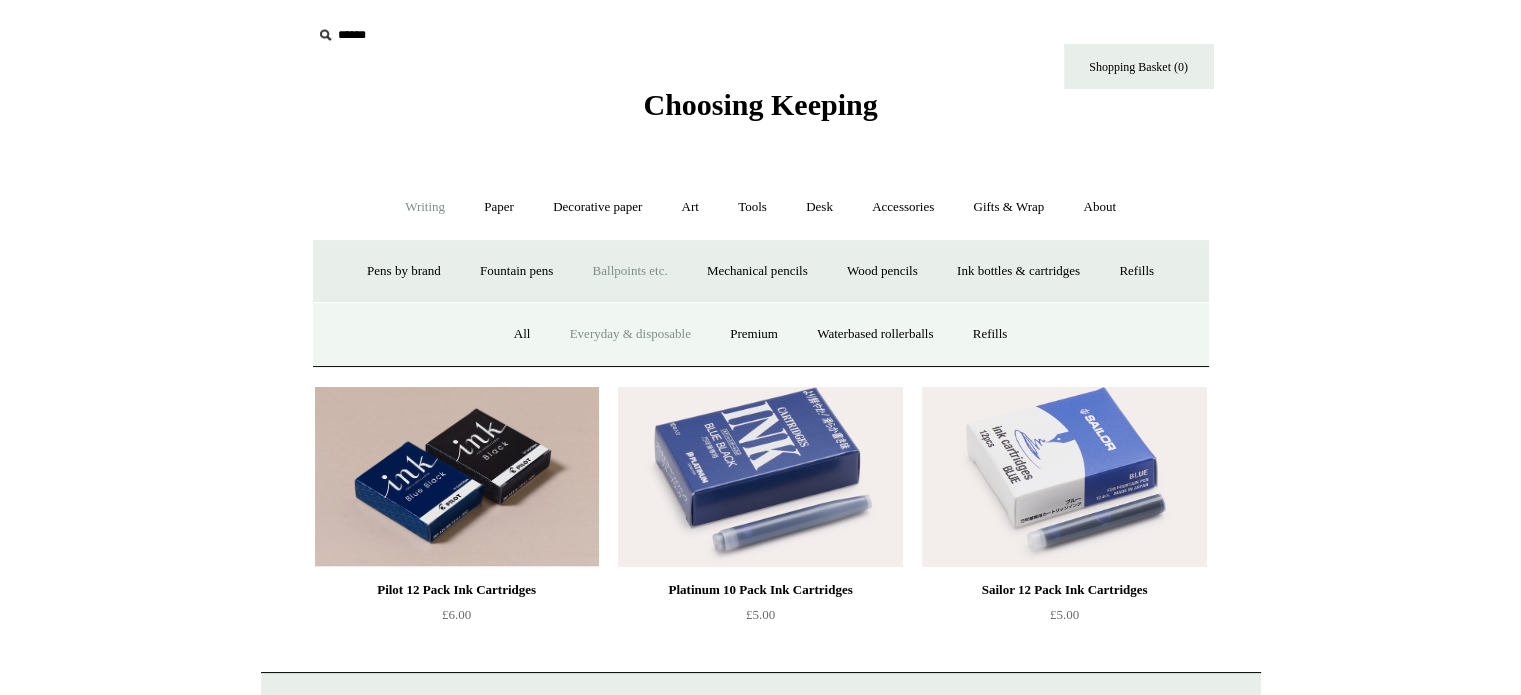 click on "Everyday & disposable" at bounding box center [630, 334] 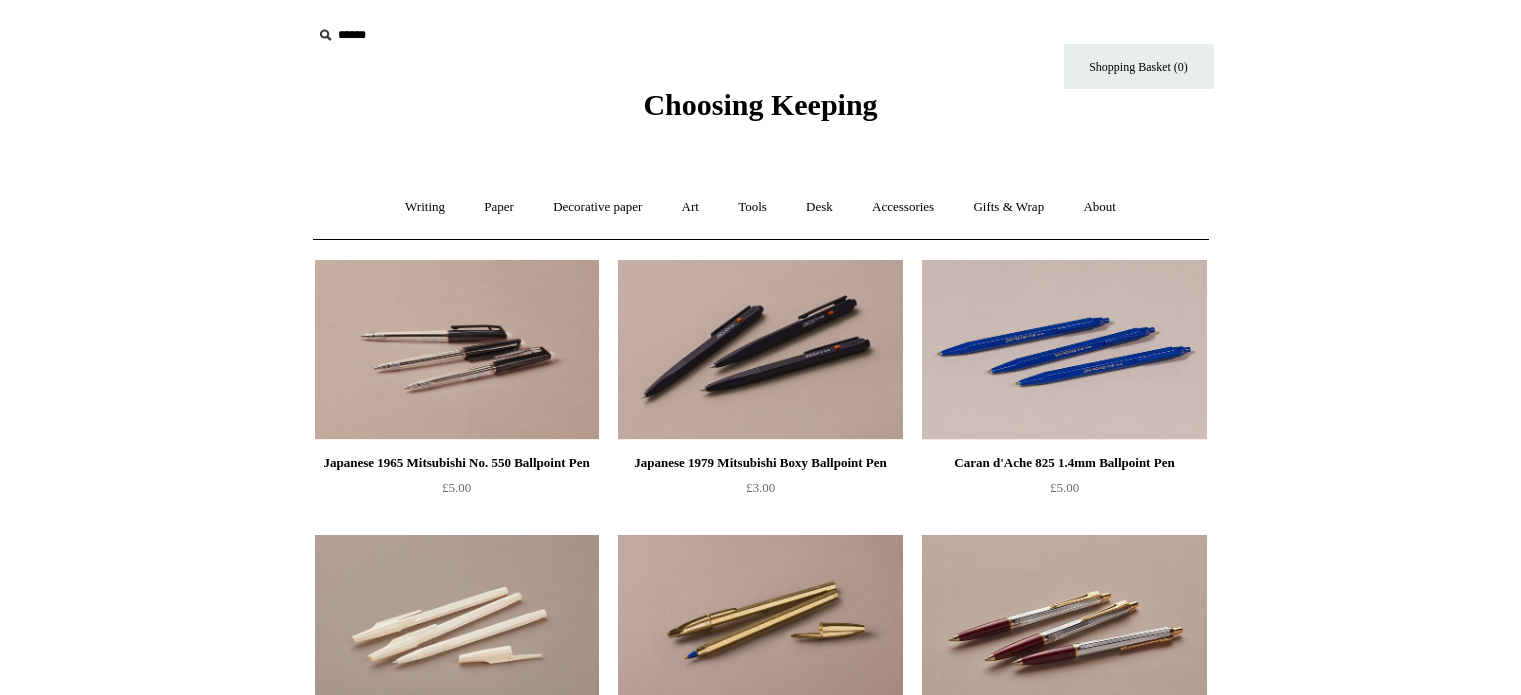scroll, scrollTop: 0, scrollLeft: 0, axis: both 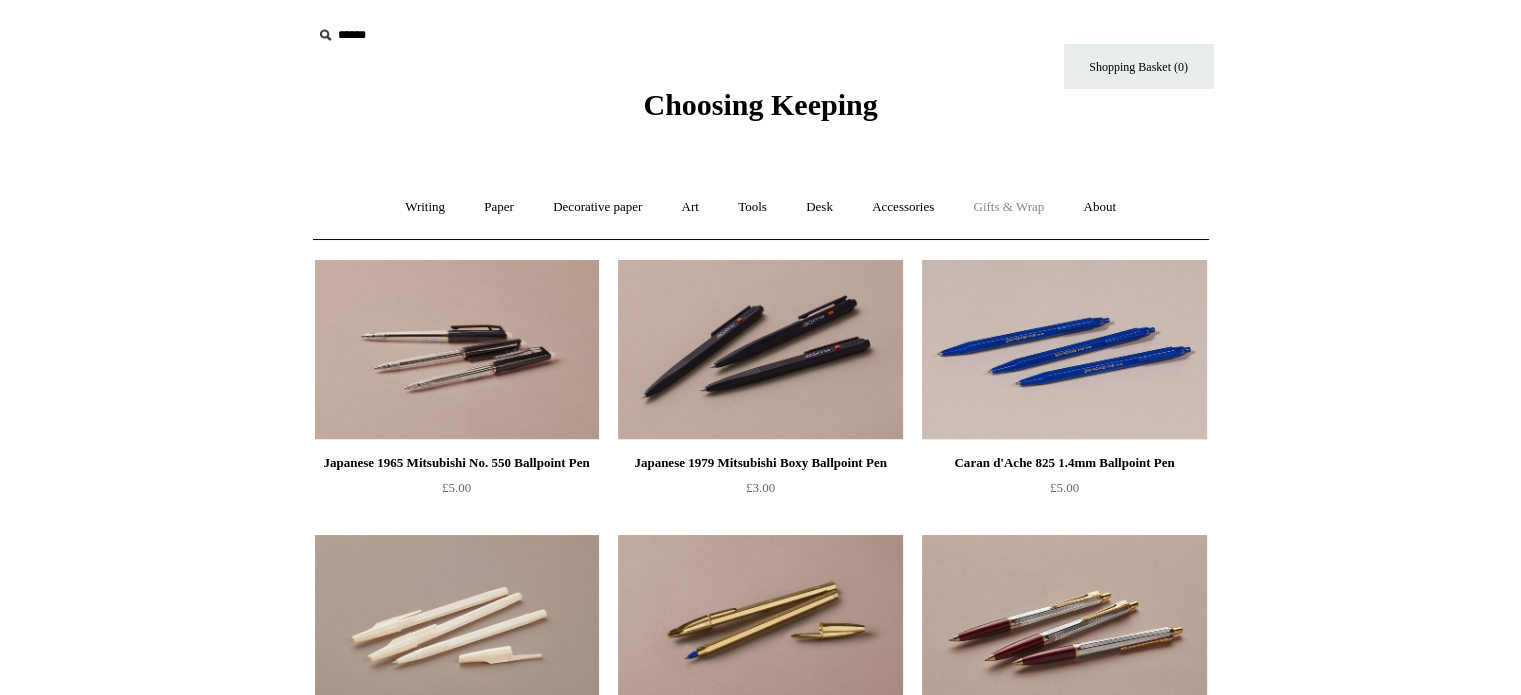 click on "Gifts & Wrap +" at bounding box center [1008, 207] 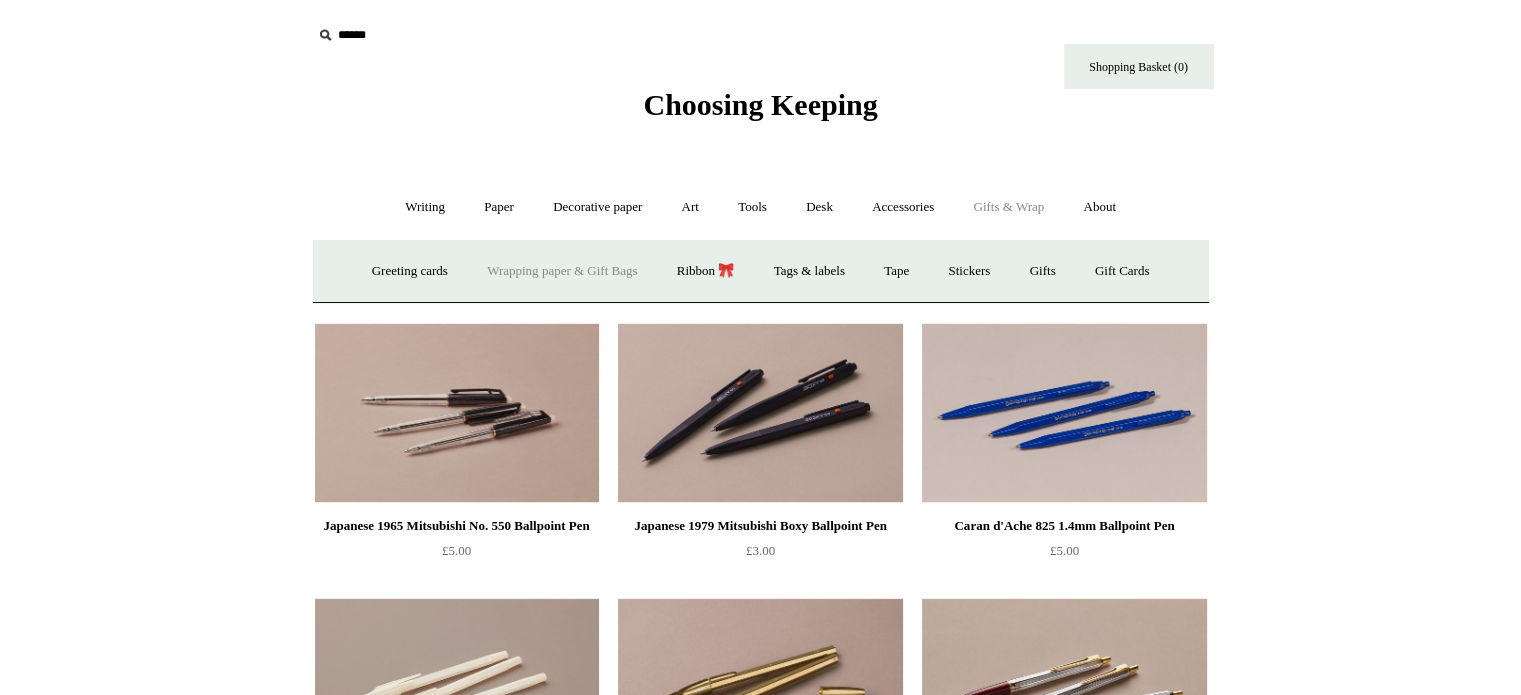 click on "Wrapping paper & Gift Bags" at bounding box center [562, 271] 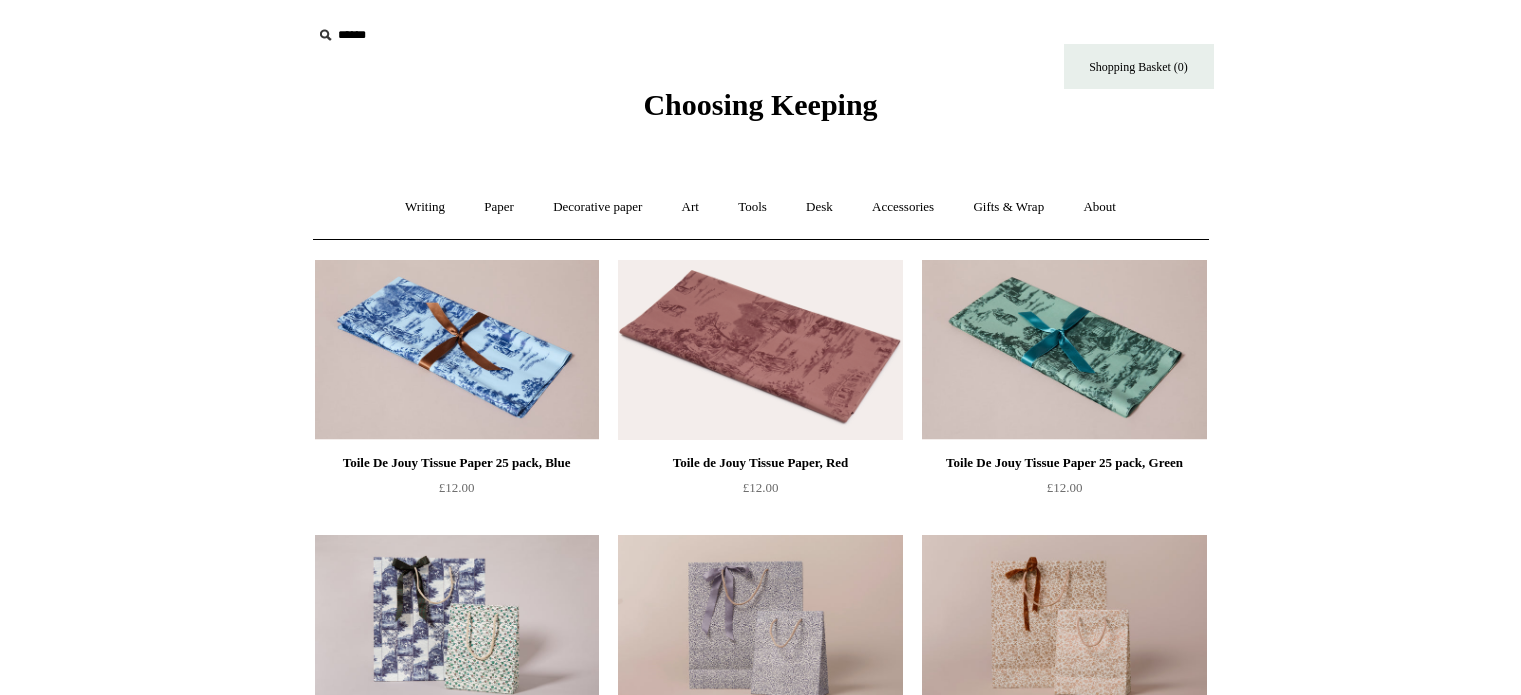 scroll, scrollTop: 0, scrollLeft: 0, axis: both 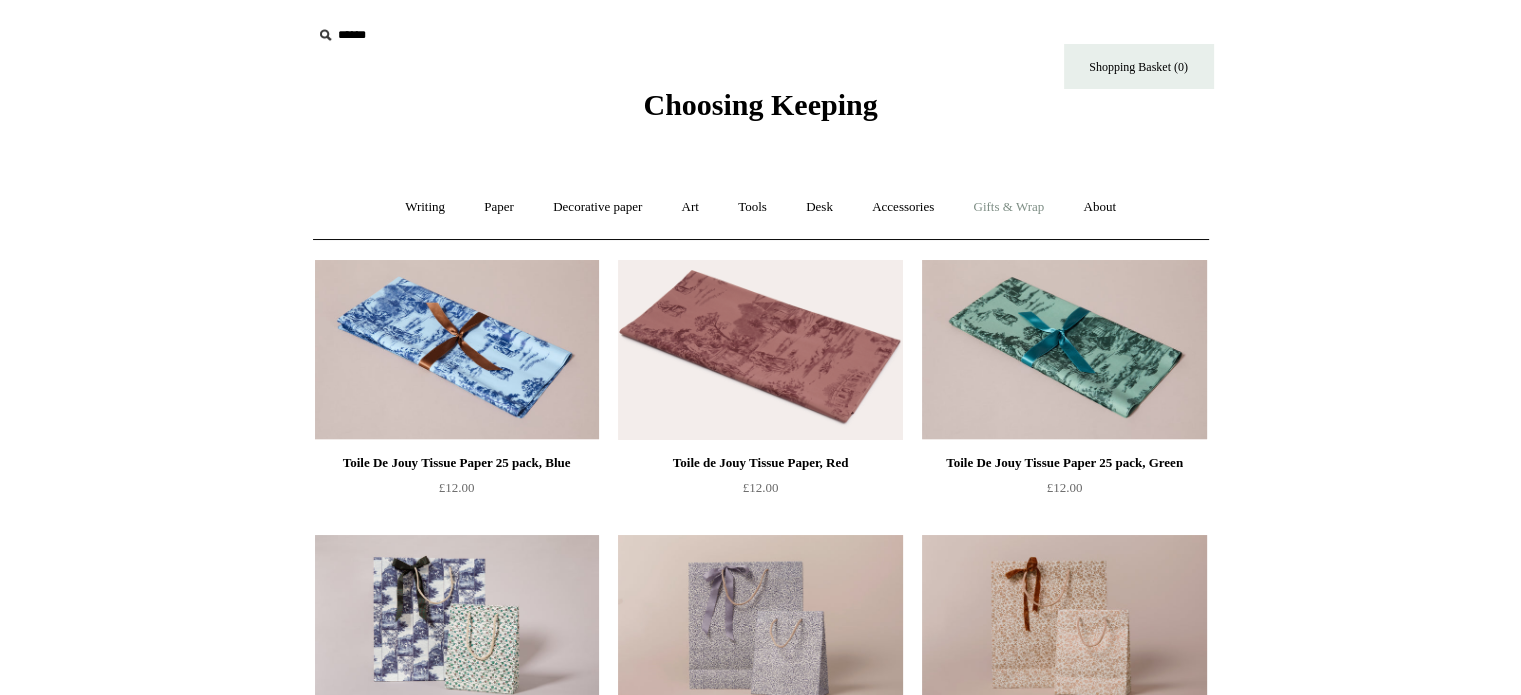 click on "Gifts & Wrap +" at bounding box center [1008, 207] 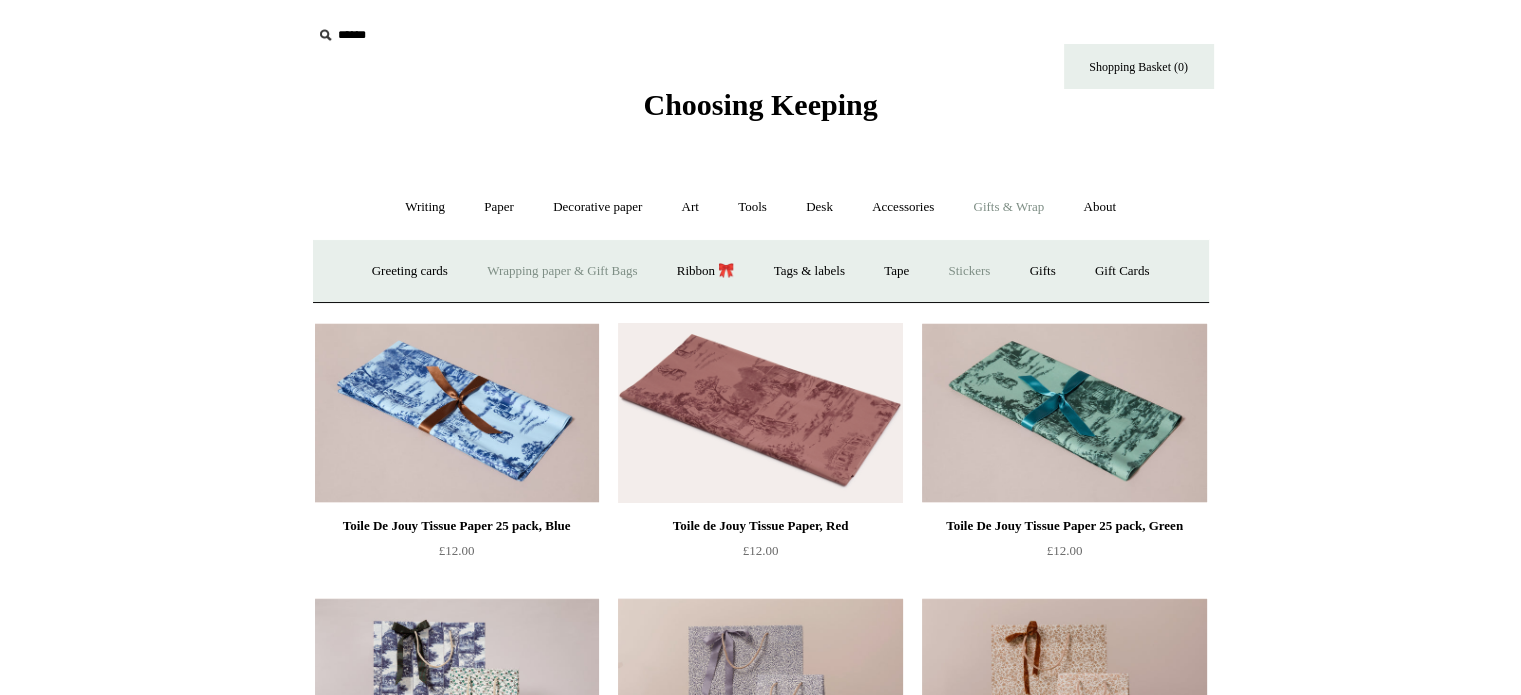 click on "Stickers" at bounding box center [969, 271] 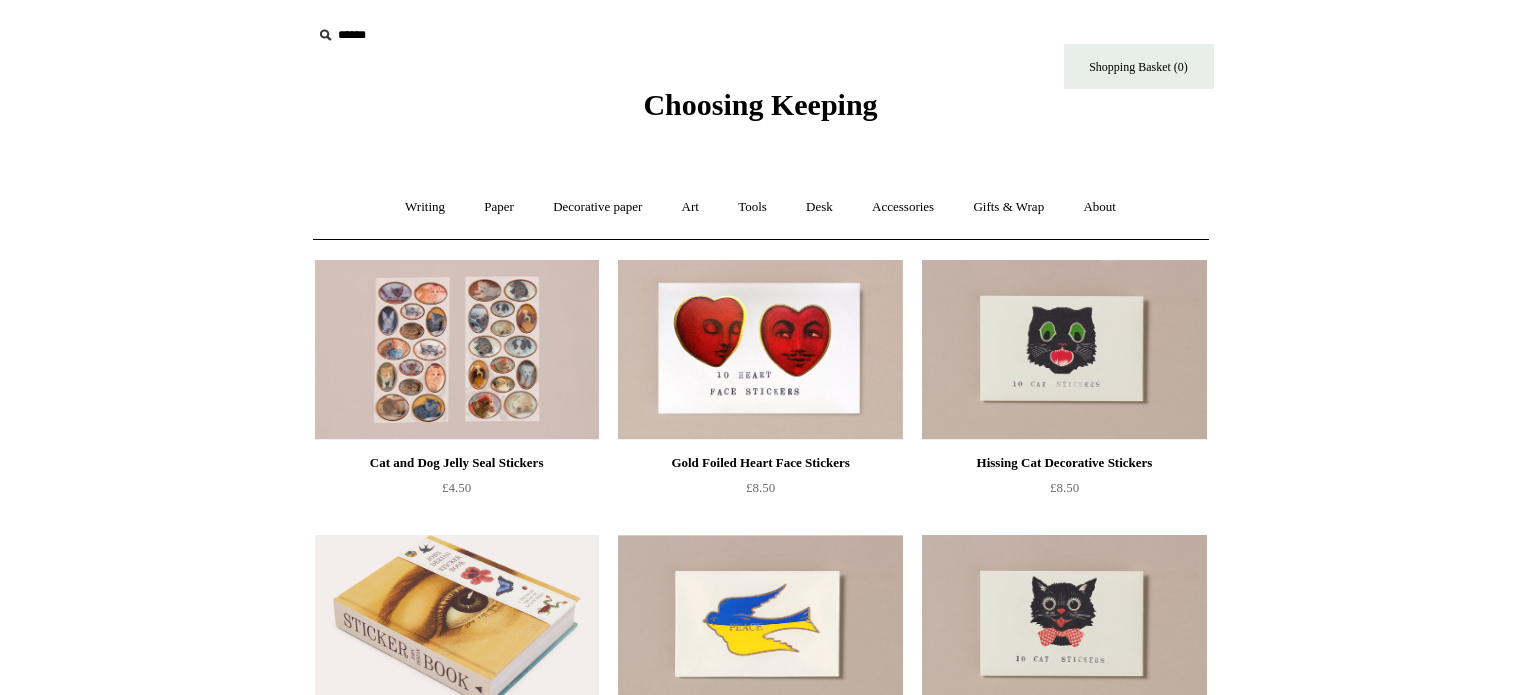 scroll, scrollTop: 0, scrollLeft: 0, axis: both 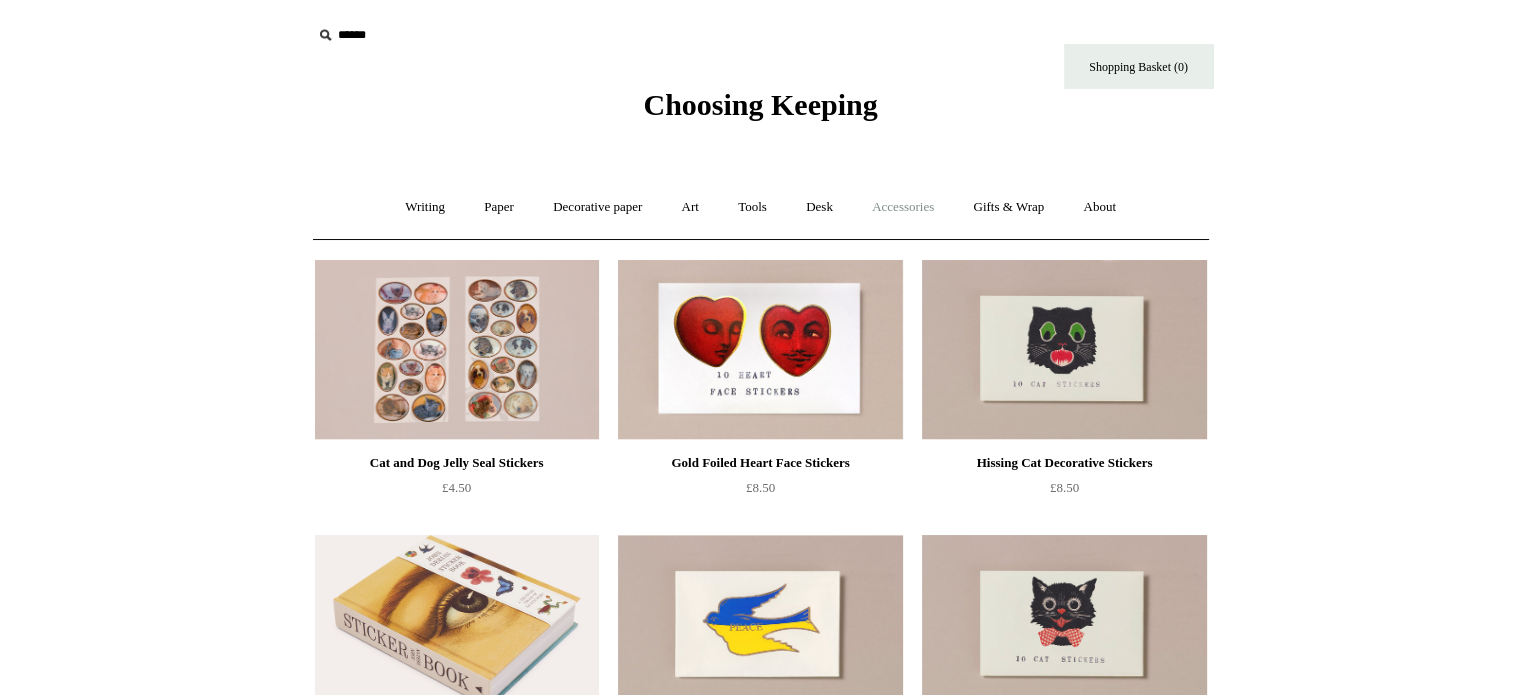 click on "Accessories +" at bounding box center [903, 207] 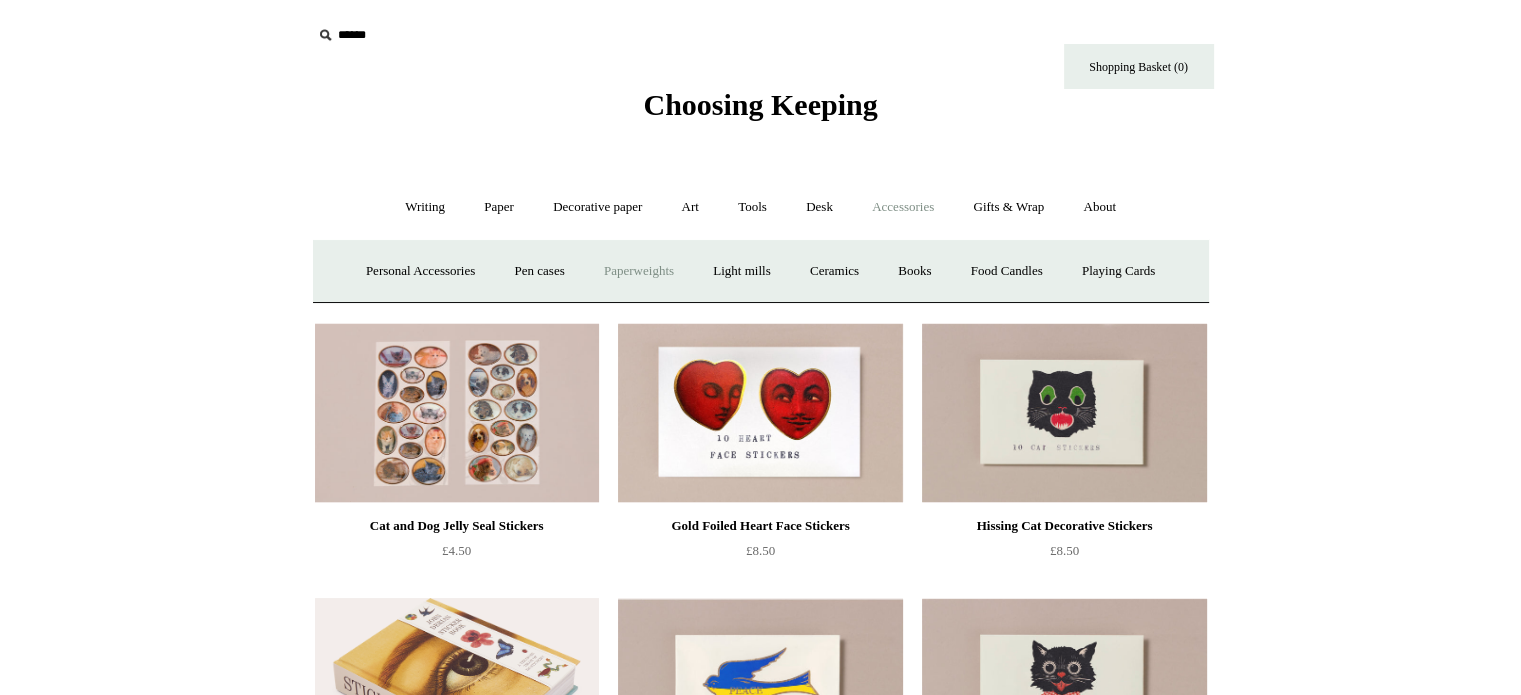 click on "Paperweights +" at bounding box center (639, 271) 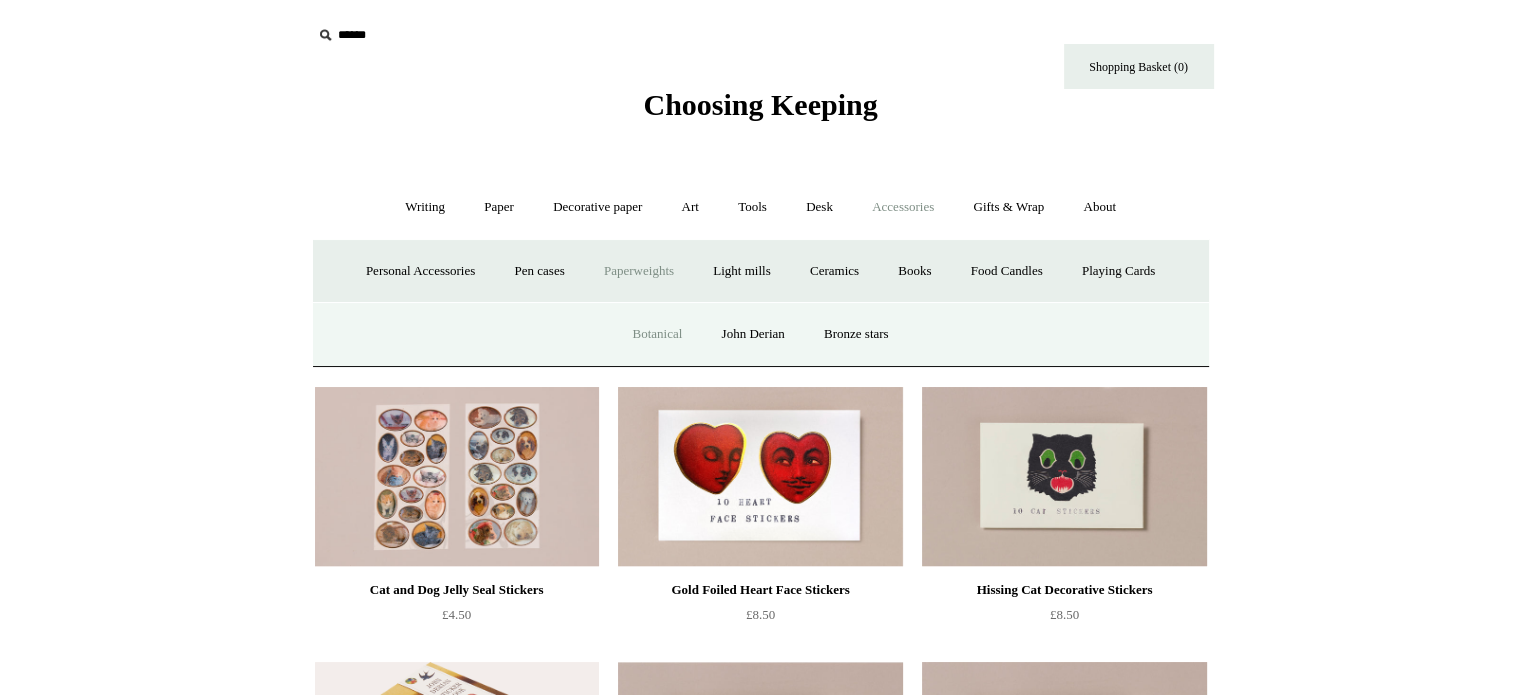 click on "Botanical" at bounding box center [657, 334] 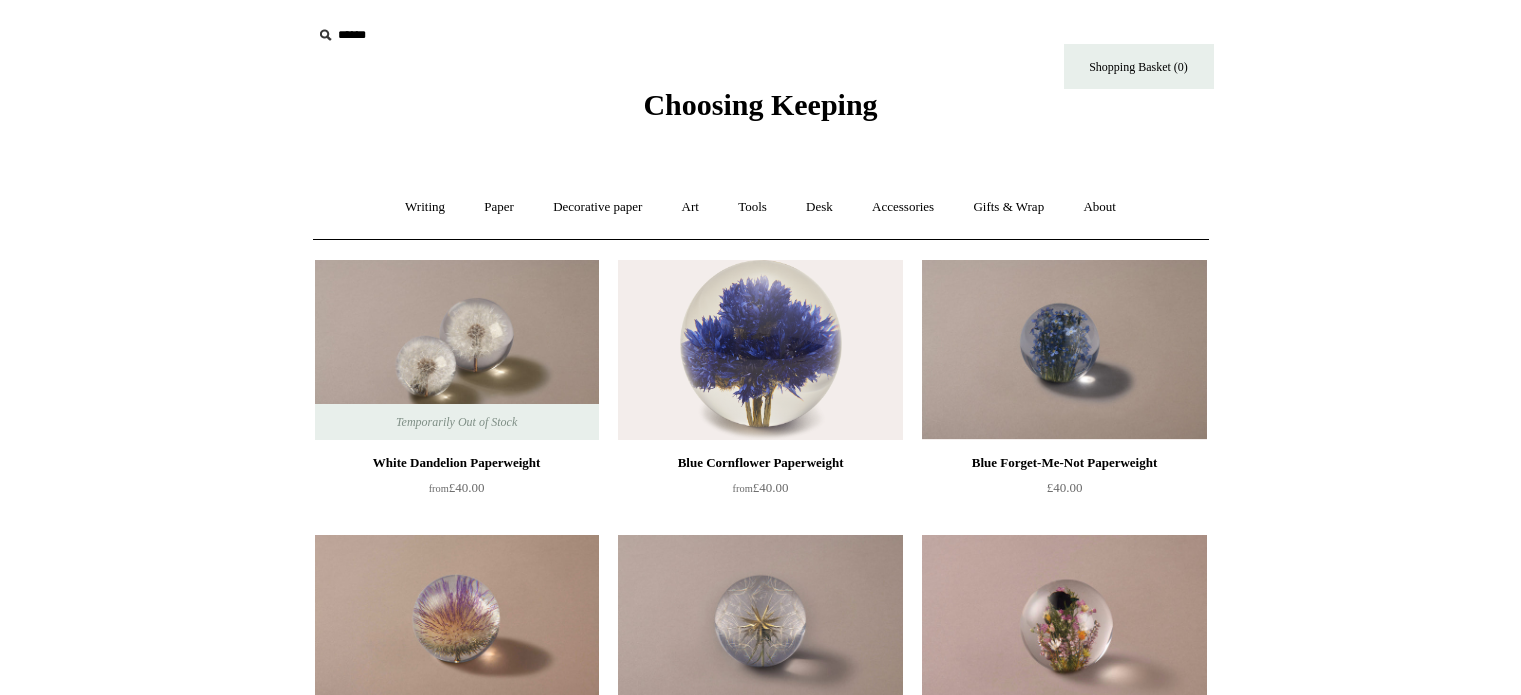 scroll, scrollTop: 0, scrollLeft: 0, axis: both 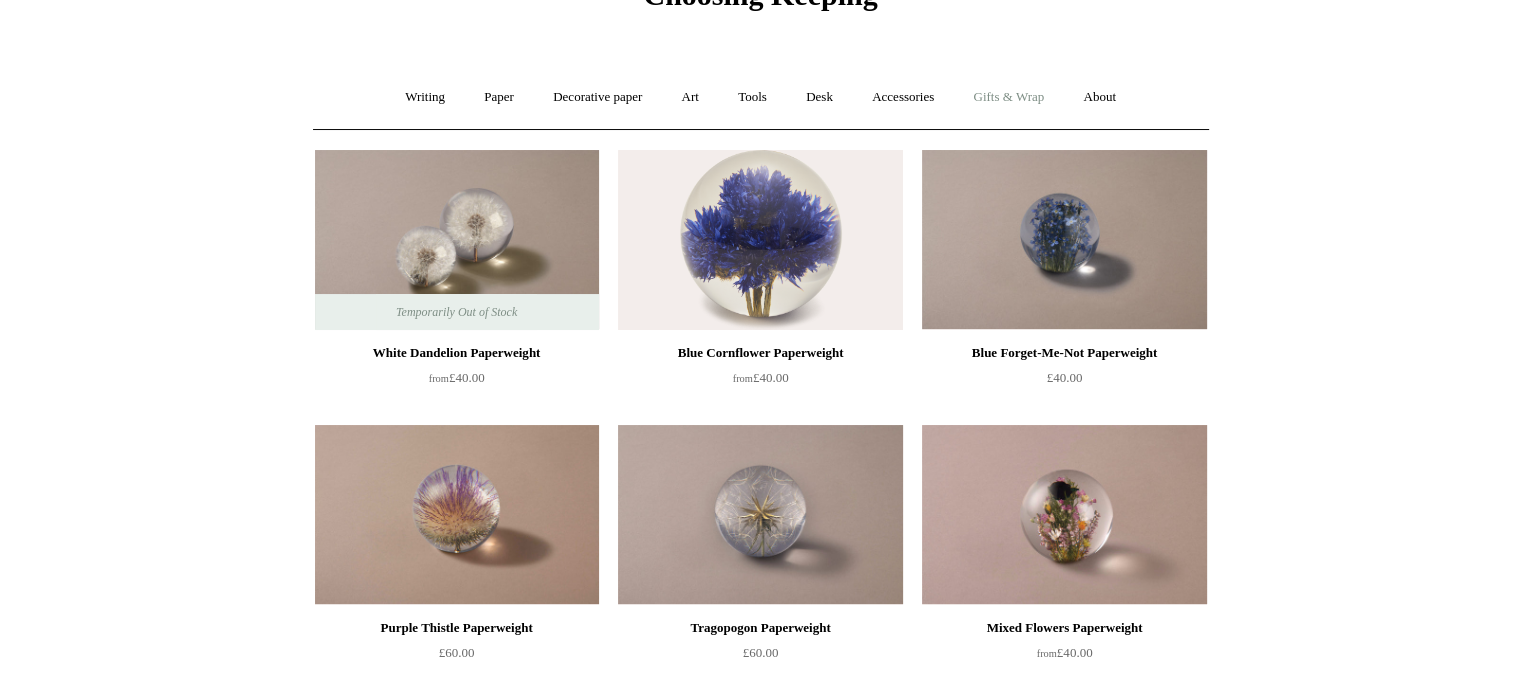 click on "Gifts & Wrap +" at bounding box center [1008, 97] 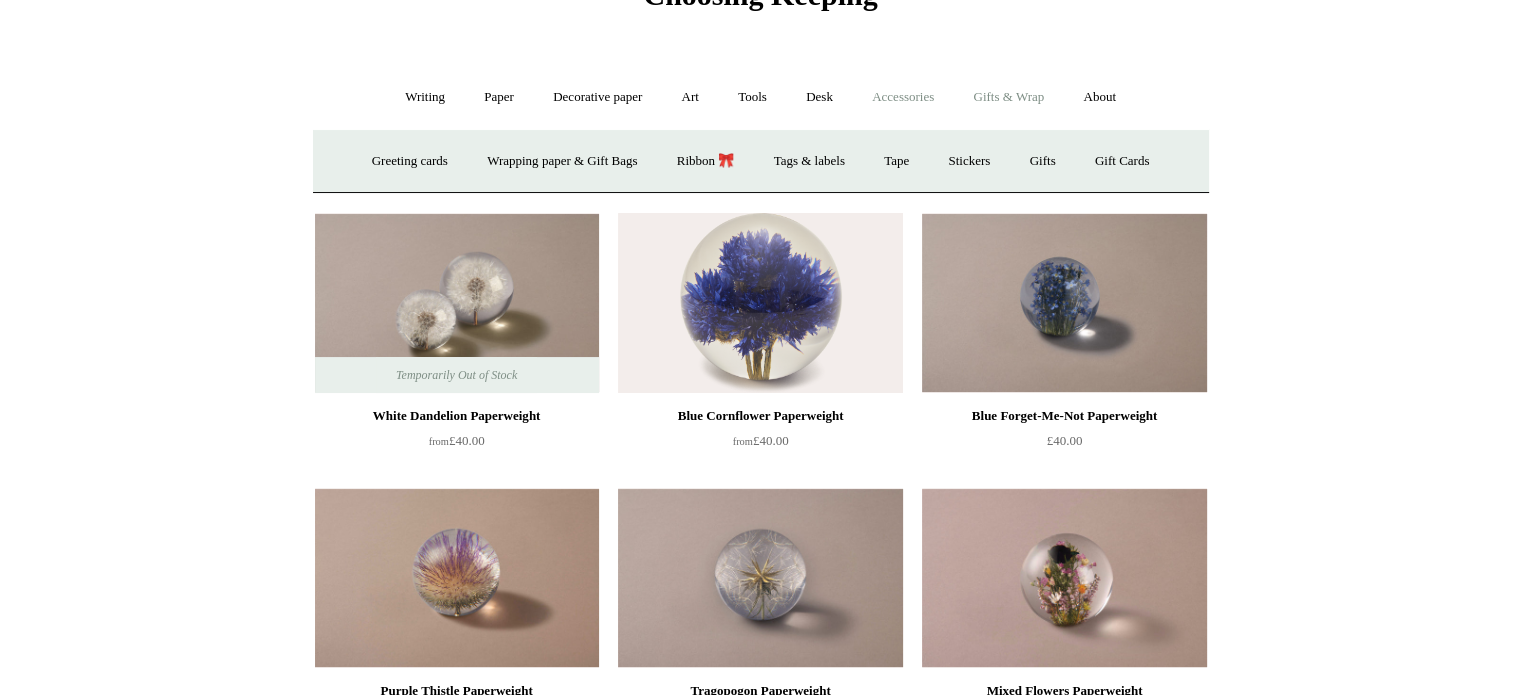 click on "Accessories +" at bounding box center [903, 97] 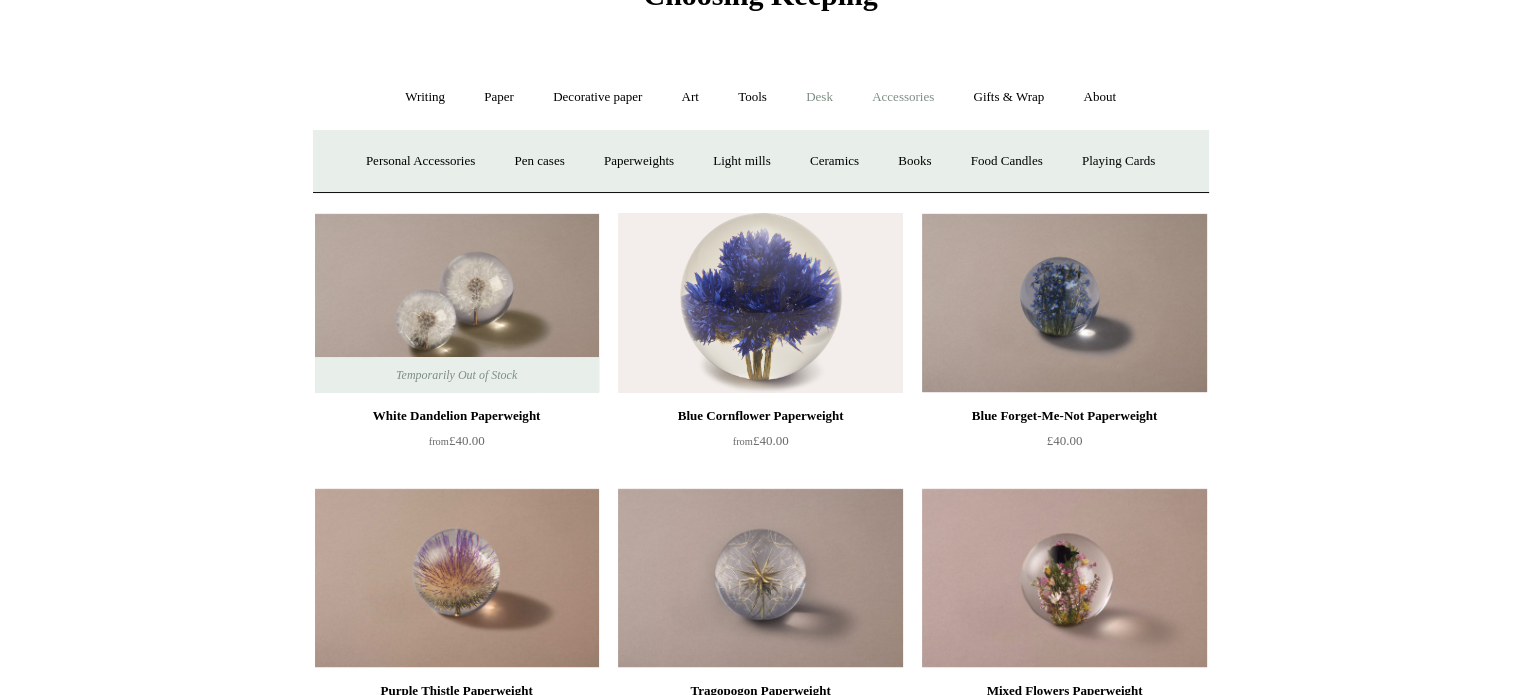 click on "Desk +" at bounding box center [819, 97] 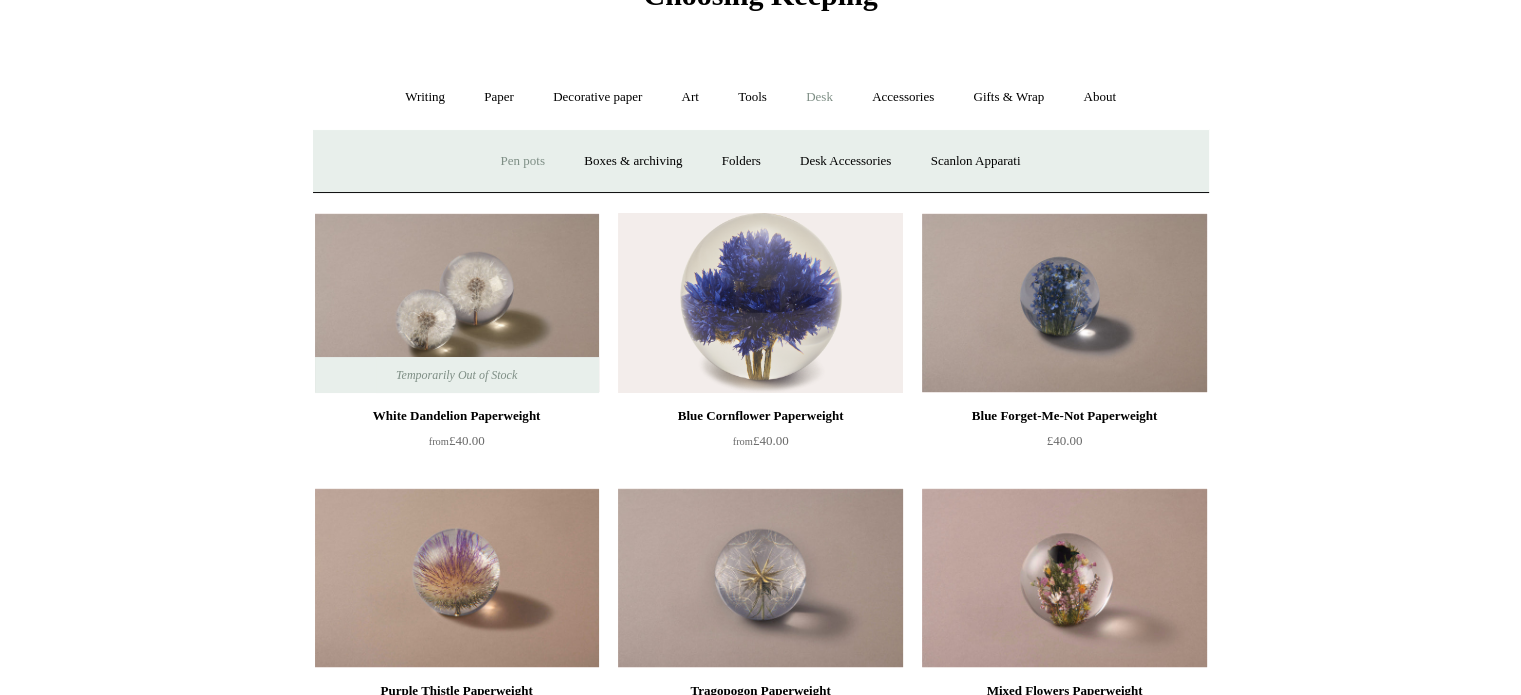 click on "Pen pots" at bounding box center [523, 161] 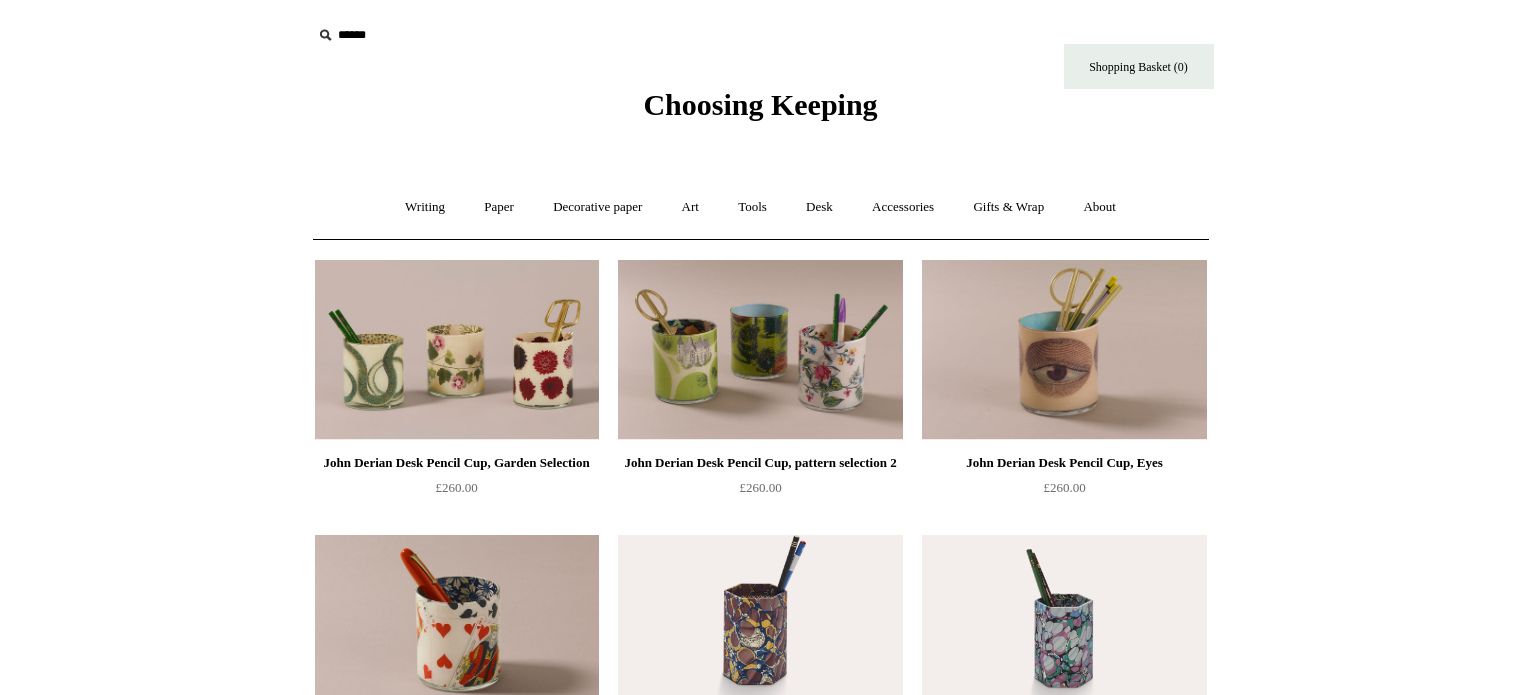scroll, scrollTop: 0, scrollLeft: 0, axis: both 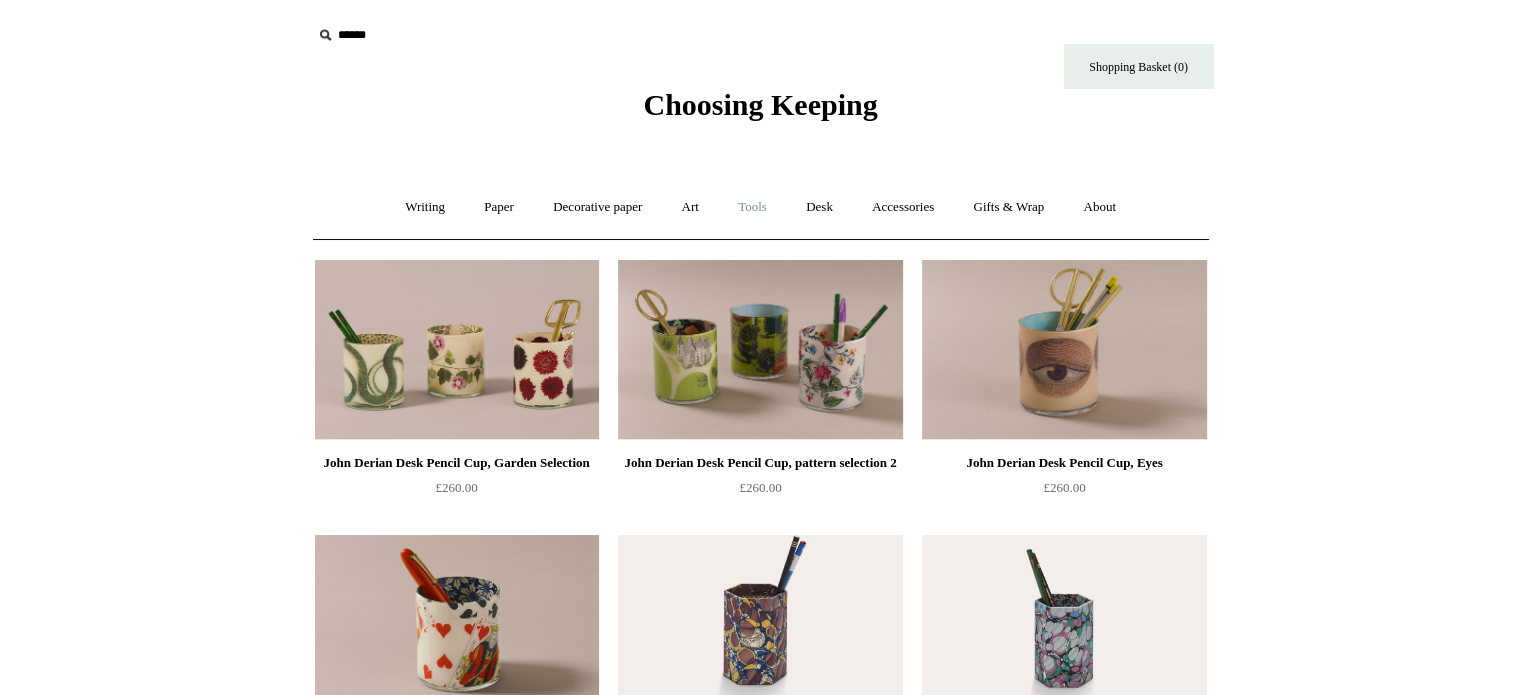 click on "Tools +" at bounding box center [752, 207] 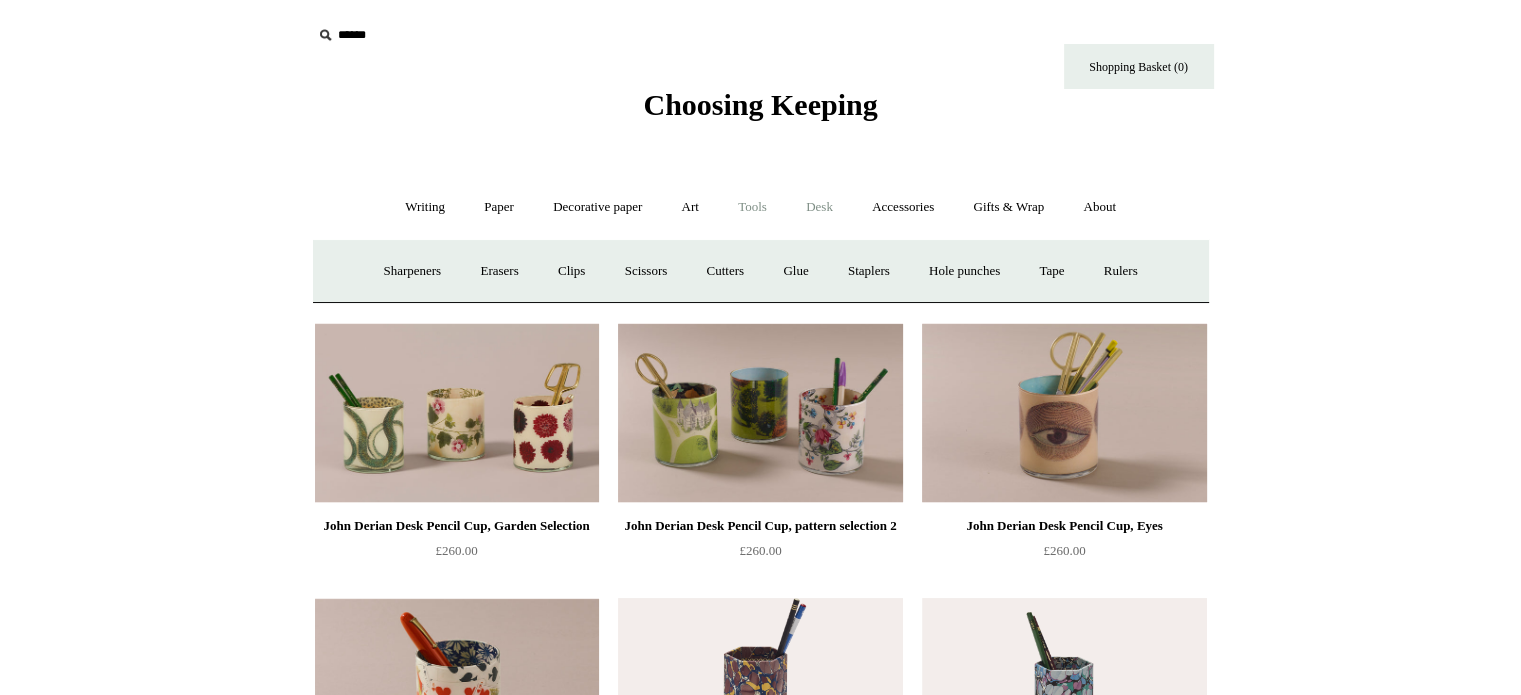 click on "Desk +" at bounding box center [819, 207] 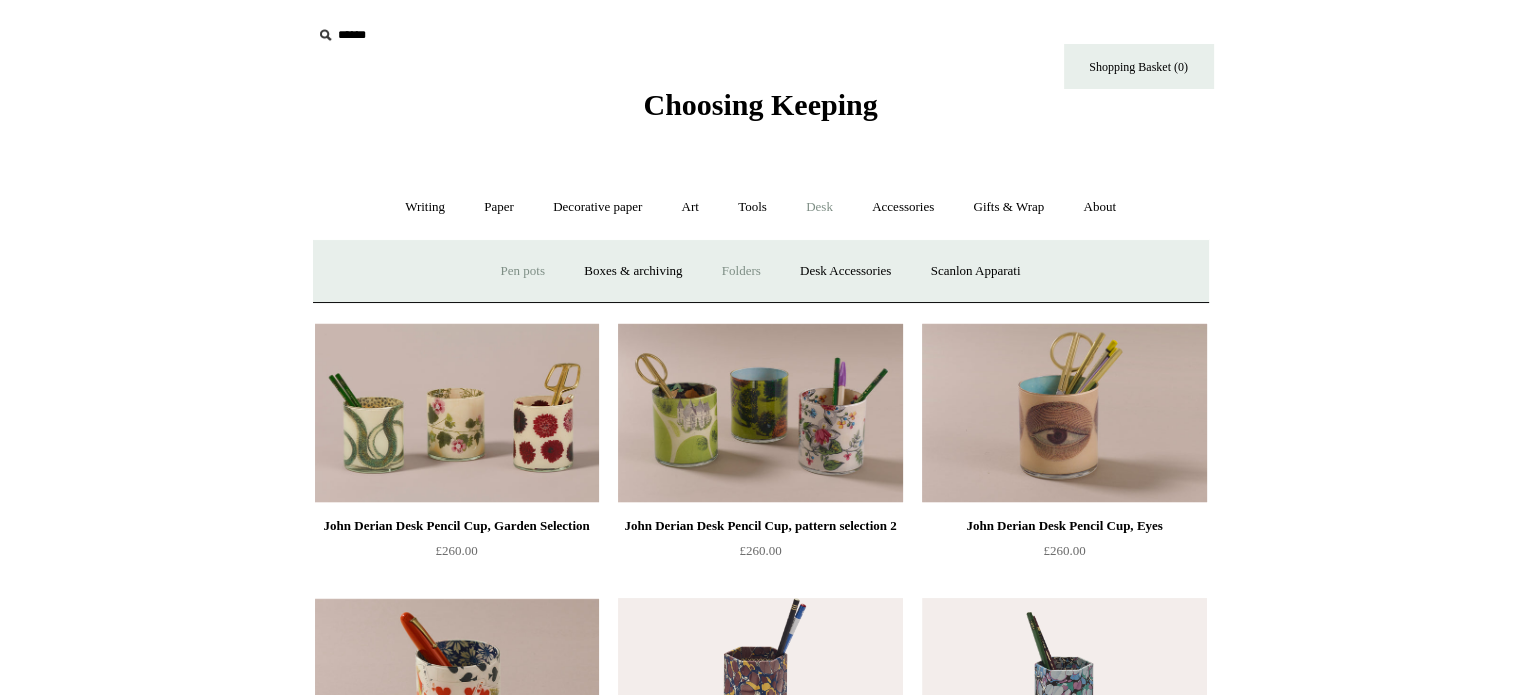 click on "Folders" at bounding box center (741, 271) 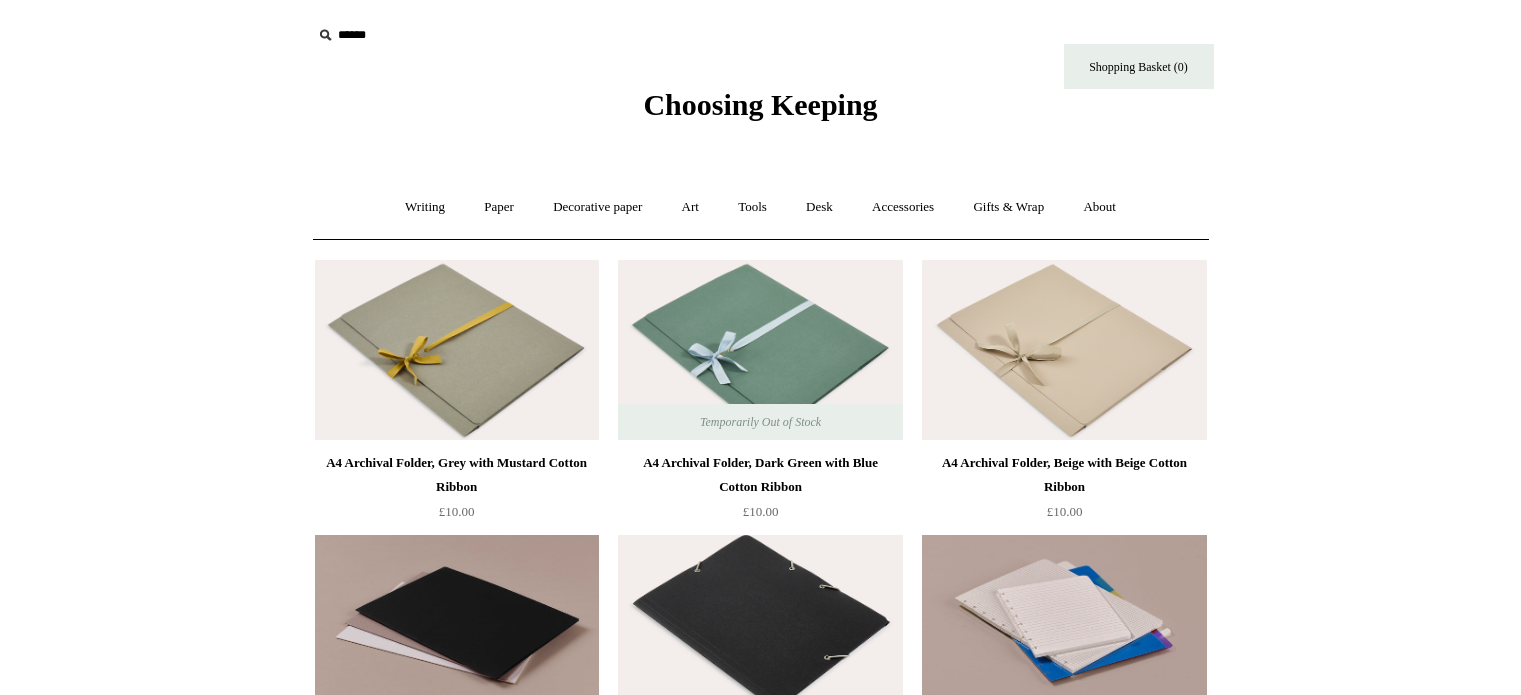 scroll, scrollTop: 0, scrollLeft: 0, axis: both 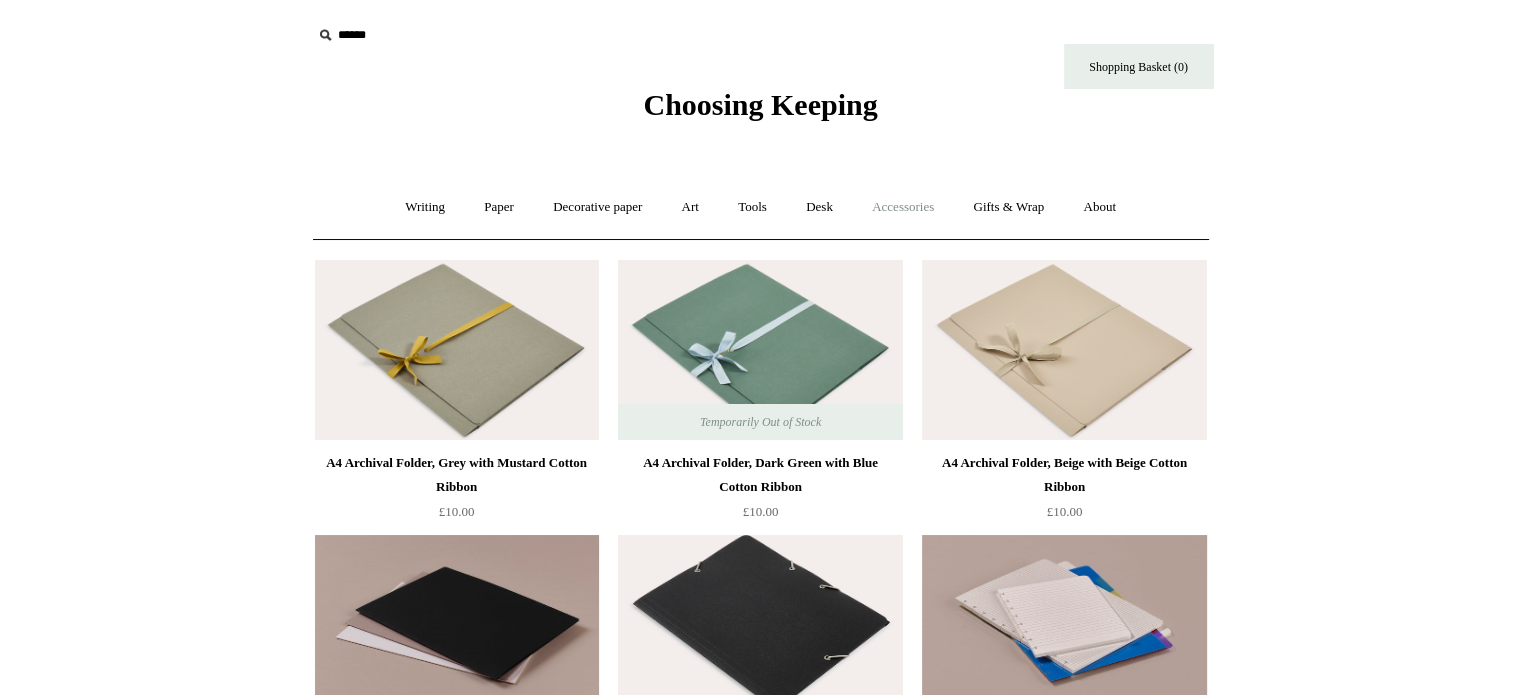click on "Accessories +" at bounding box center [903, 207] 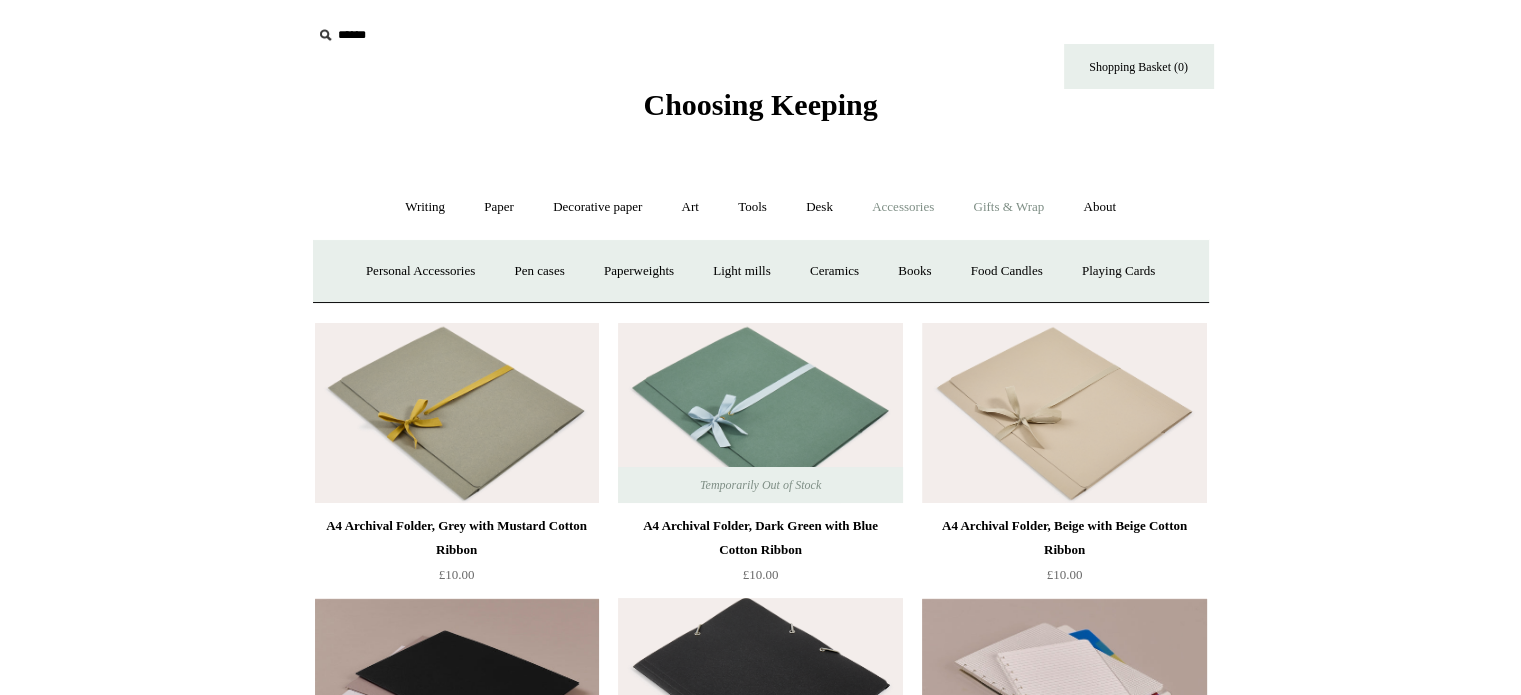 click on "Gifts & Wrap +" at bounding box center (1008, 207) 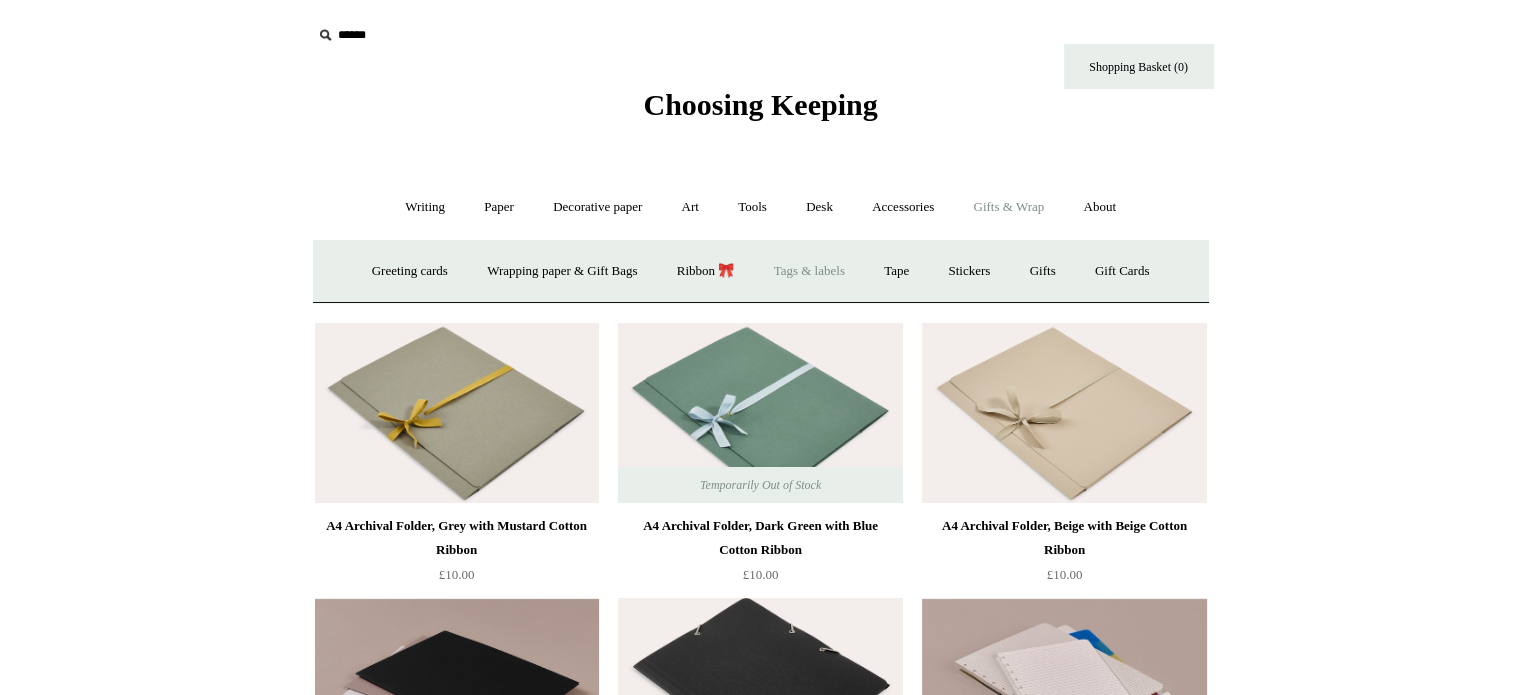 click on "Tags & labels" at bounding box center (809, 271) 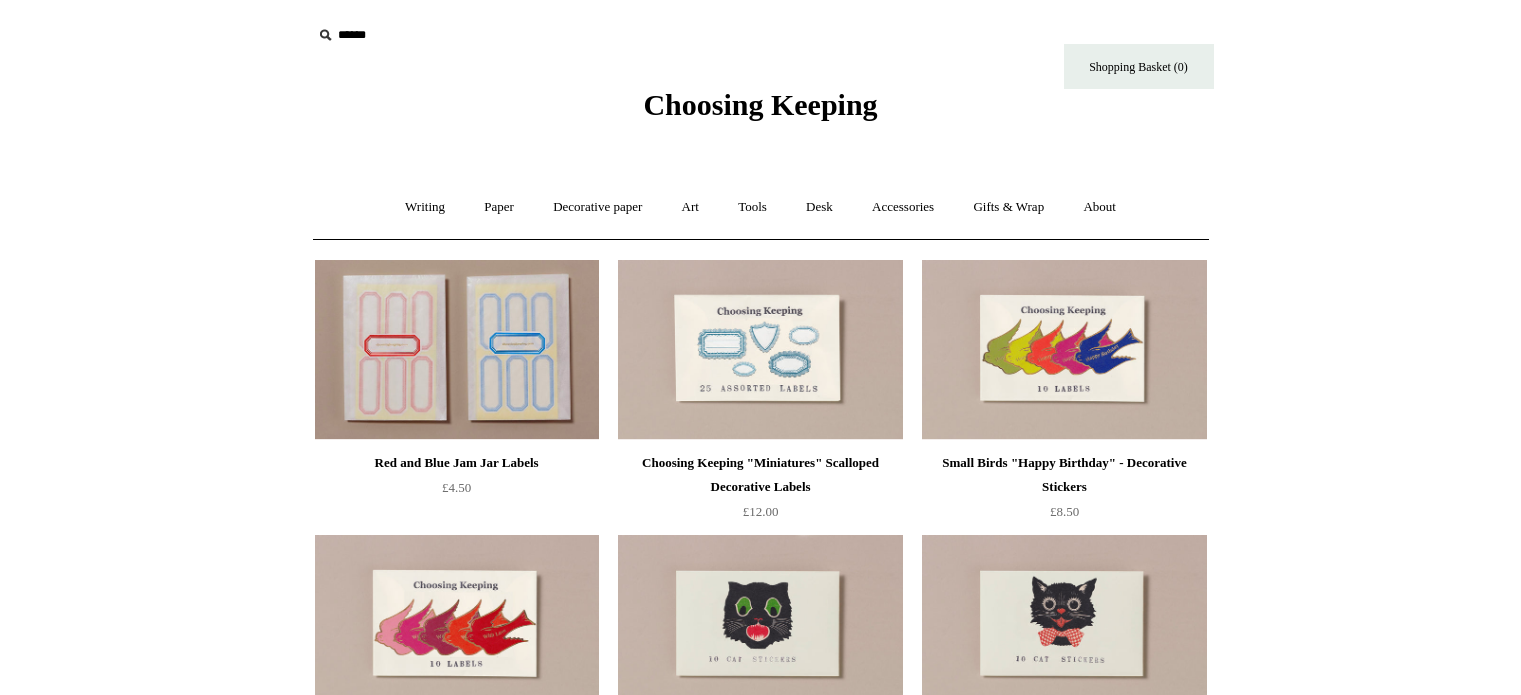 scroll, scrollTop: 0, scrollLeft: 0, axis: both 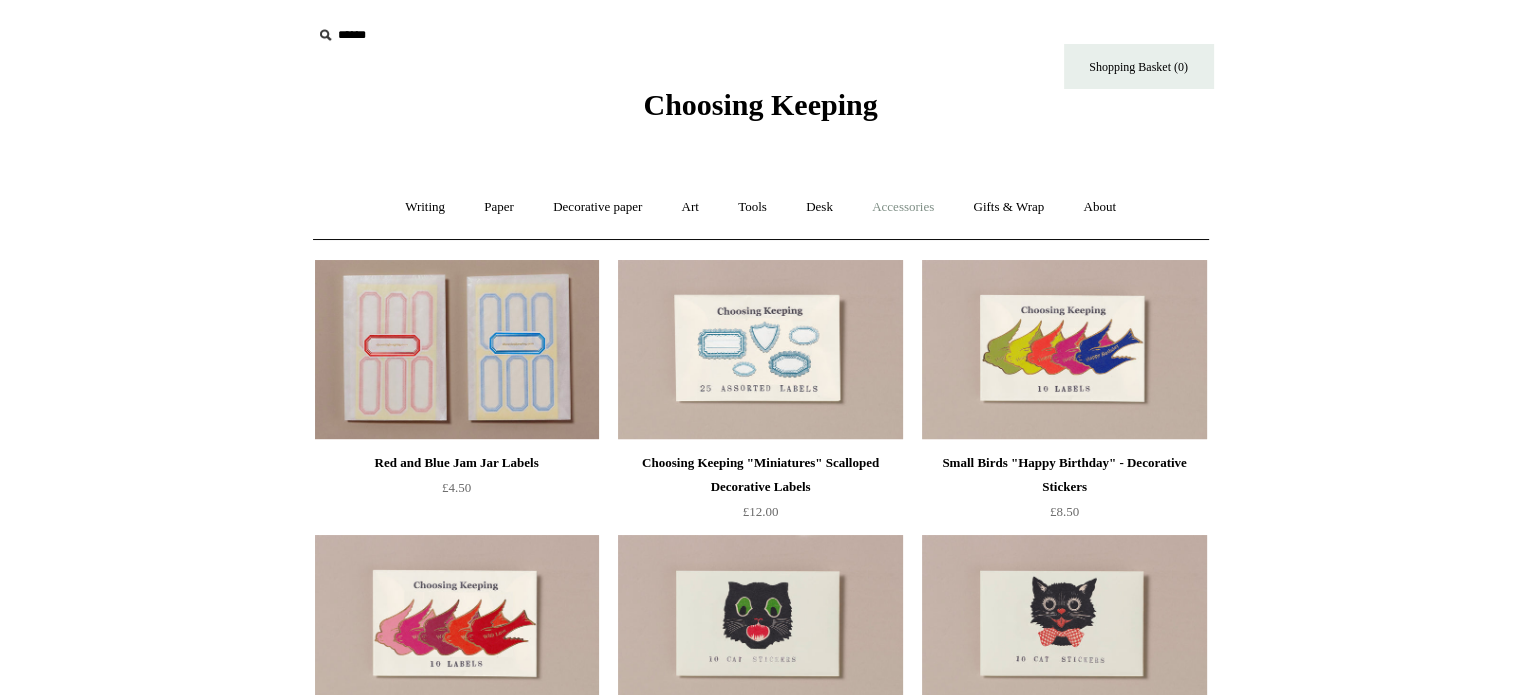 click on "Accessories +" at bounding box center [903, 207] 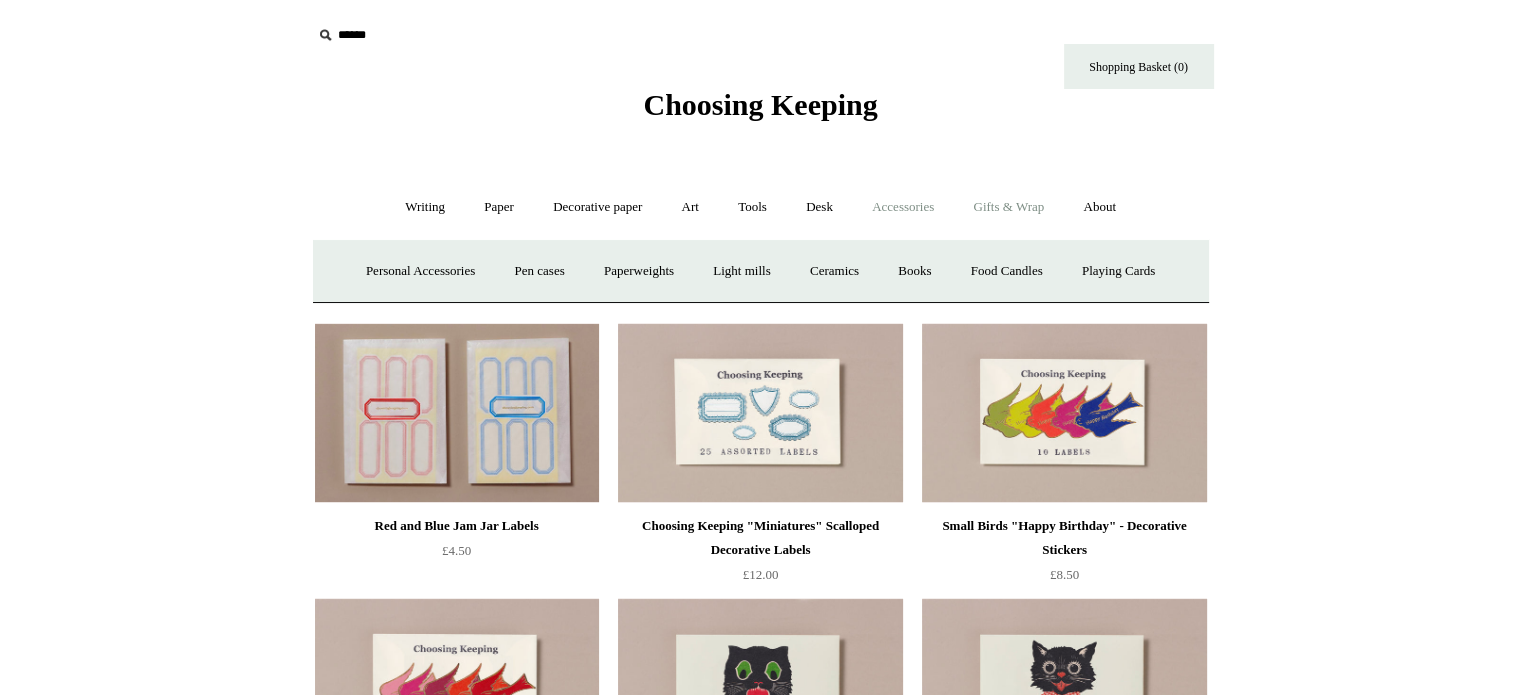 click on "Gifts & Wrap +" at bounding box center (1008, 207) 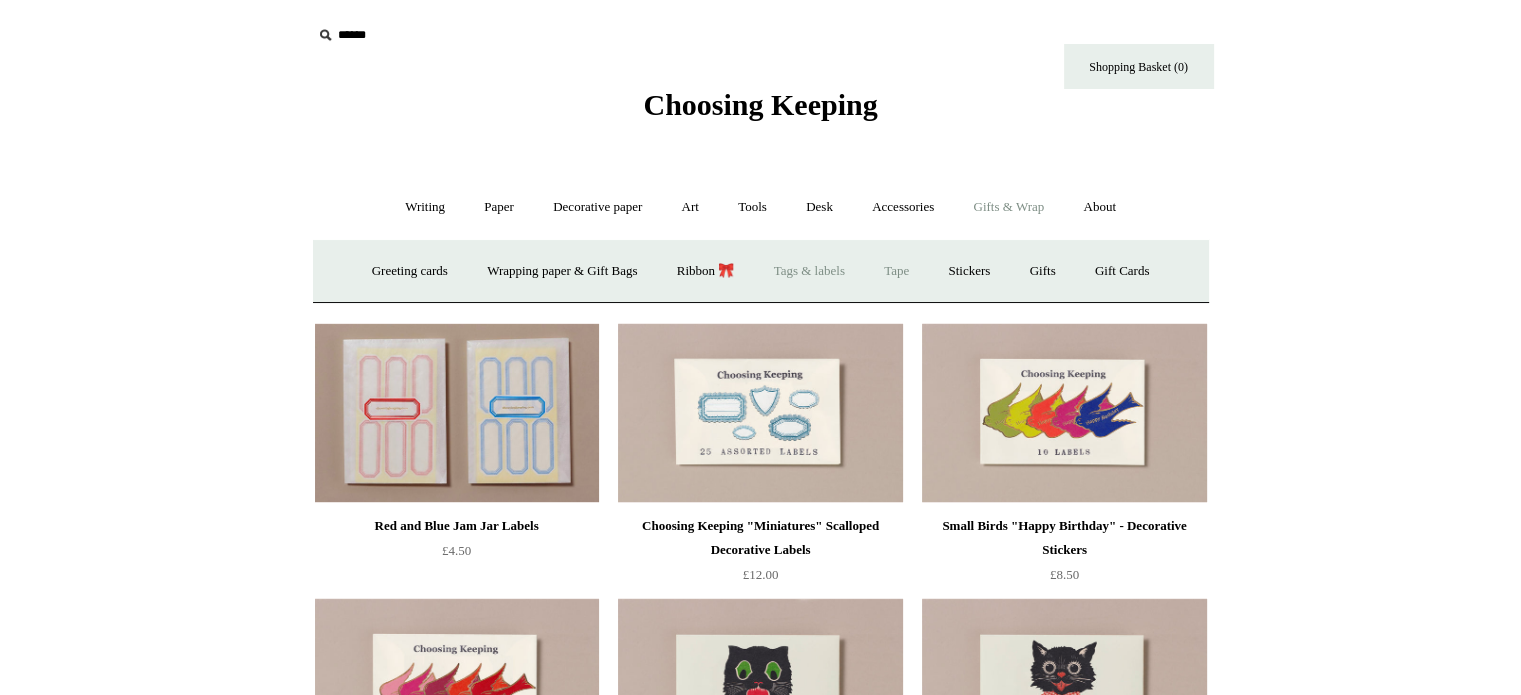 click on "Tape" at bounding box center [896, 271] 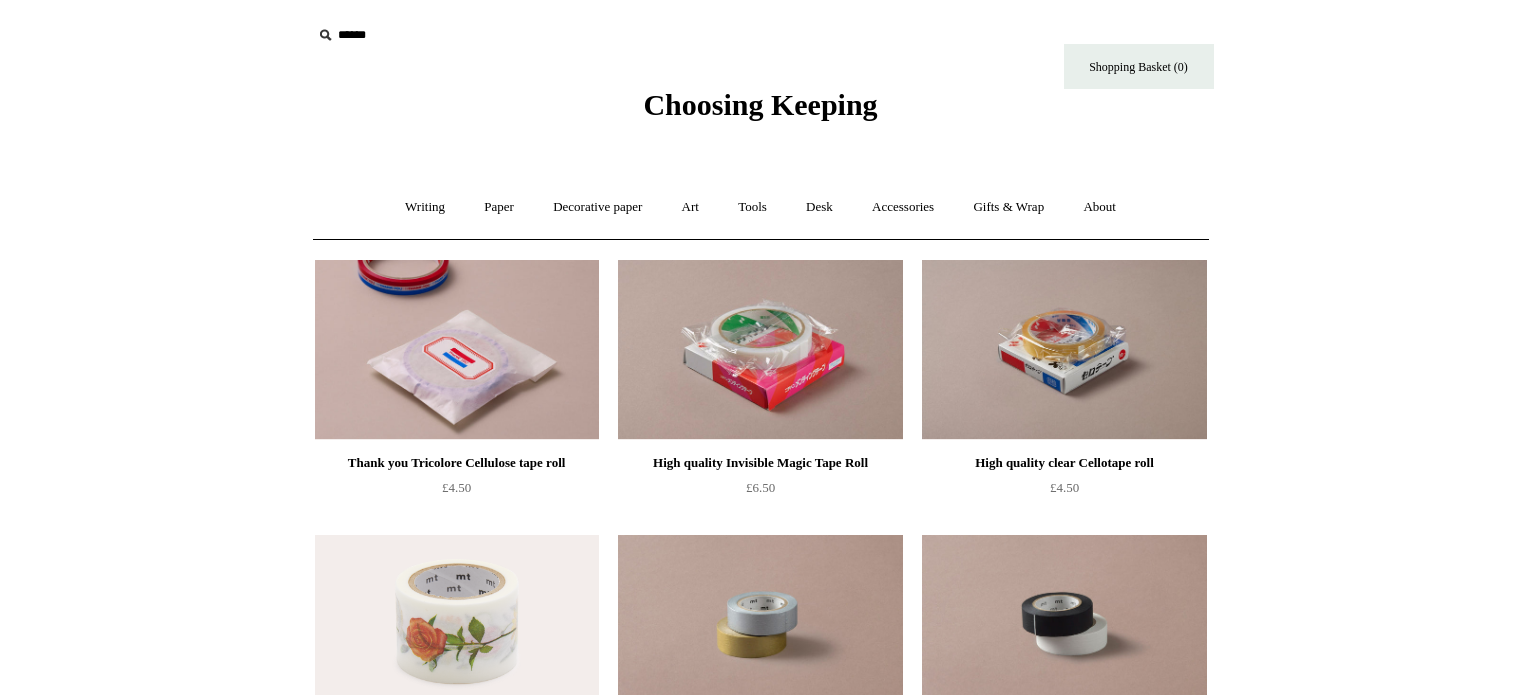 scroll, scrollTop: 0, scrollLeft: 0, axis: both 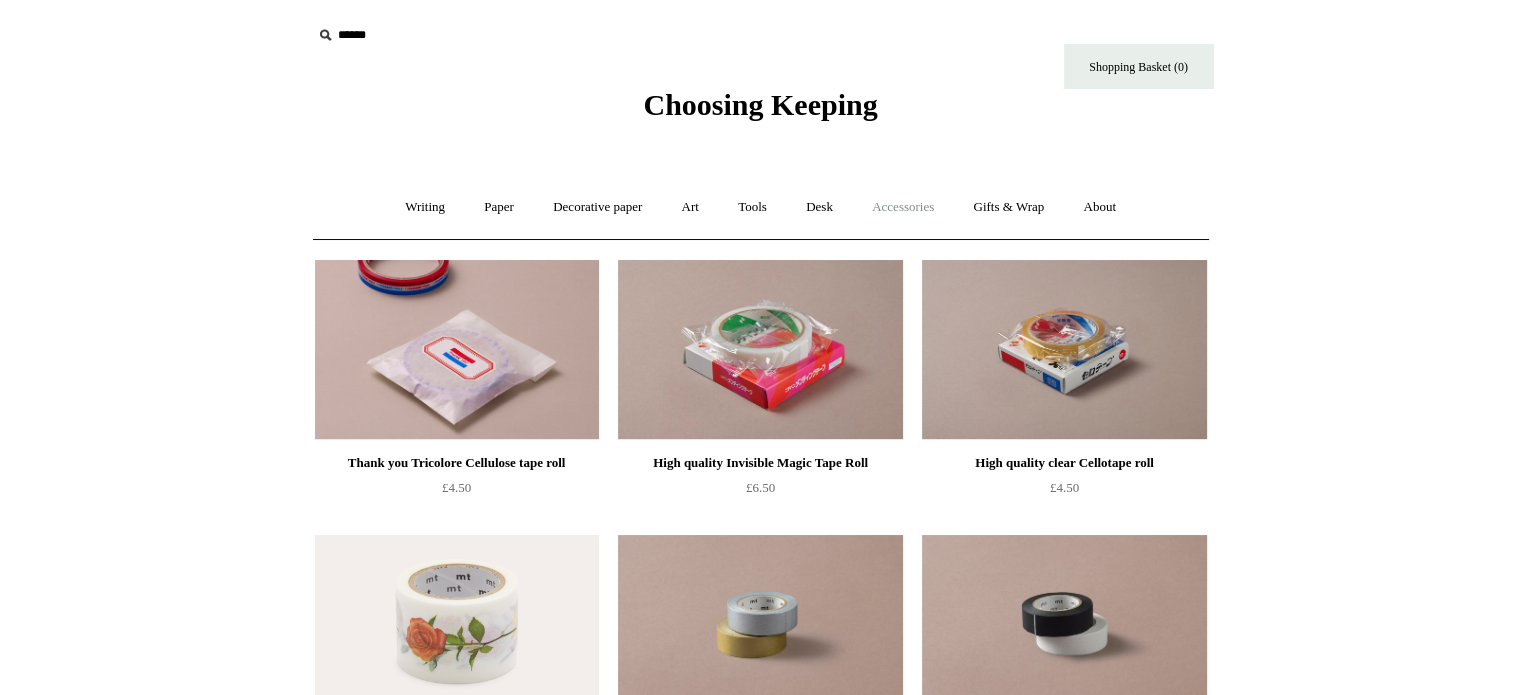 click on "Accessories +" at bounding box center [903, 207] 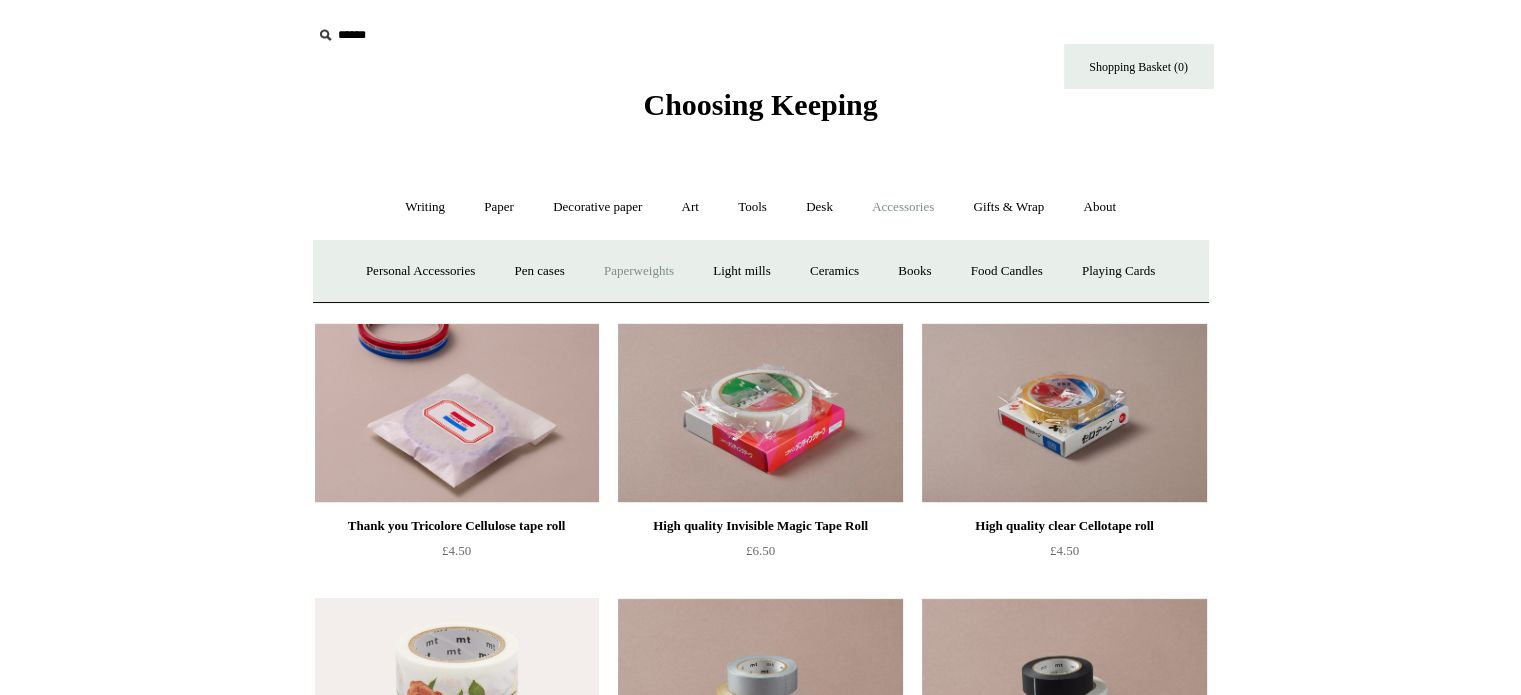 click on "Paperweights +" at bounding box center [639, 271] 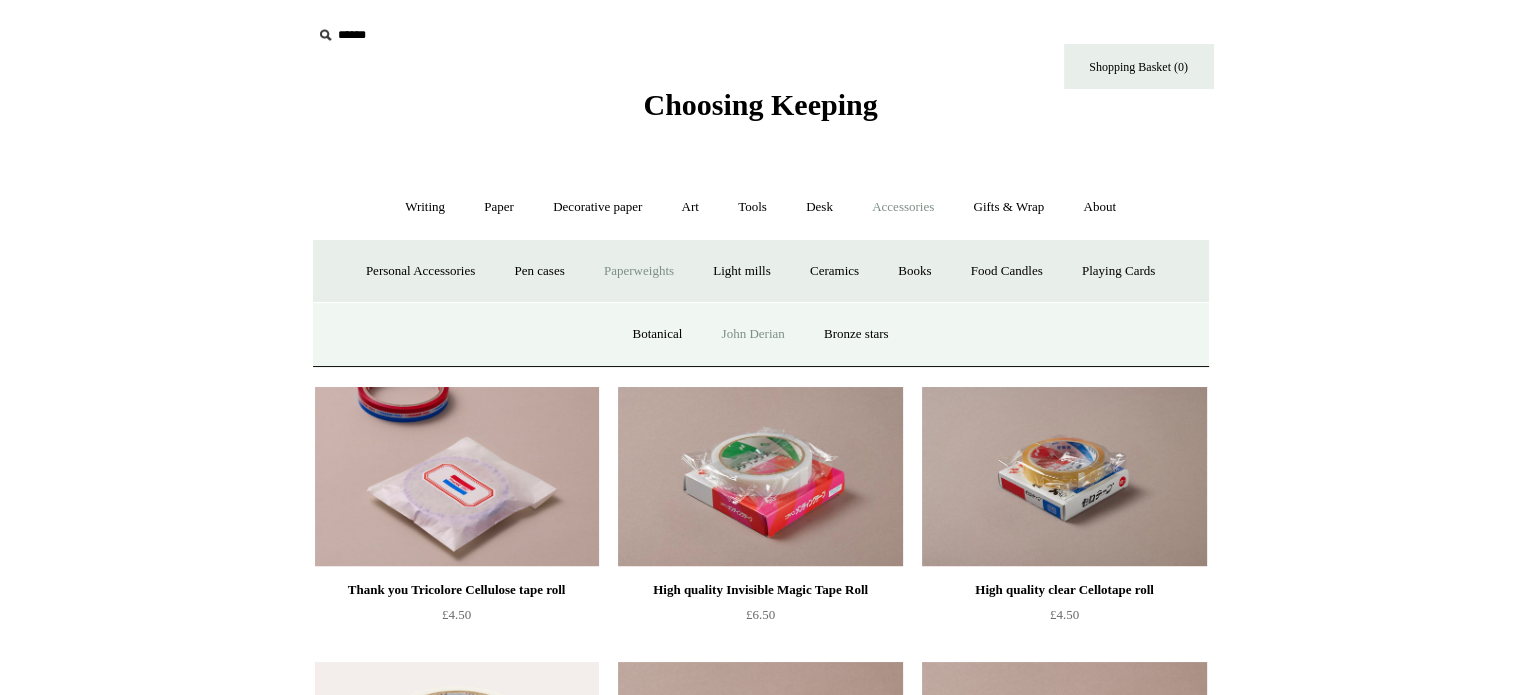 click on "John Derian" at bounding box center (753, 334) 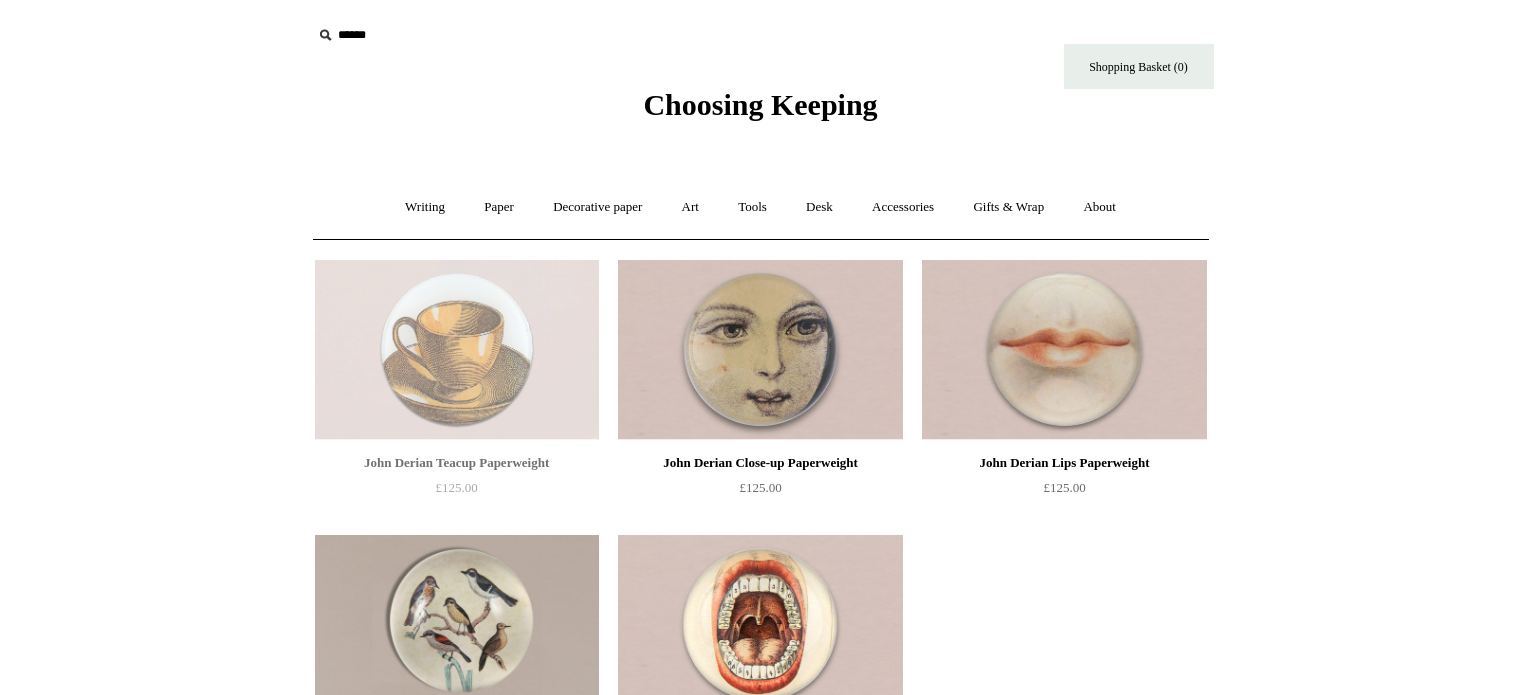 scroll, scrollTop: 0, scrollLeft: 0, axis: both 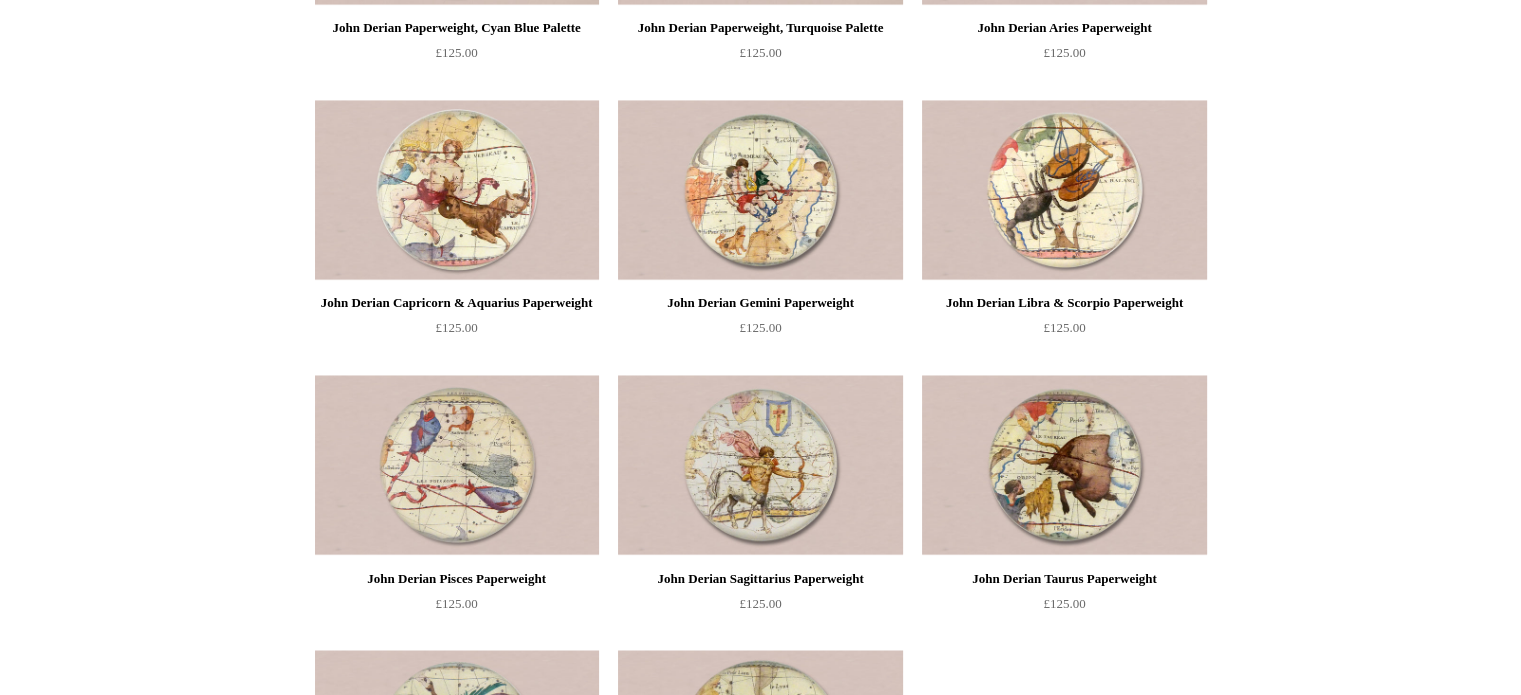 drag, startPoint x: 1481, startPoint y: 566, endPoint x: 1476, endPoint y: 611, distance: 45.276924 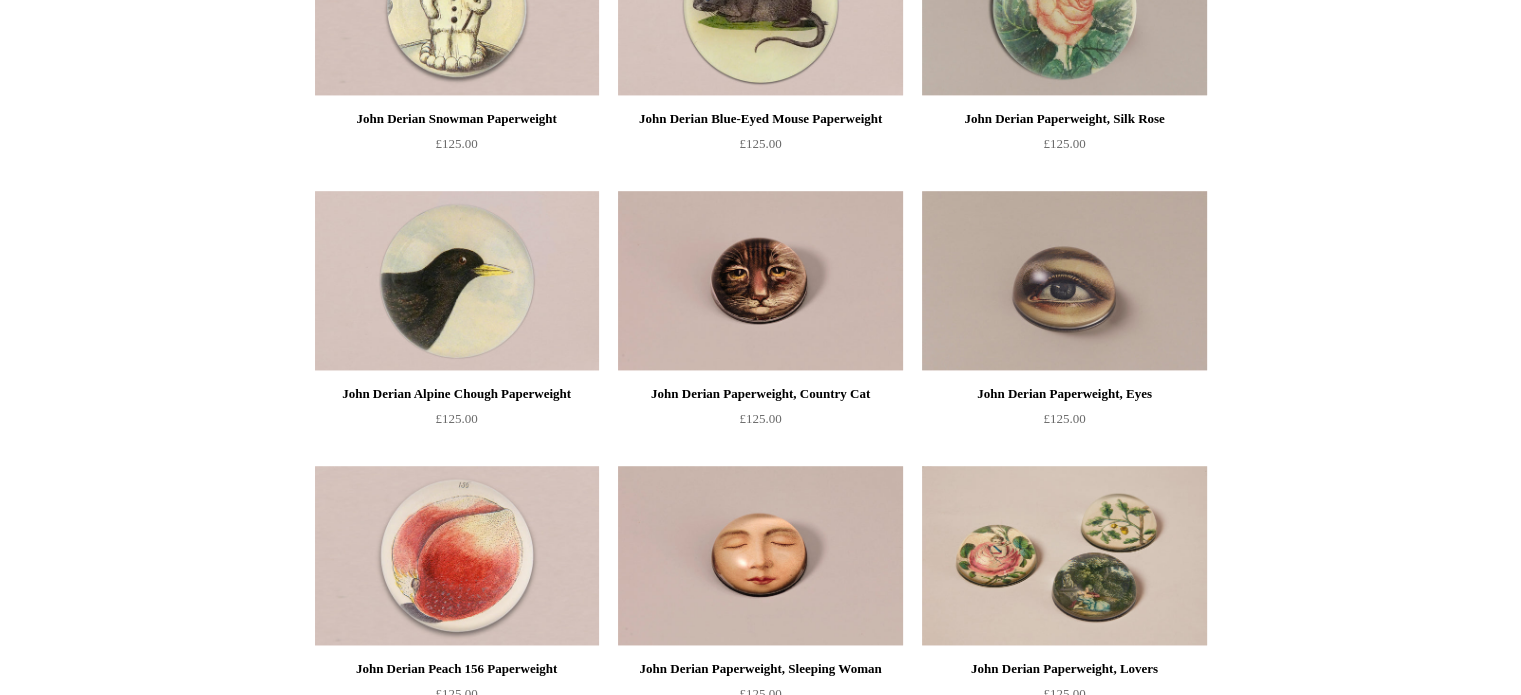 scroll, scrollTop: 586, scrollLeft: 0, axis: vertical 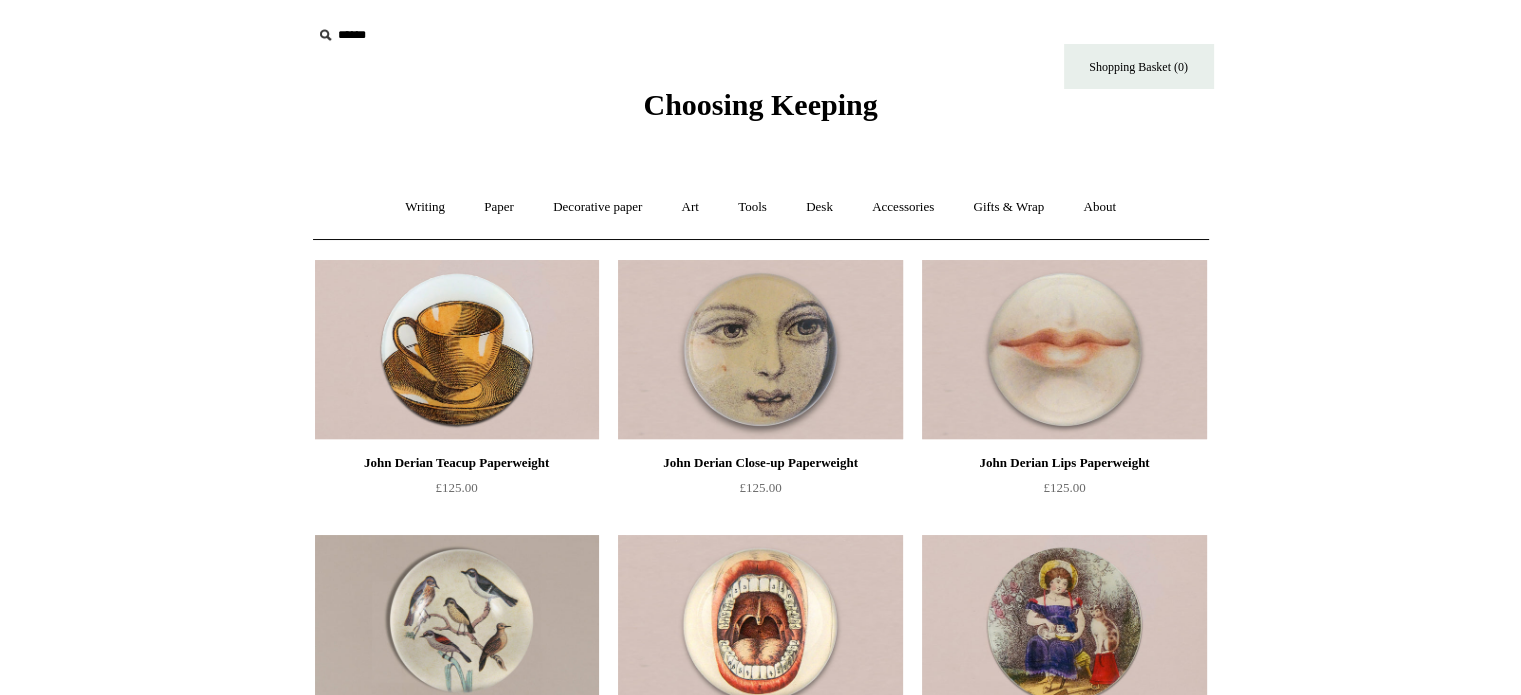 click at bounding box center [760, 350] 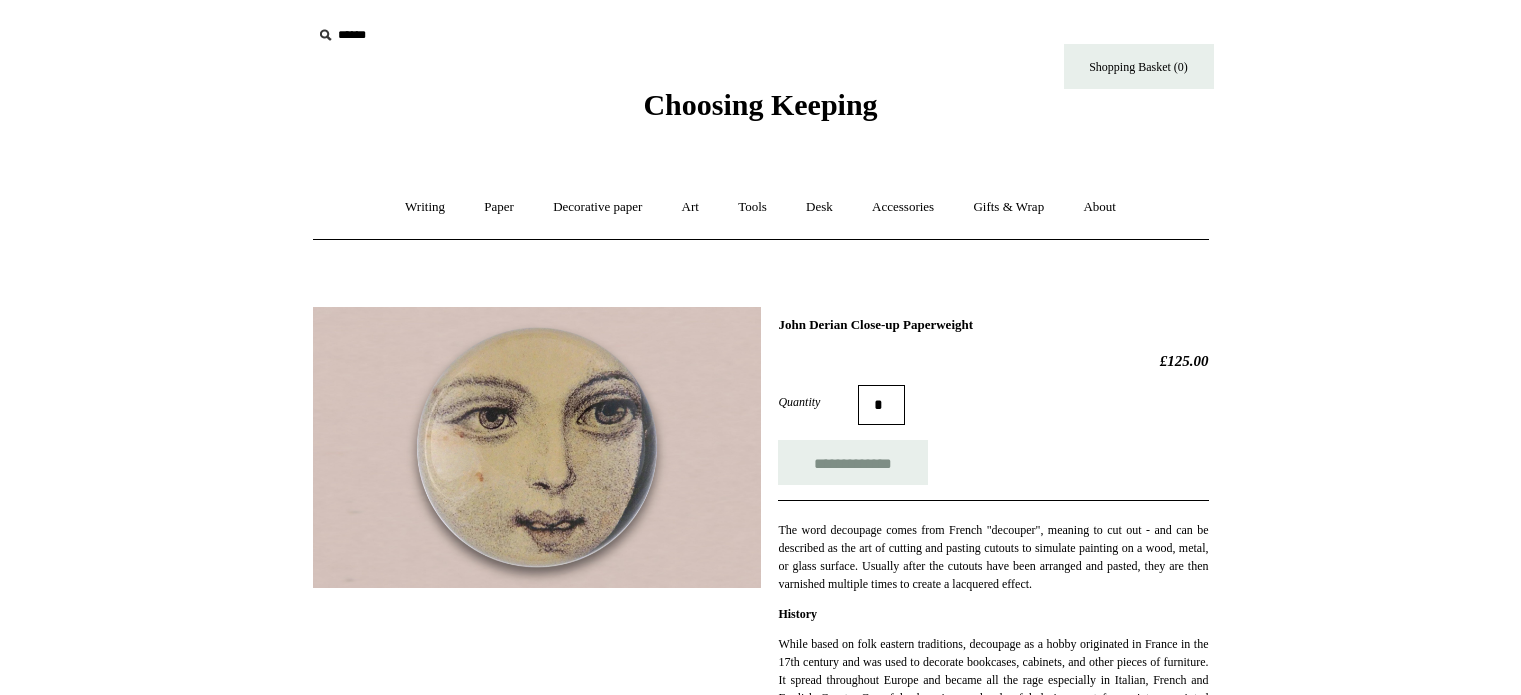 scroll, scrollTop: 0, scrollLeft: 0, axis: both 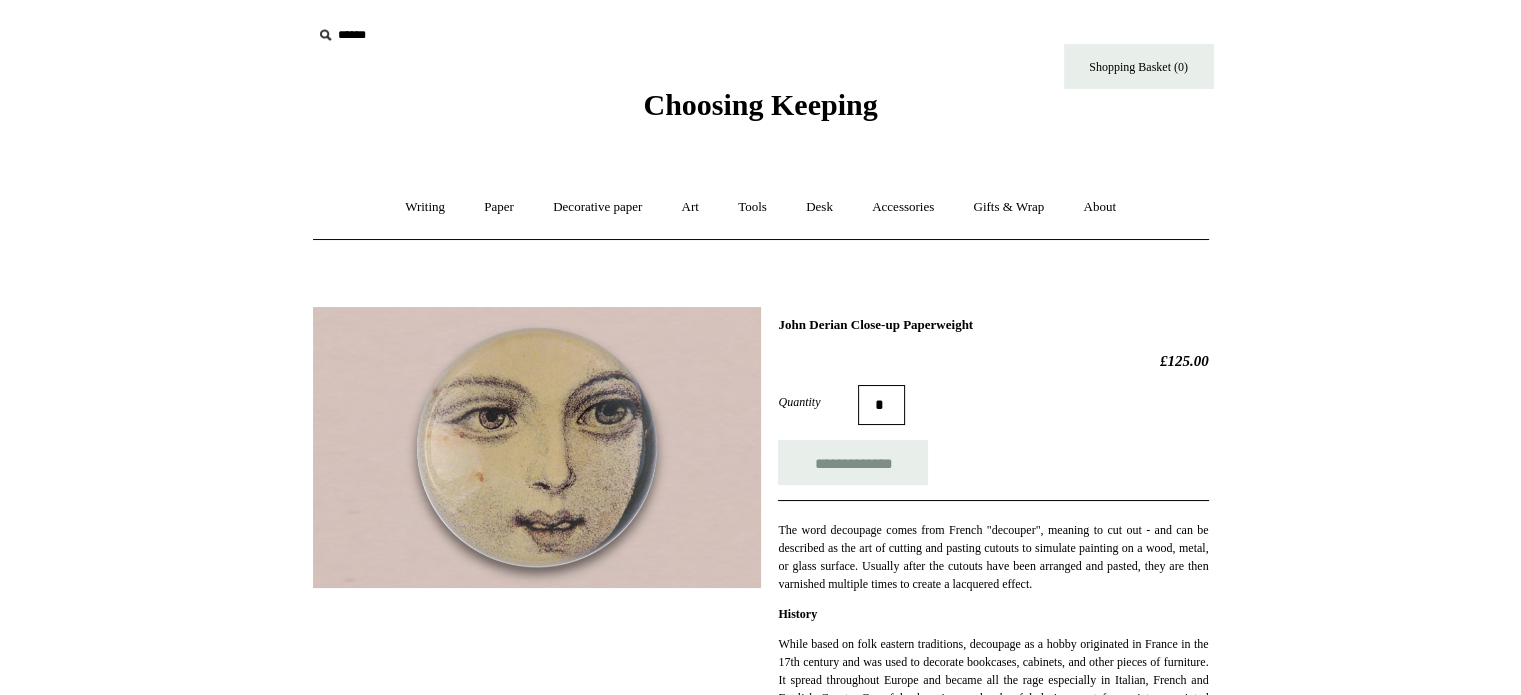 click on "Choosing Keeping" at bounding box center [760, 104] 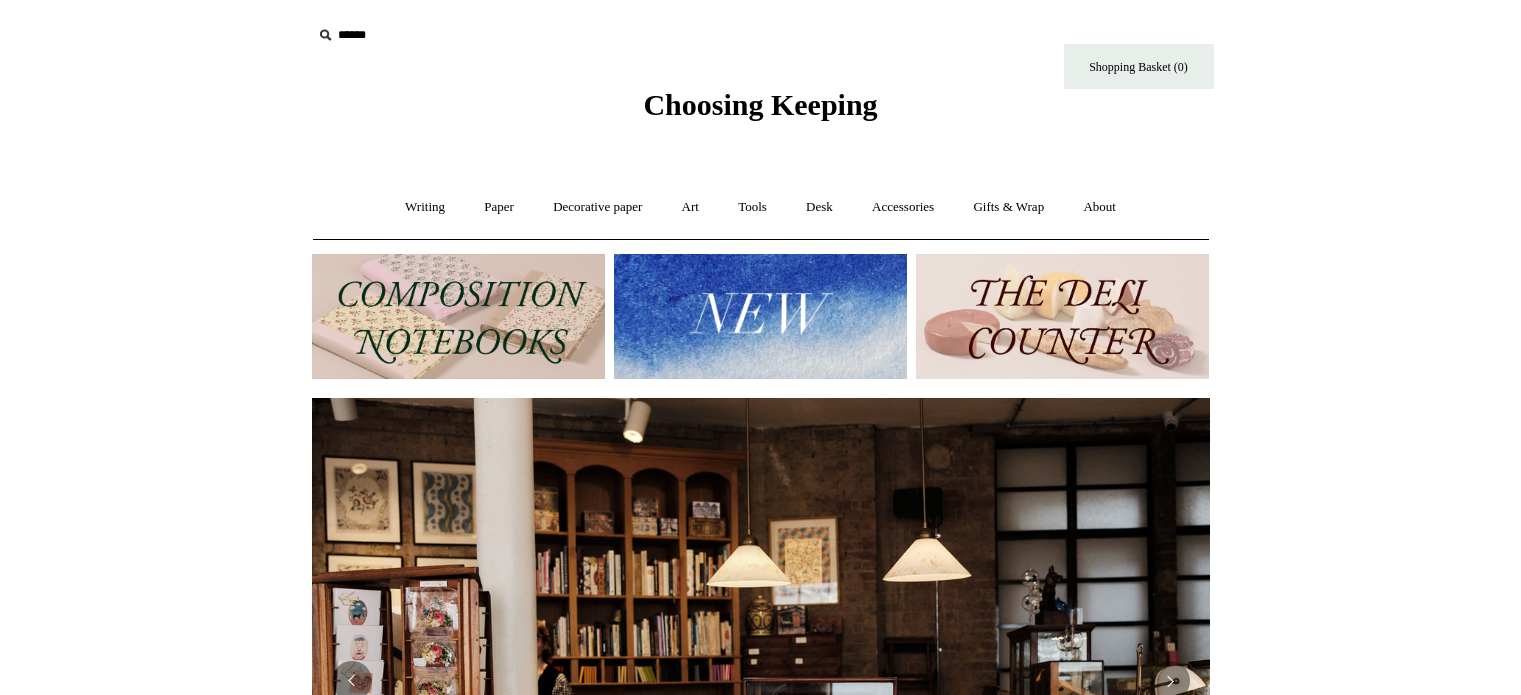 scroll, scrollTop: 0, scrollLeft: 0, axis: both 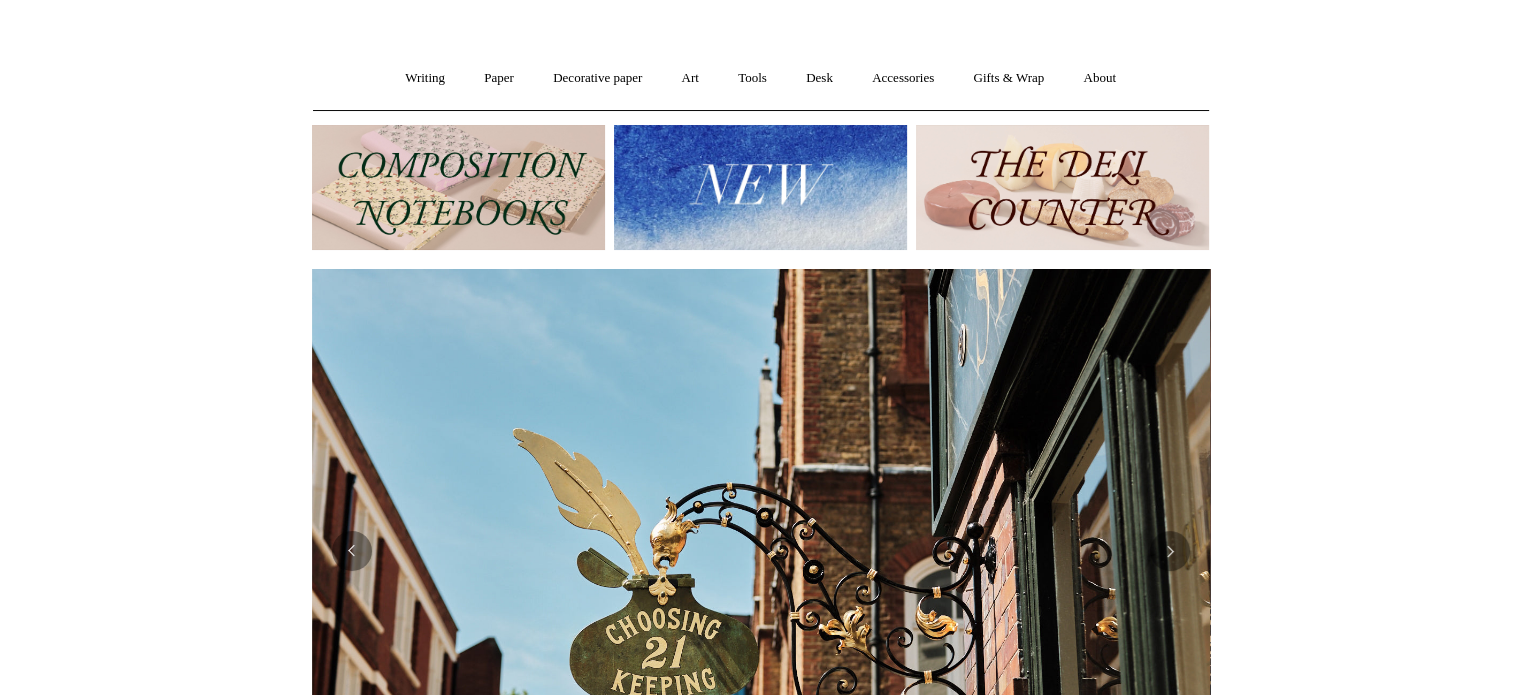 click at bounding box center [760, 187] 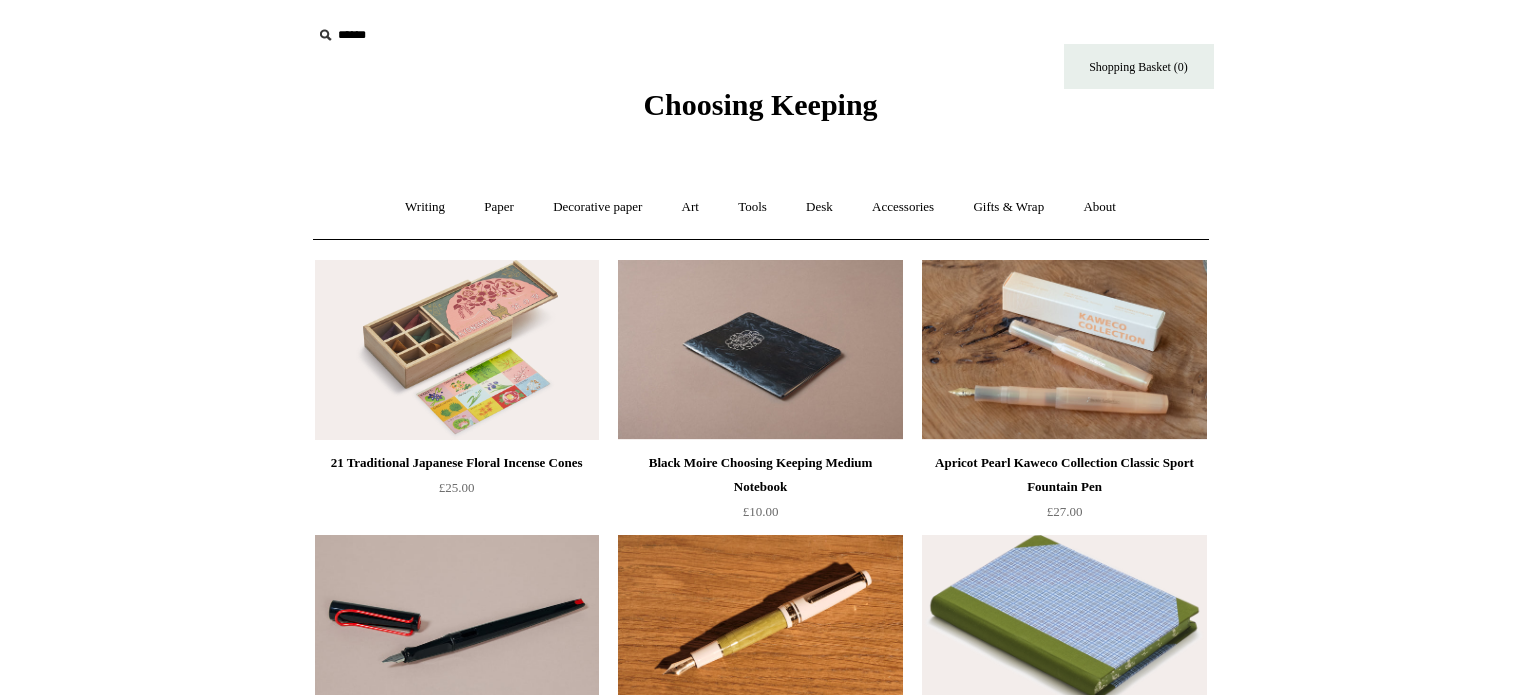 scroll, scrollTop: 0, scrollLeft: 0, axis: both 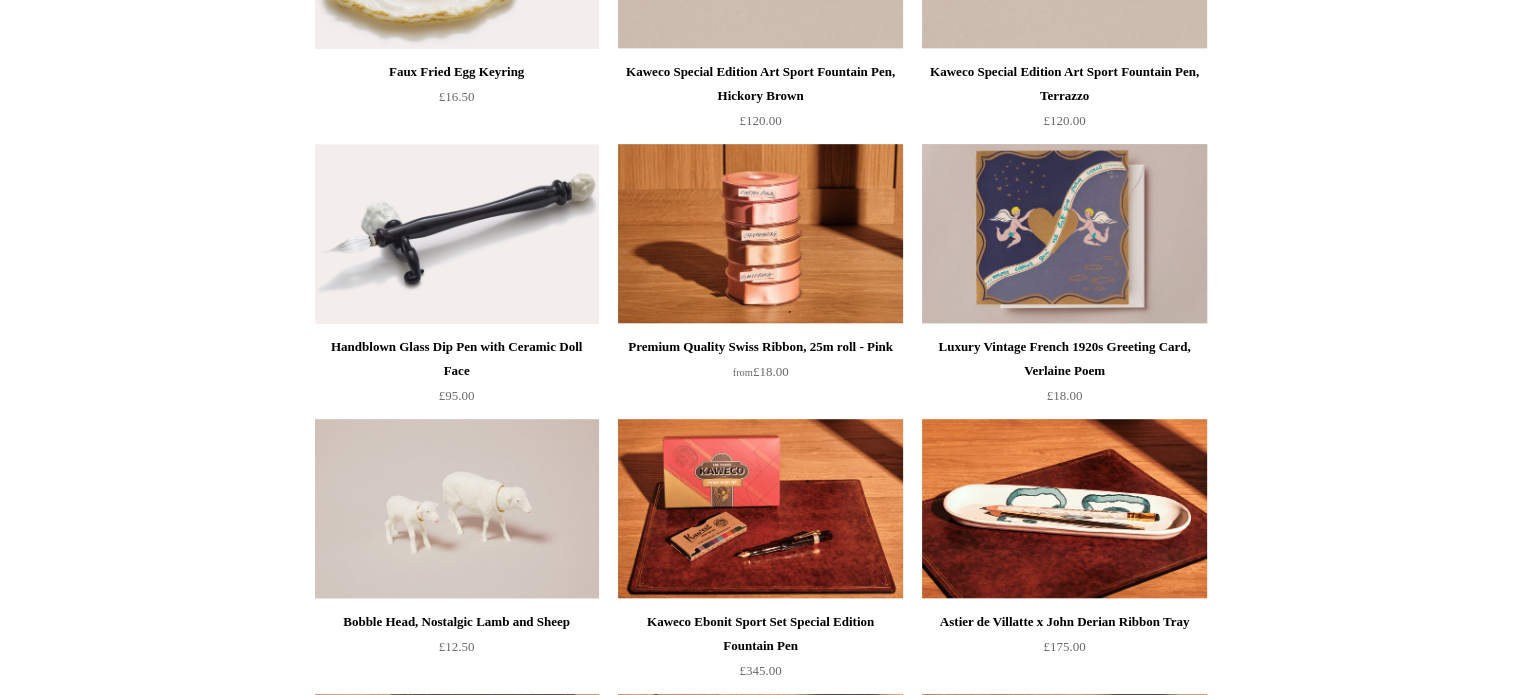 click at bounding box center [1064, 234] 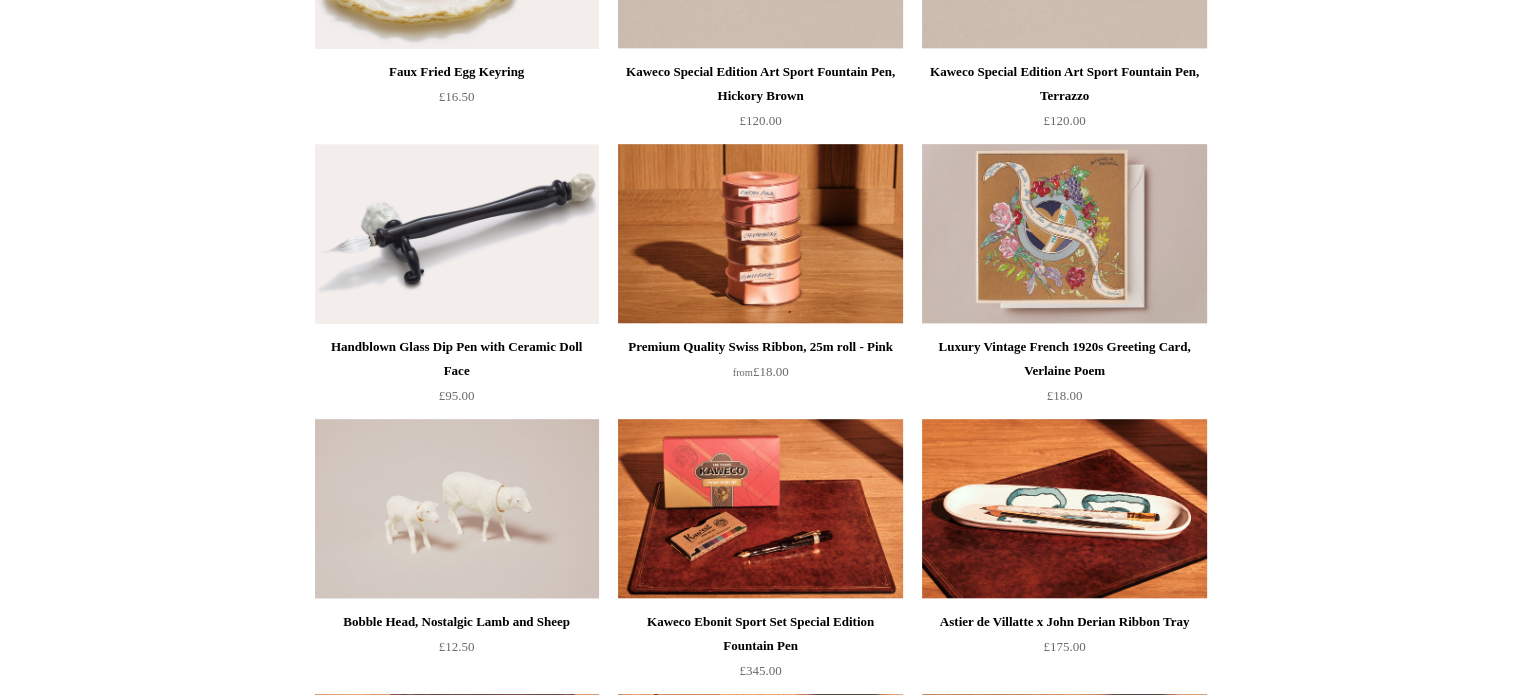 scroll, scrollTop: 1824, scrollLeft: 0, axis: vertical 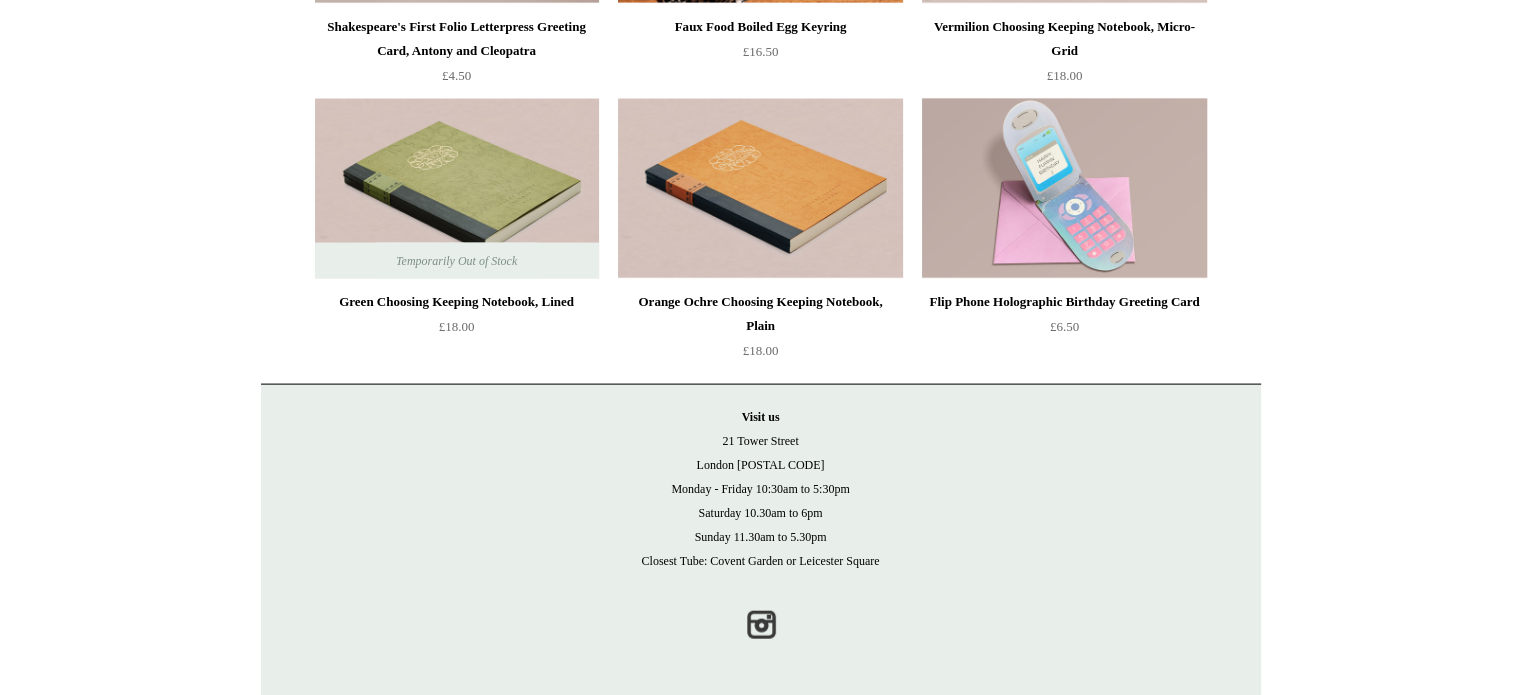 click at bounding box center (1064, 189) 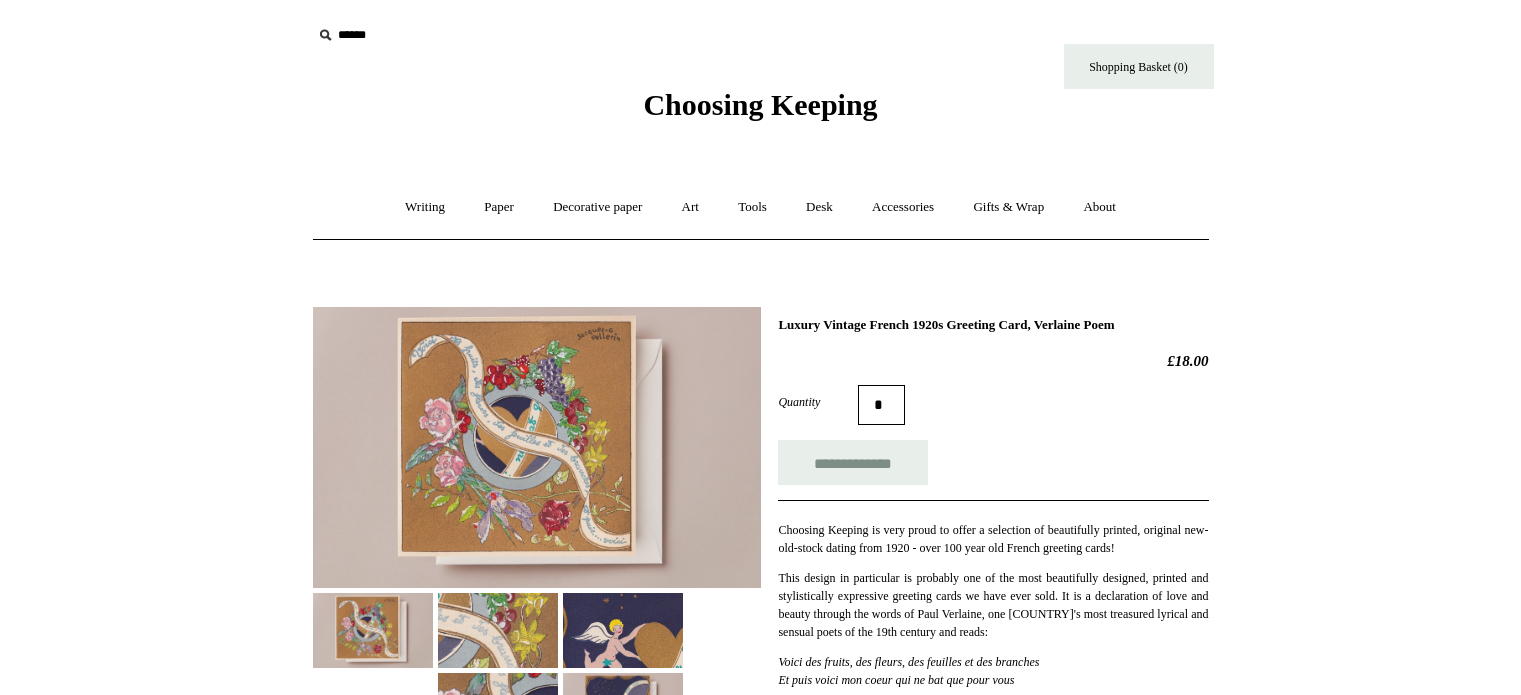 scroll, scrollTop: 0, scrollLeft: 0, axis: both 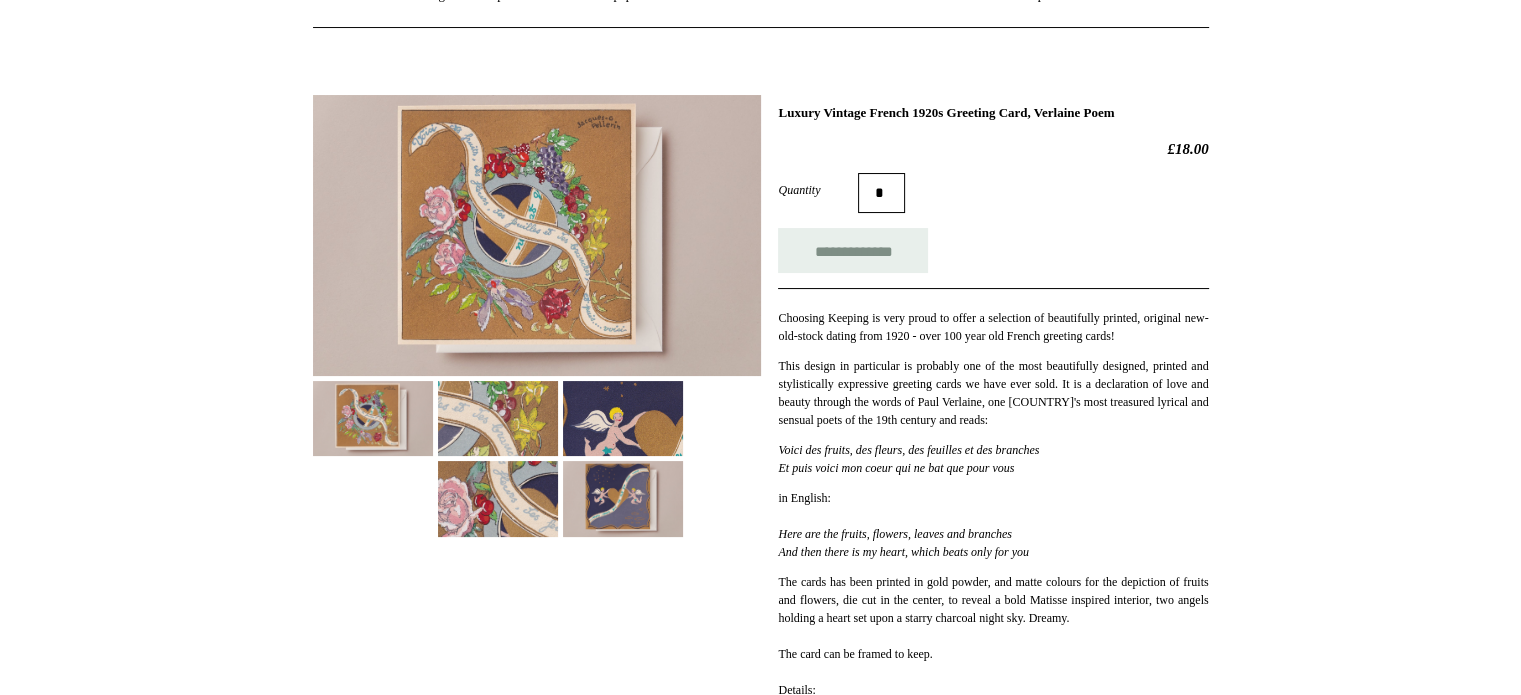 click at bounding box center (623, 498) 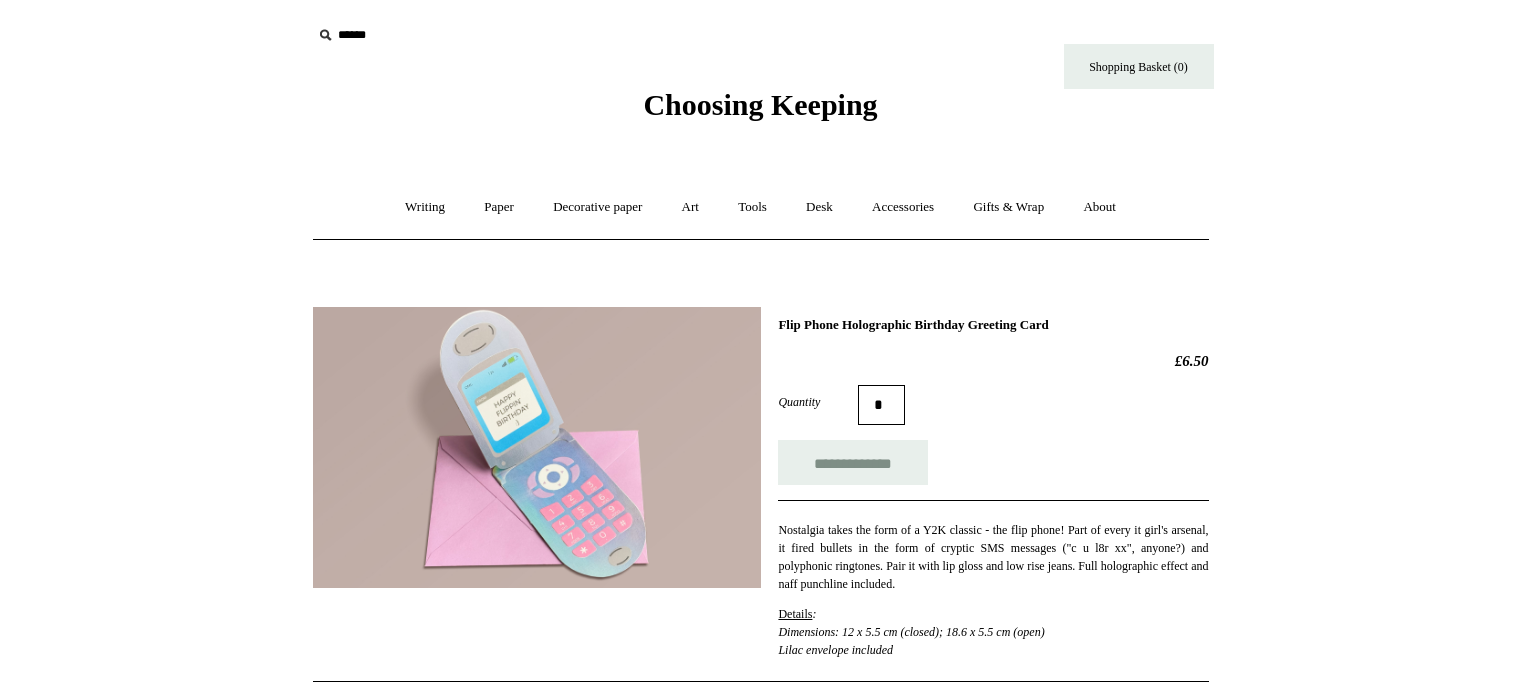 scroll, scrollTop: 0, scrollLeft: 0, axis: both 